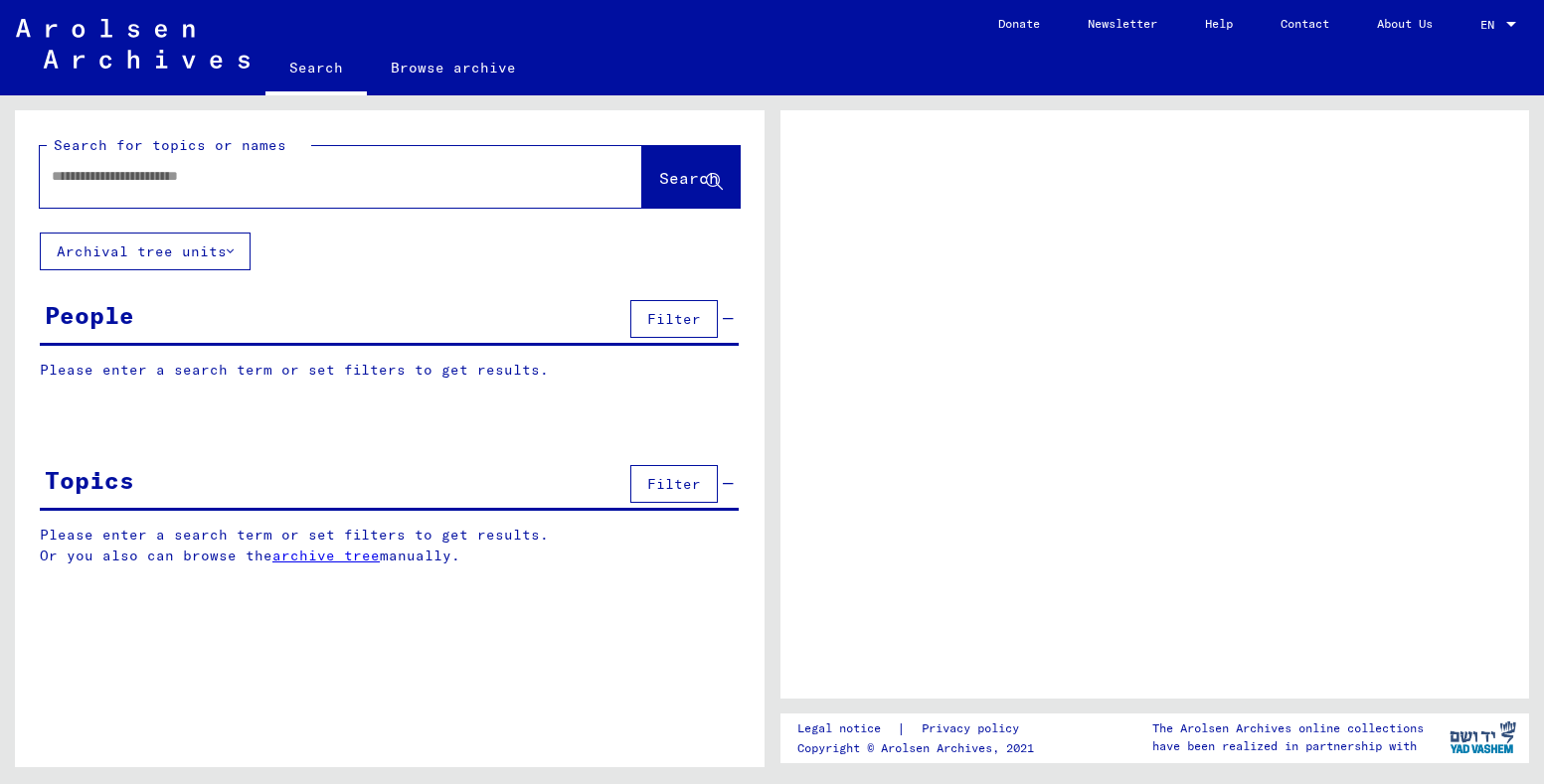 scroll, scrollTop: 0, scrollLeft: 0, axis: both 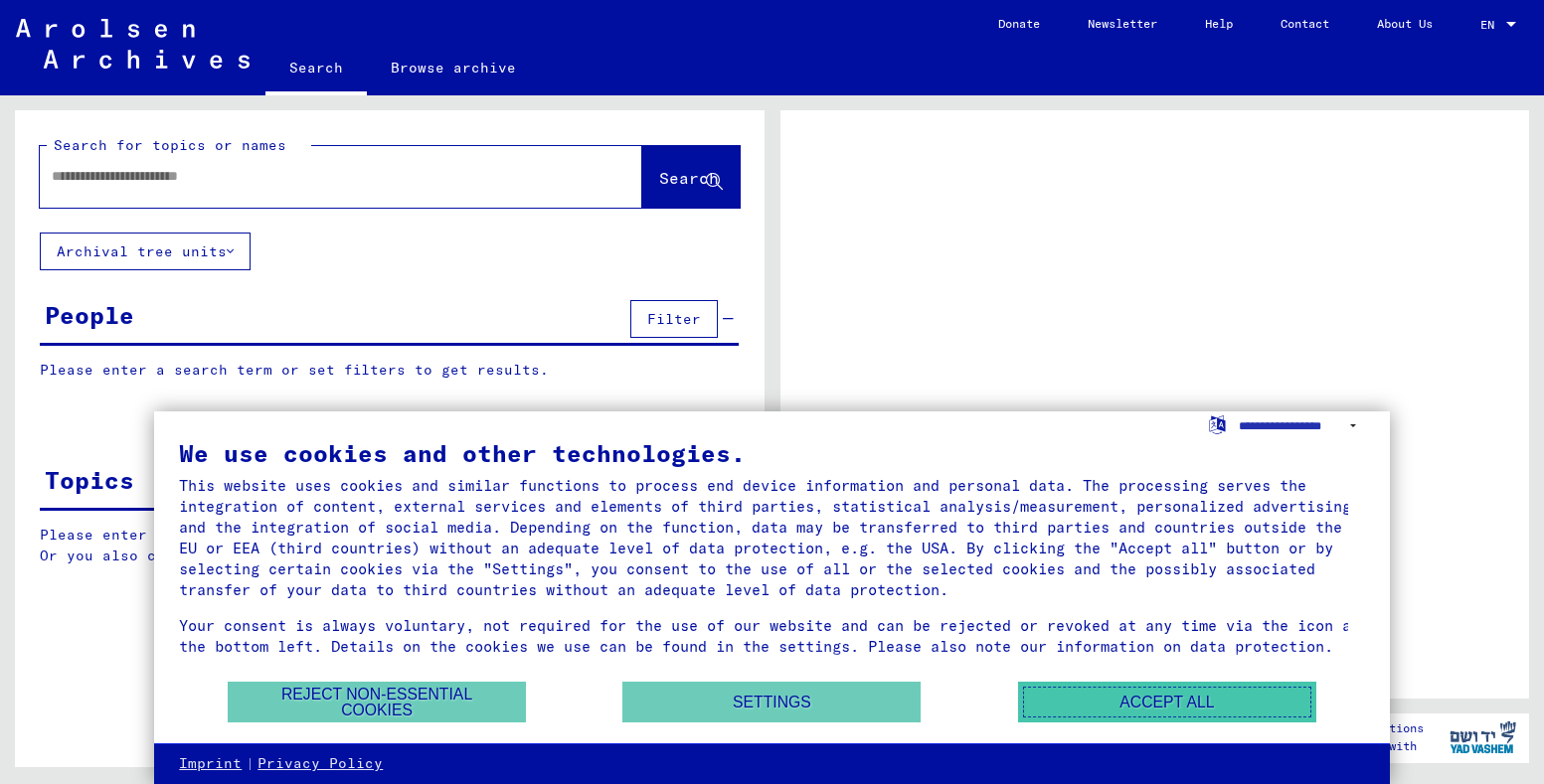 drag, startPoint x: 1160, startPoint y: 701, endPoint x: 1118, endPoint y: 683, distance: 45.694639 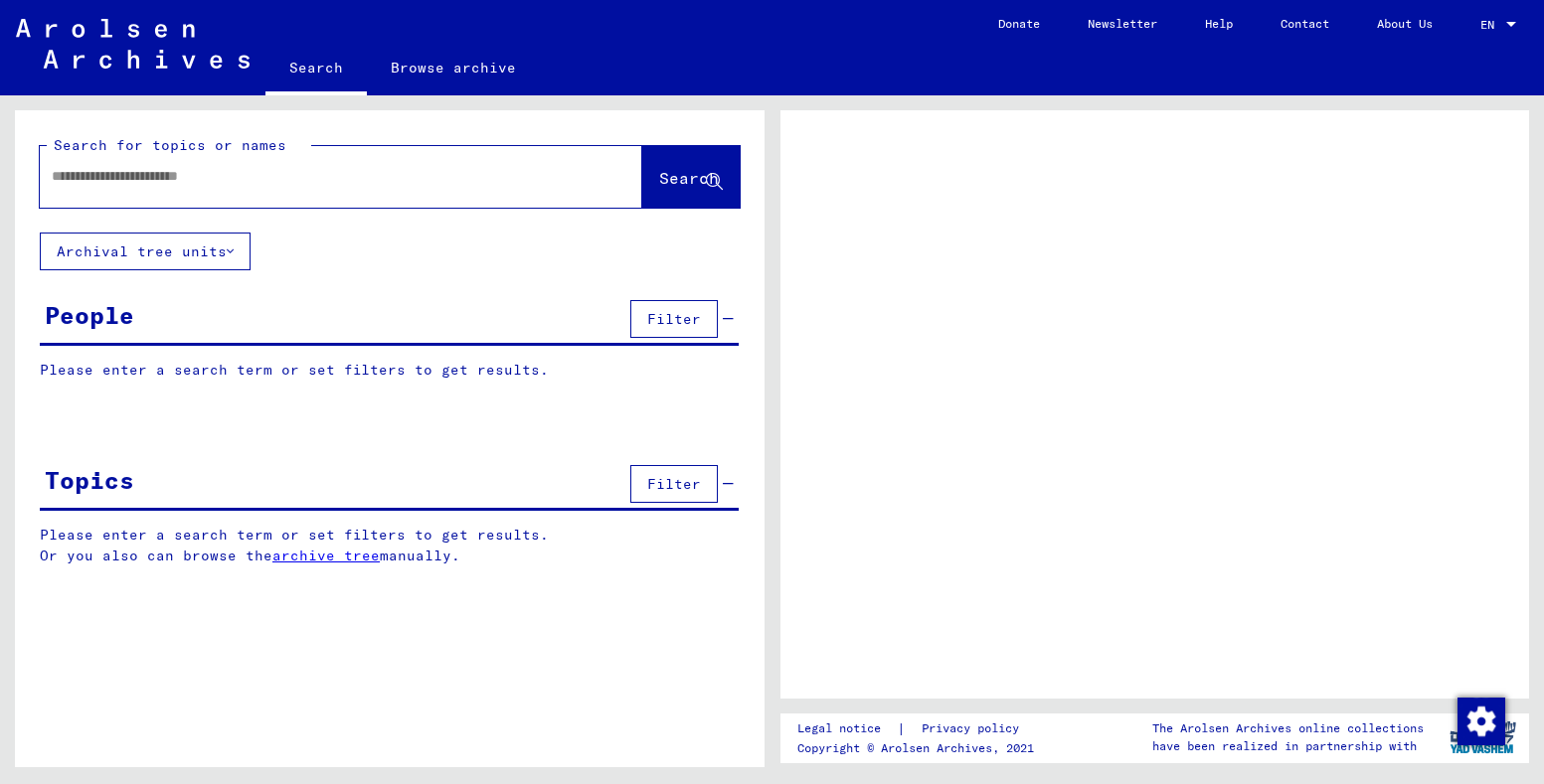 click at bounding box center [323, 176] 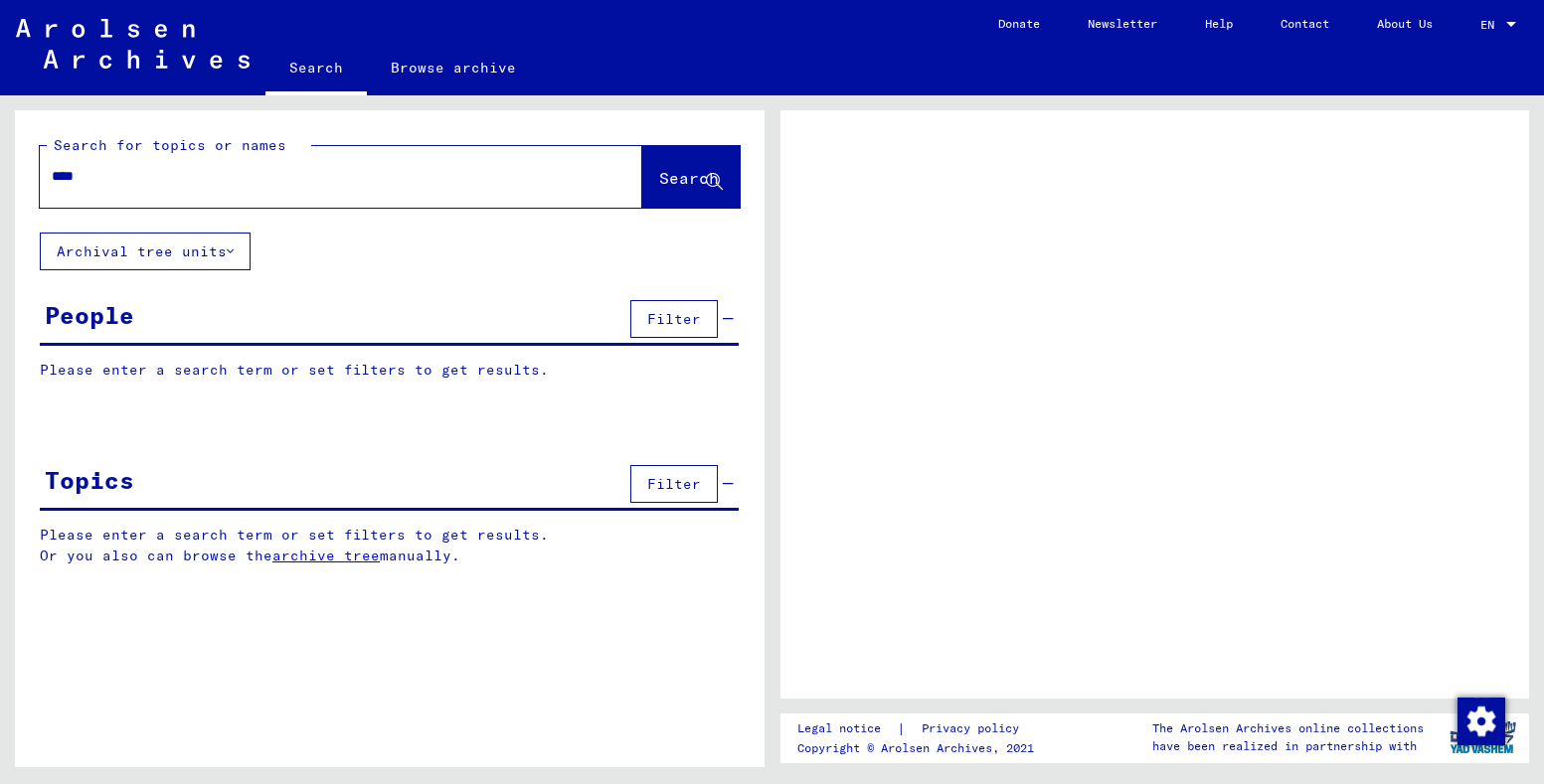type on "*****" 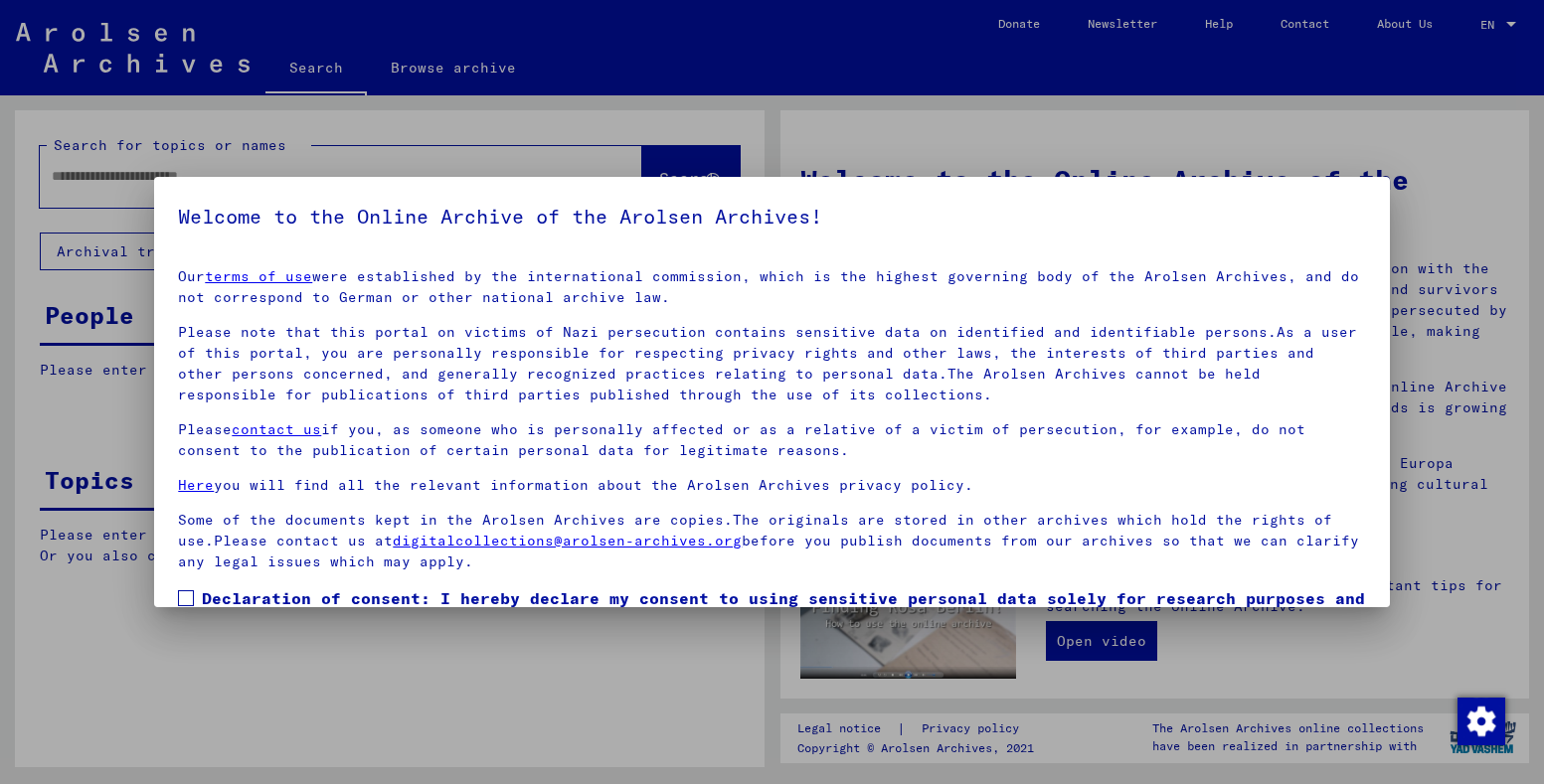 scroll, scrollTop: 121, scrollLeft: 0, axis: vertical 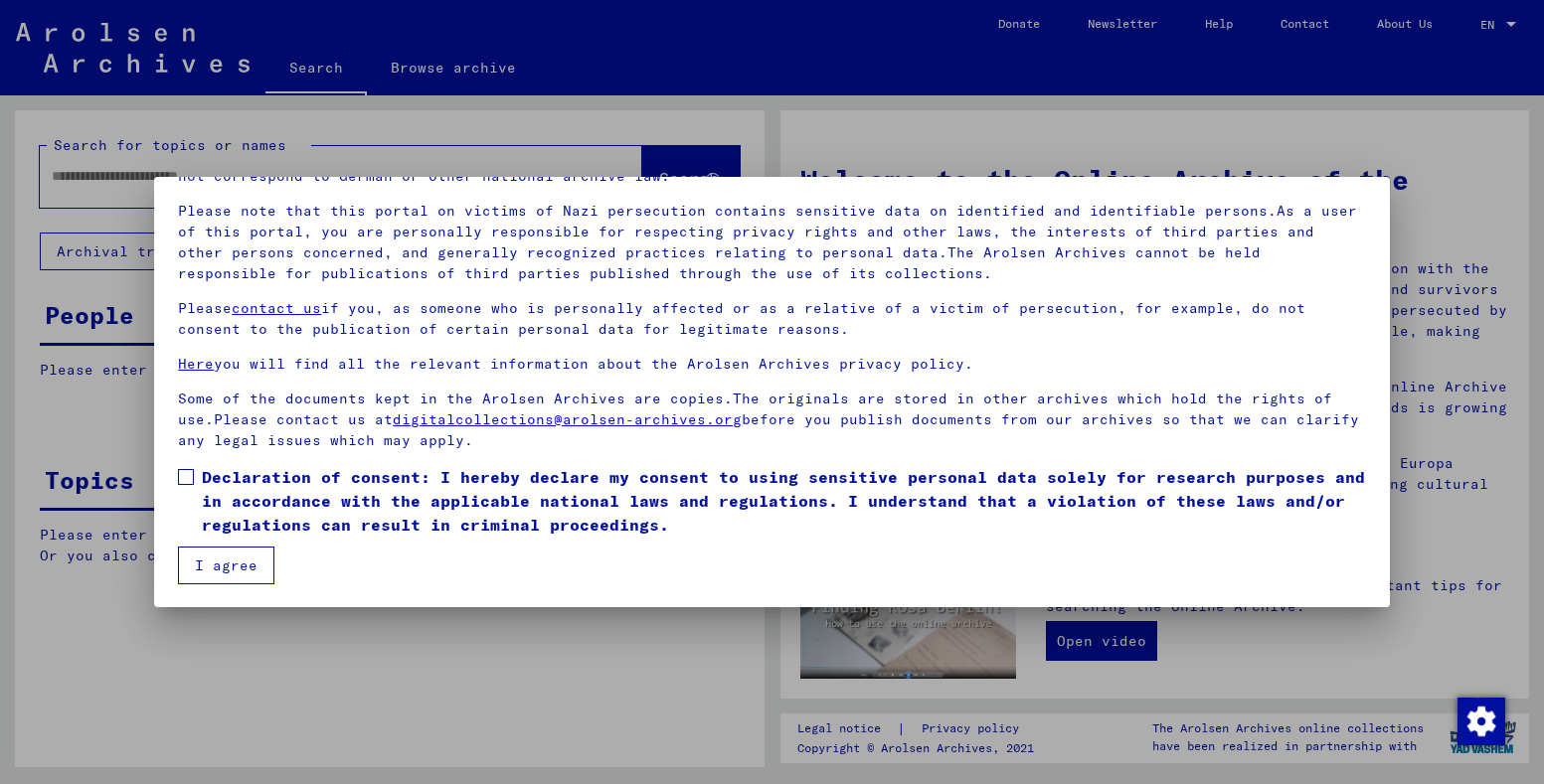 click at bounding box center [186, 477] 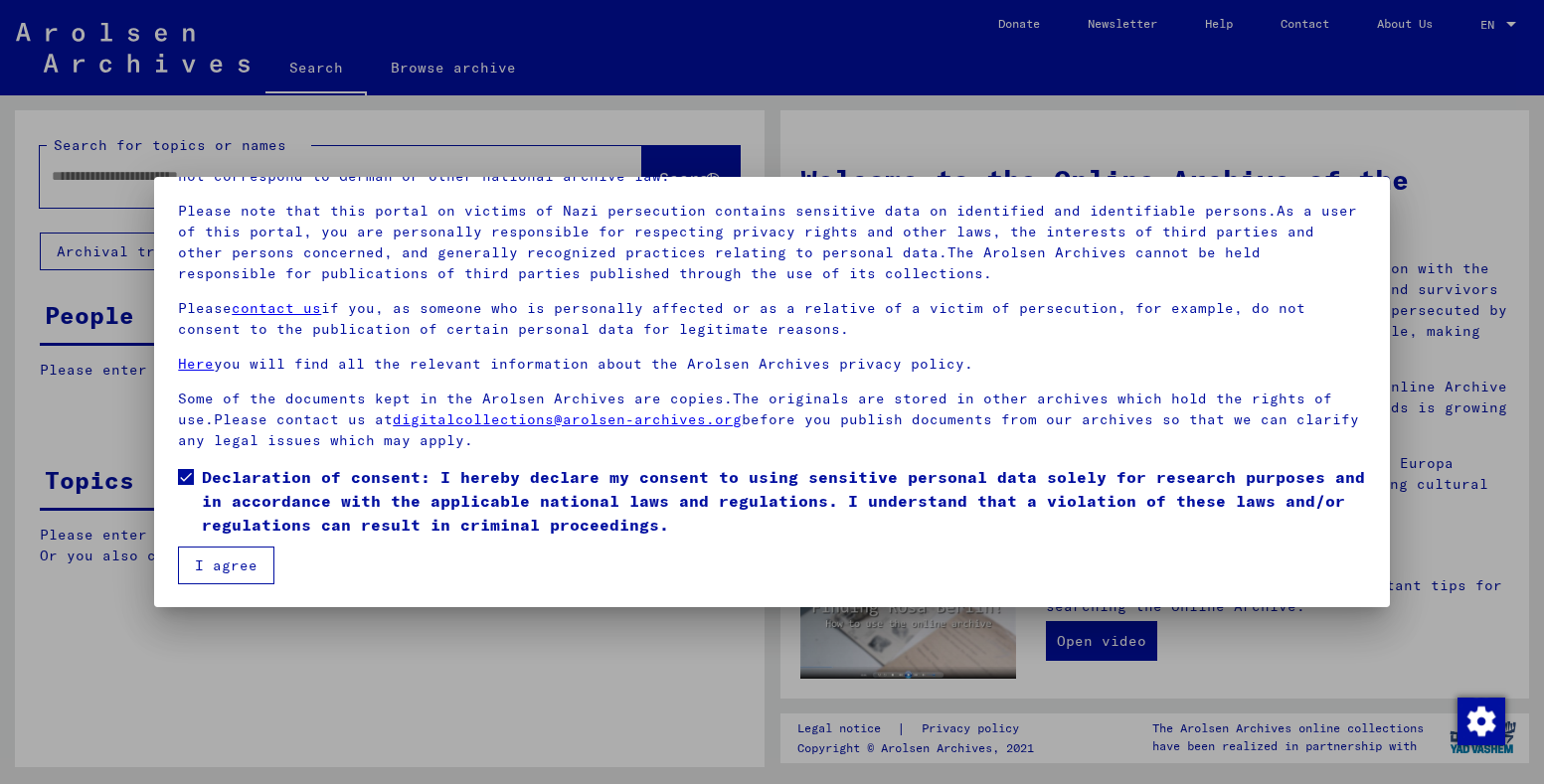 click on "I agree" at bounding box center [226, 565] 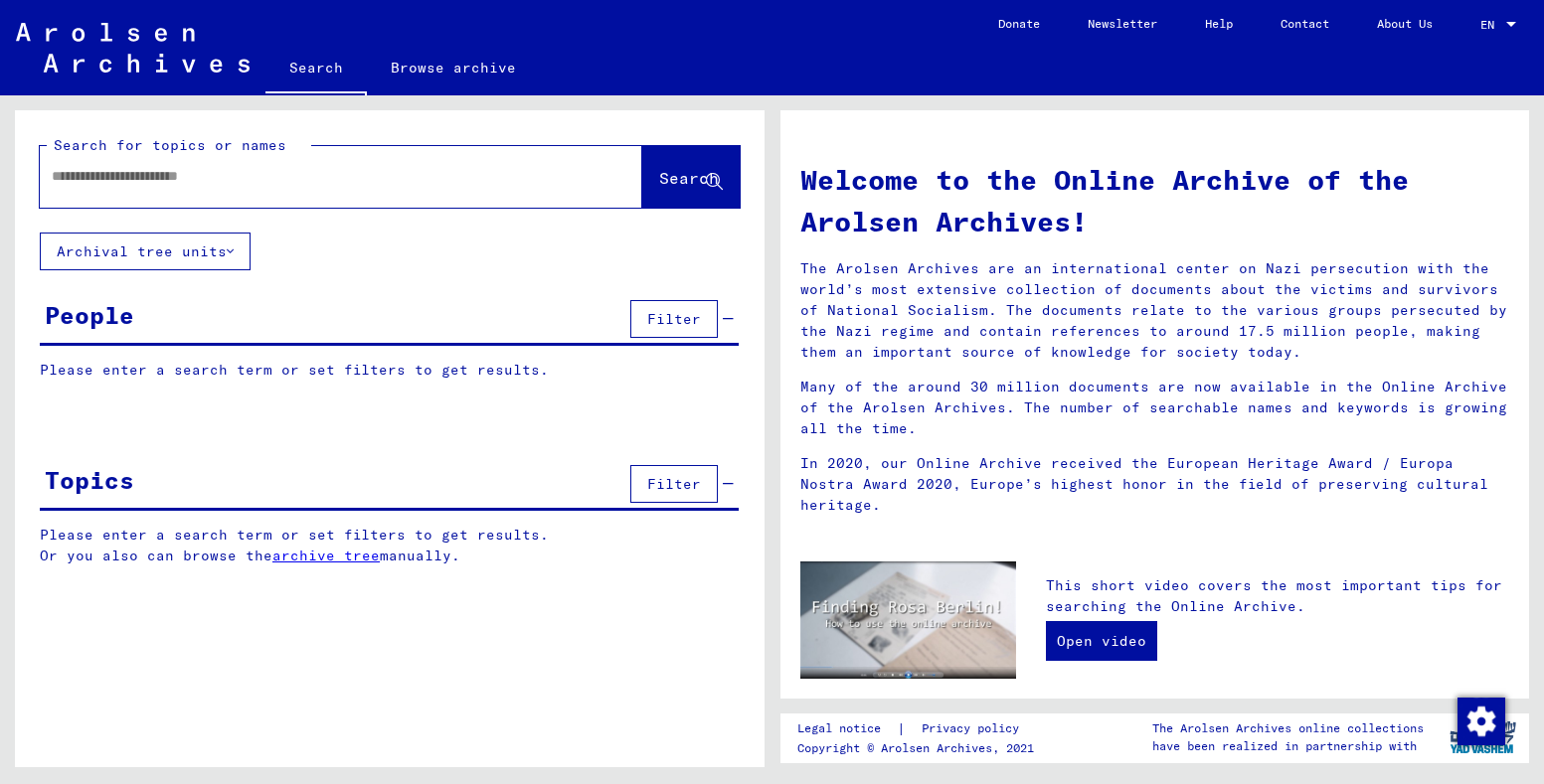 click at bounding box center [317, 176] 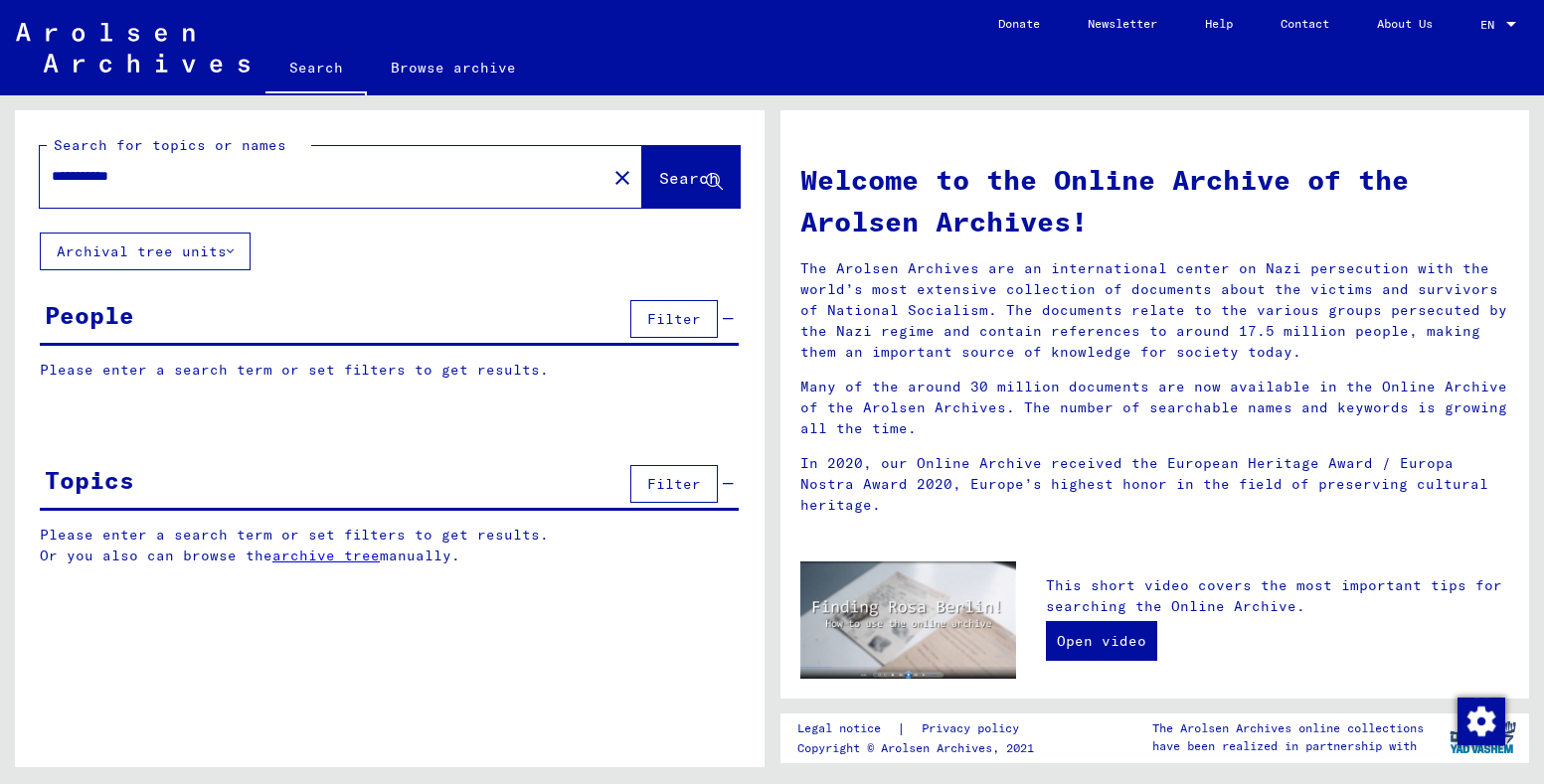 type on "**********" 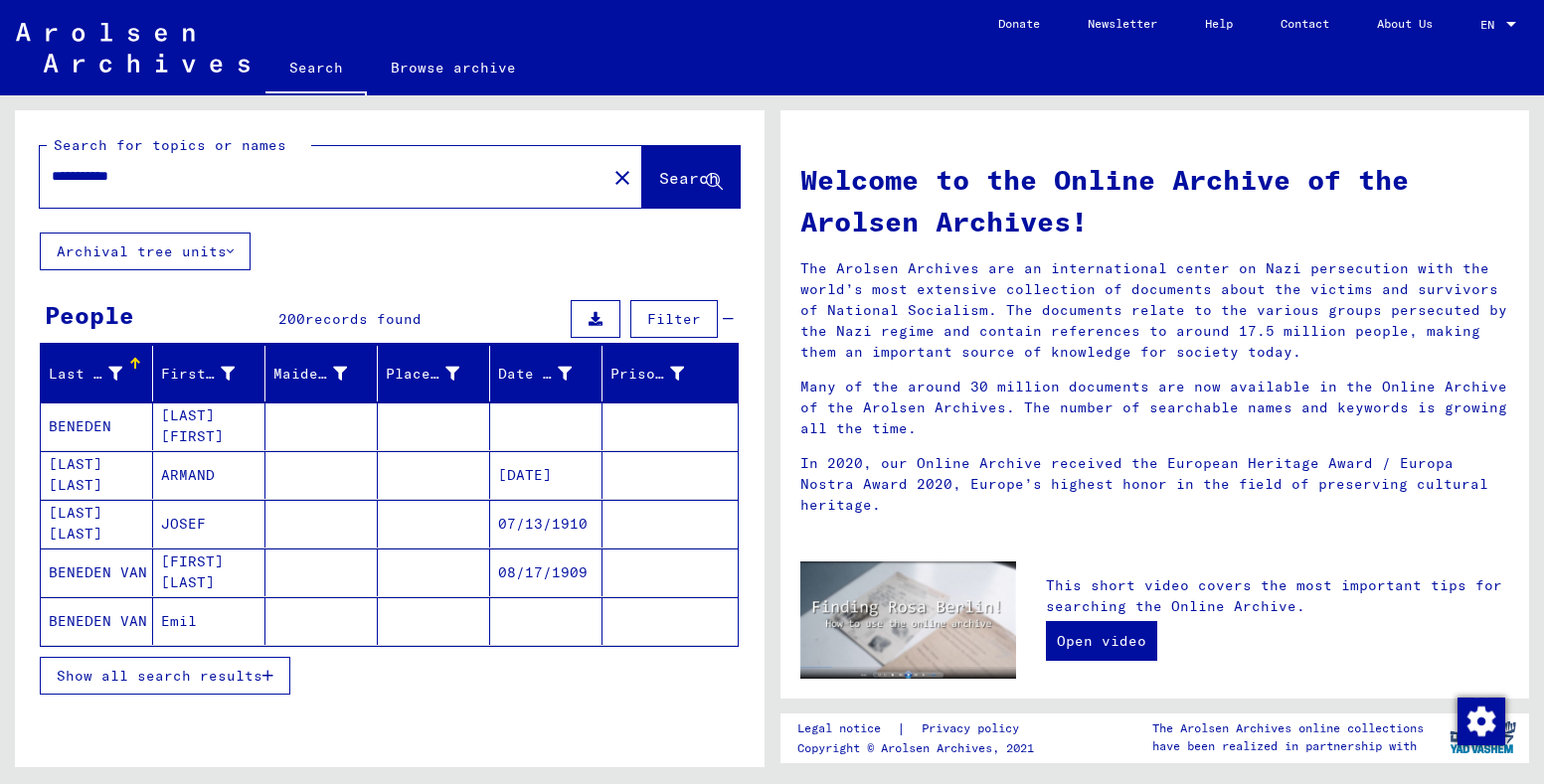 click on "JOSEF" at bounding box center [209, 572] 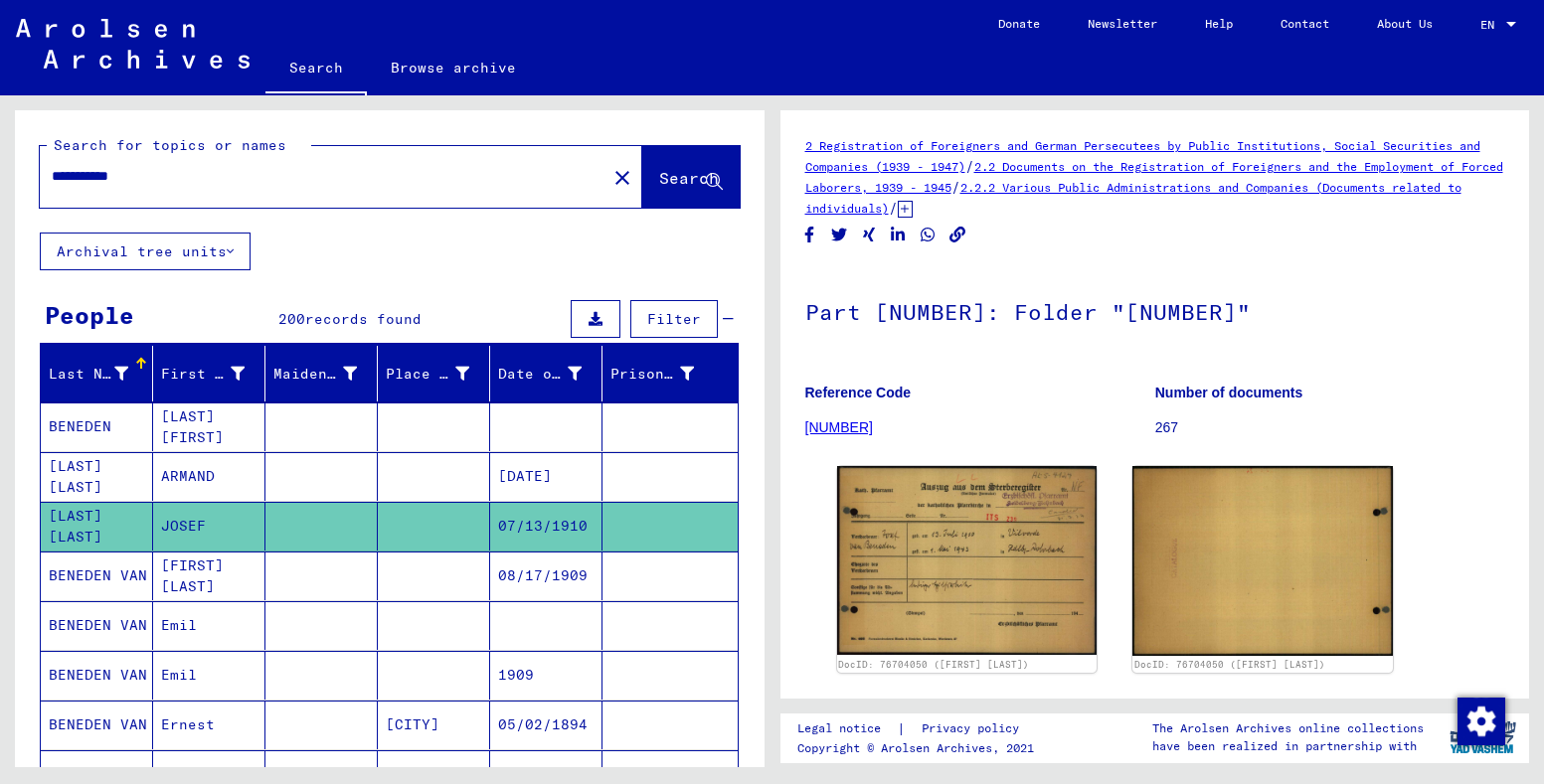 scroll, scrollTop: 0, scrollLeft: 0, axis: both 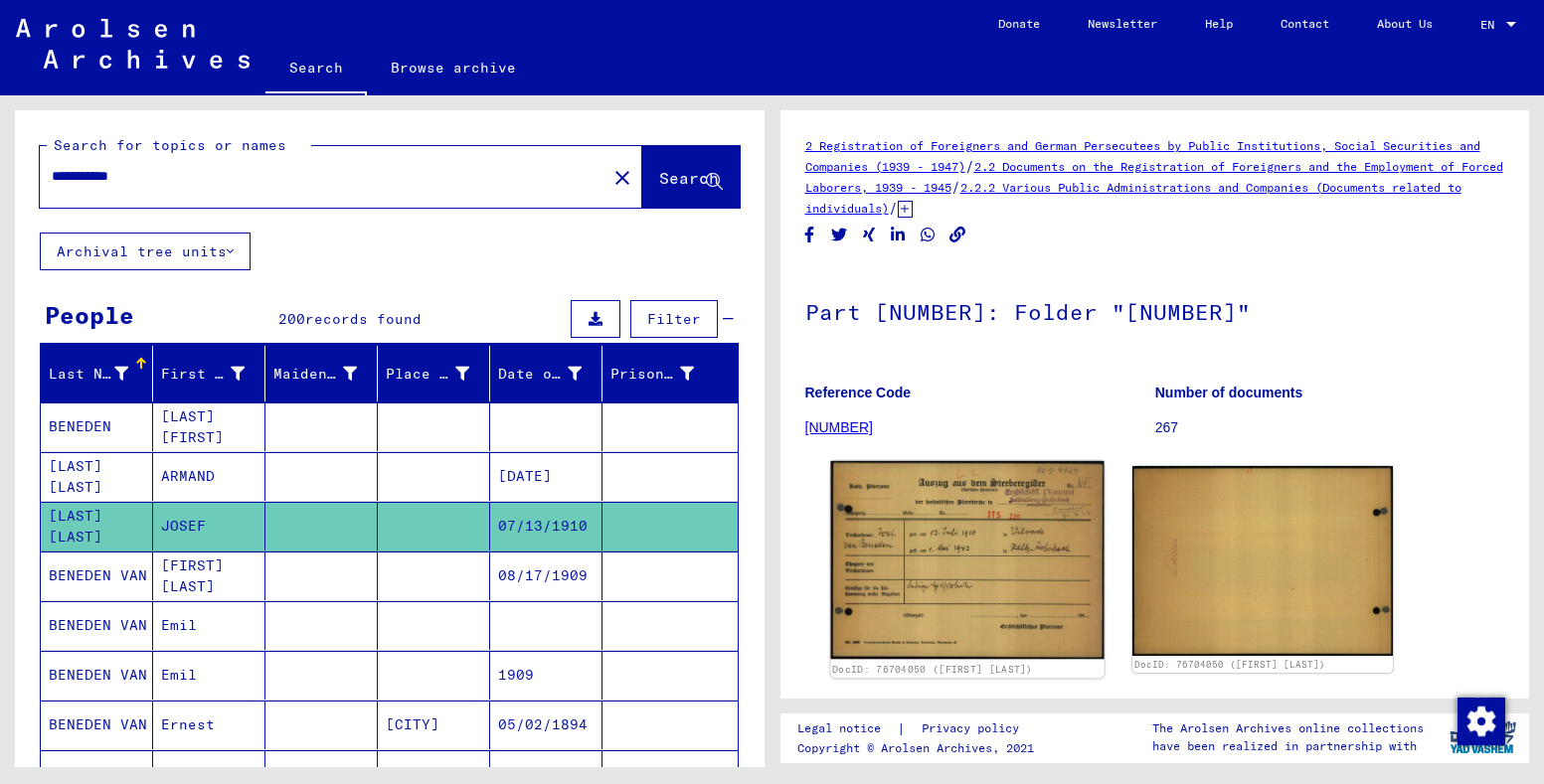 click 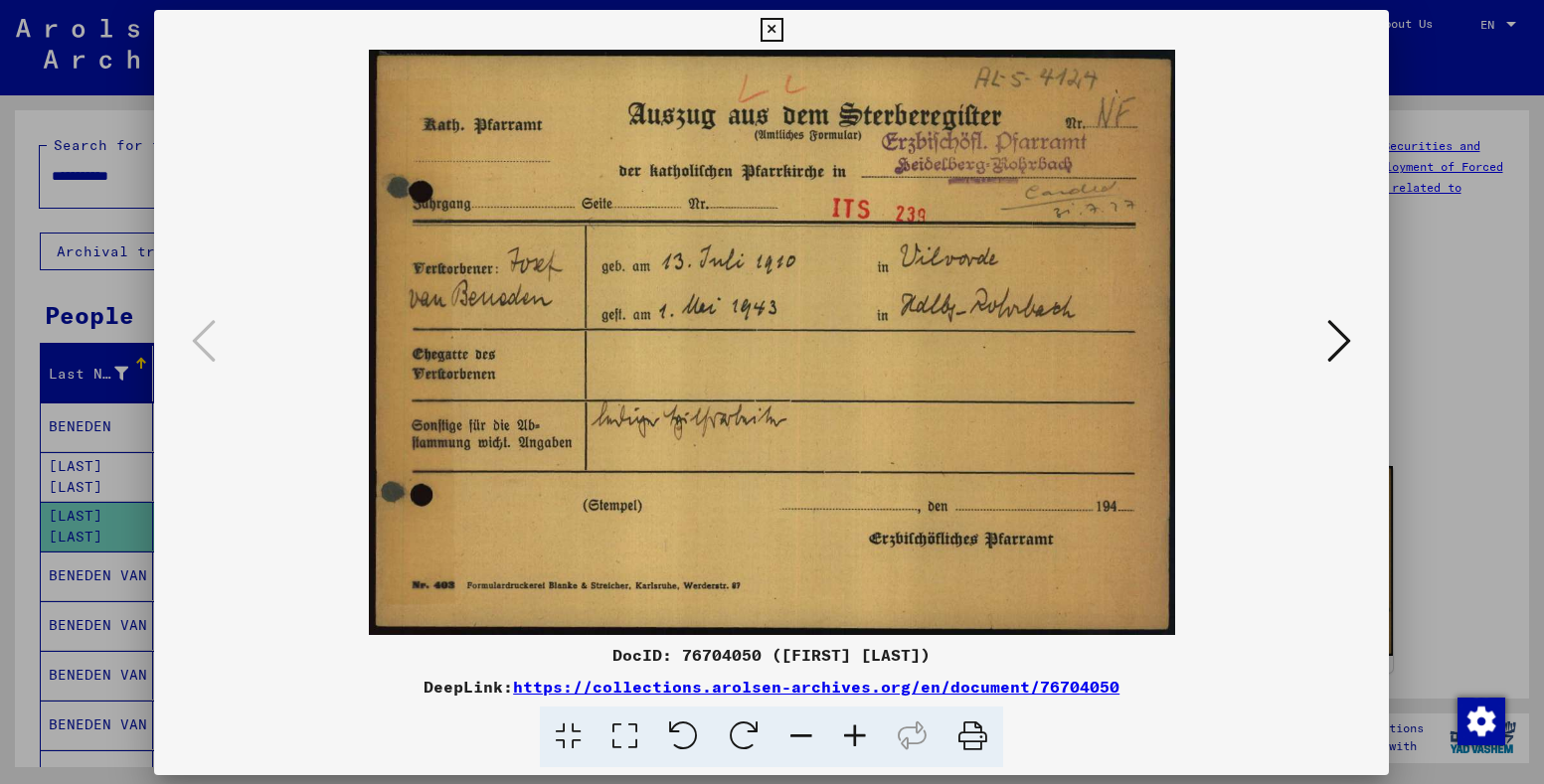 click at bounding box center (772, 342) 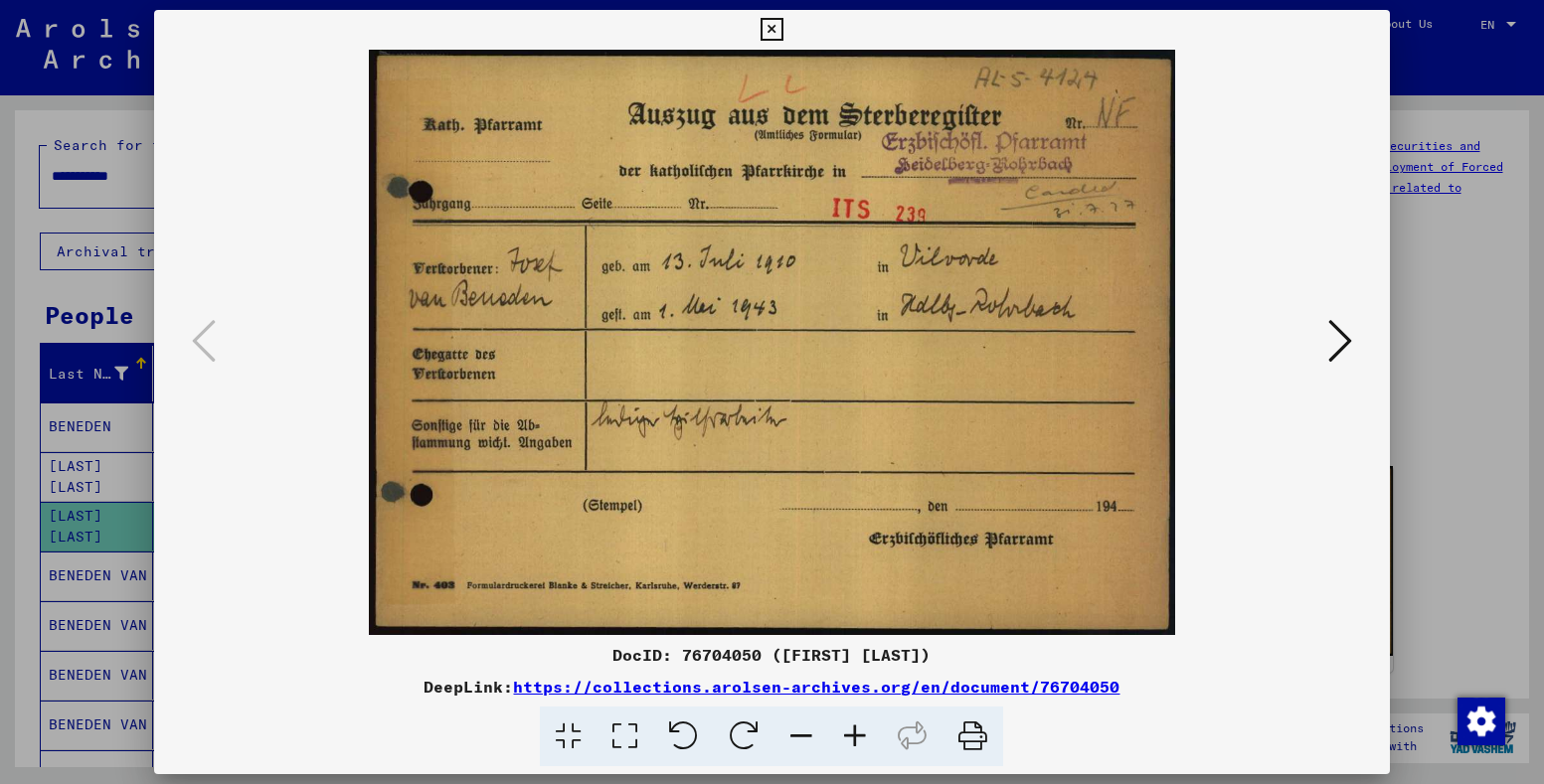 click at bounding box center (772, 30) 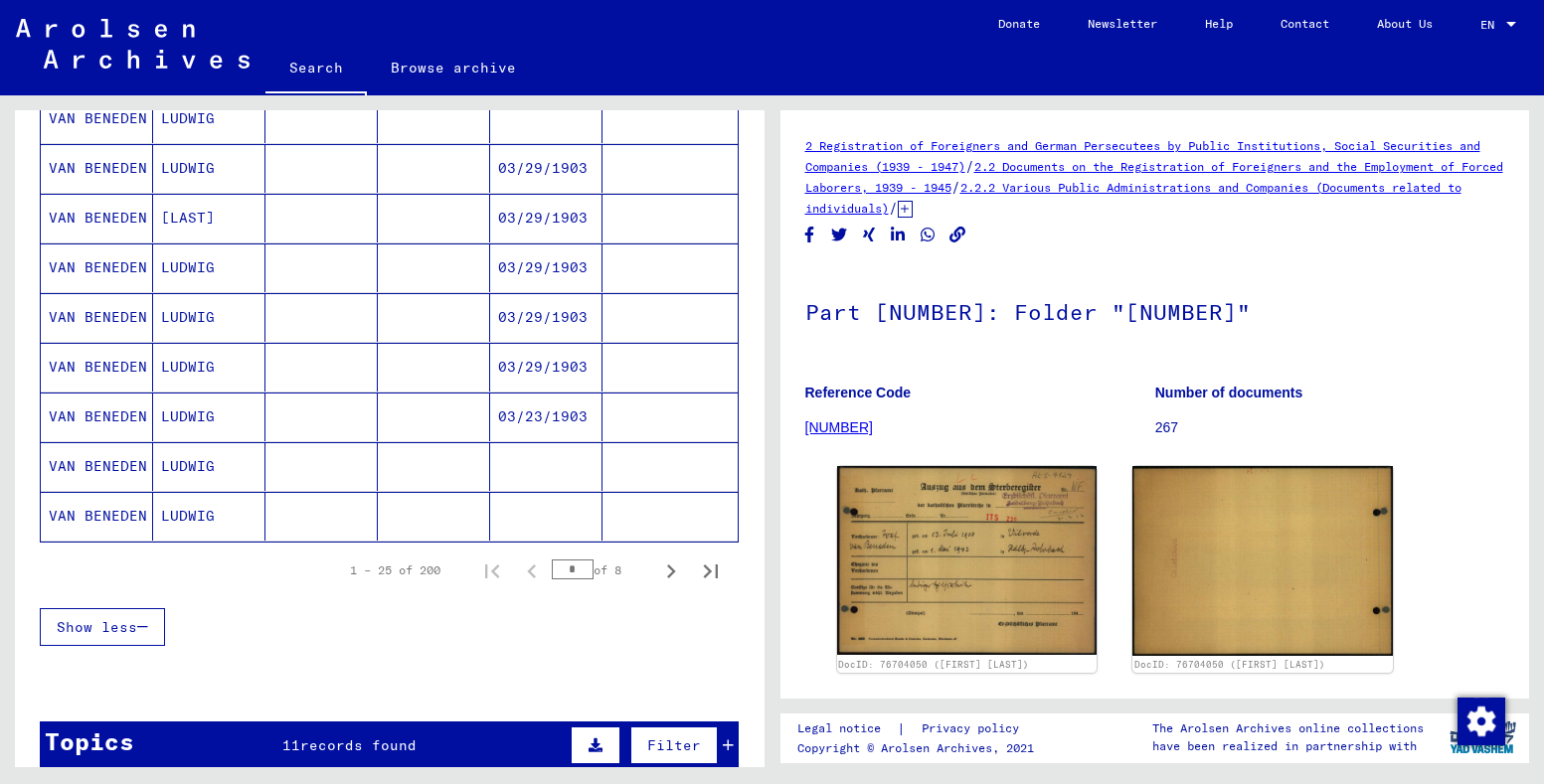 scroll, scrollTop: 1108, scrollLeft: 0, axis: vertical 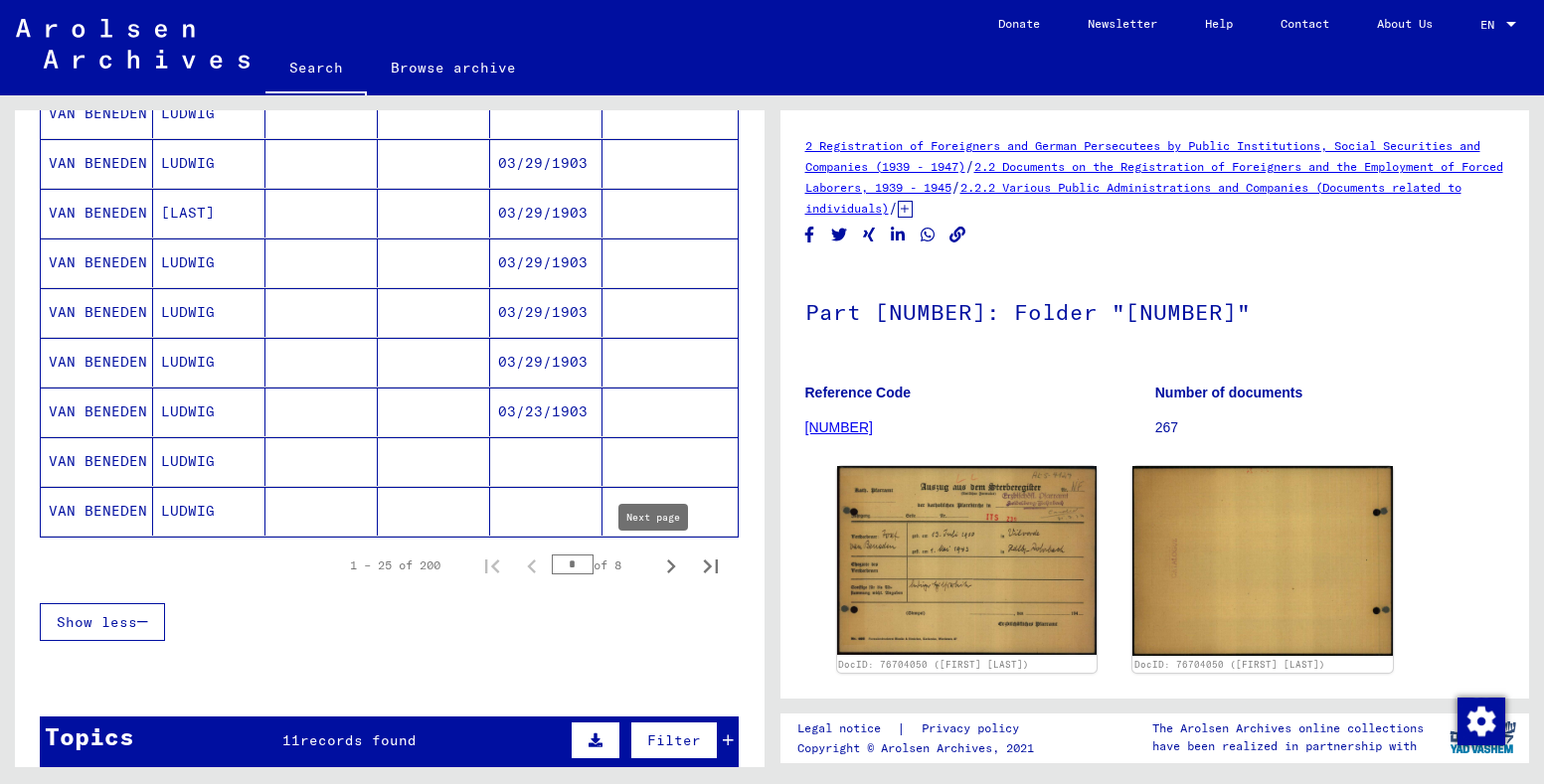 click 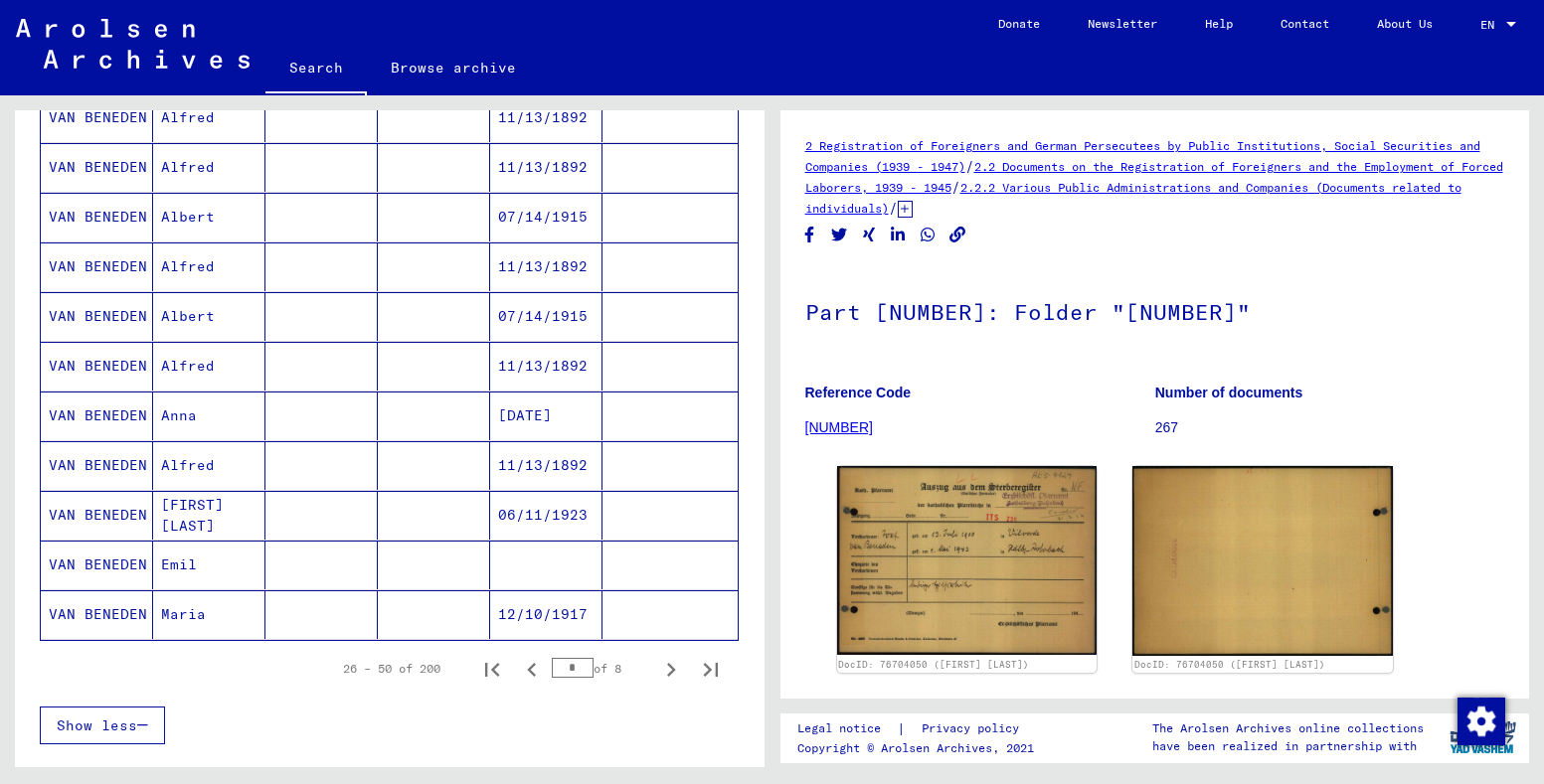 scroll, scrollTop: 1008, scrollLeft: 0, axis: vertical 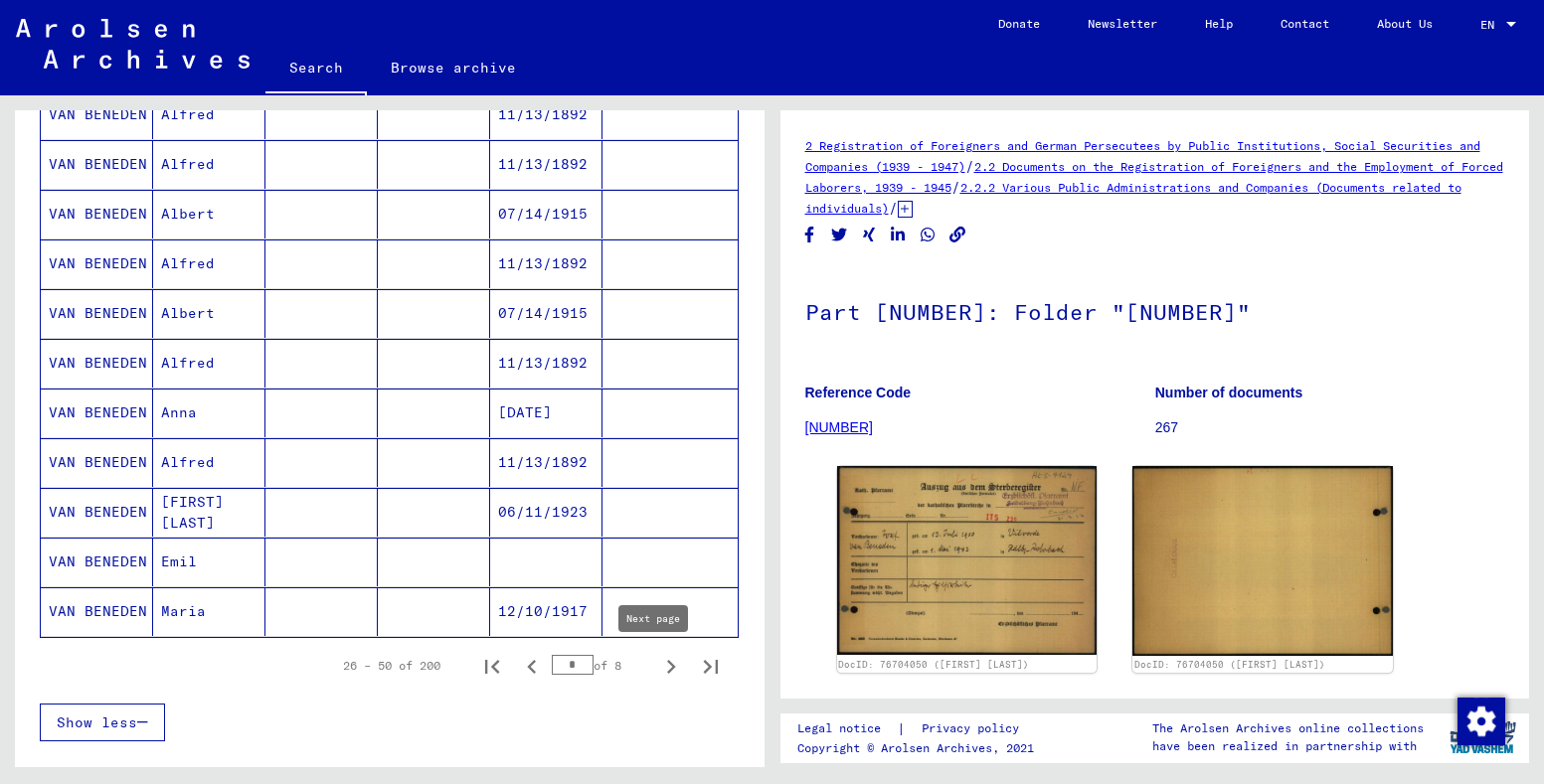 click 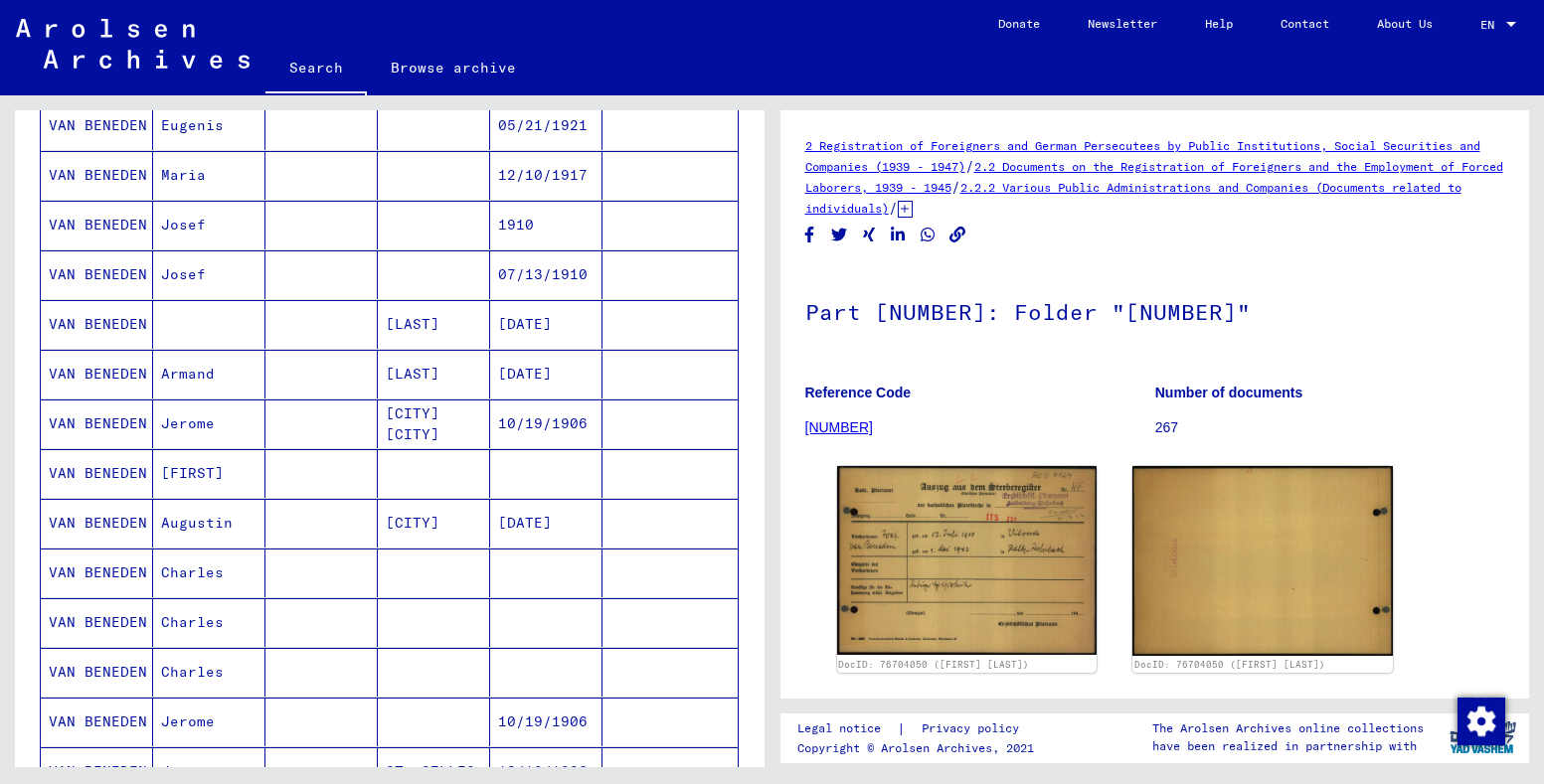 scroll, scrollTop: 705, scrollLeft: 0, axis: vertical 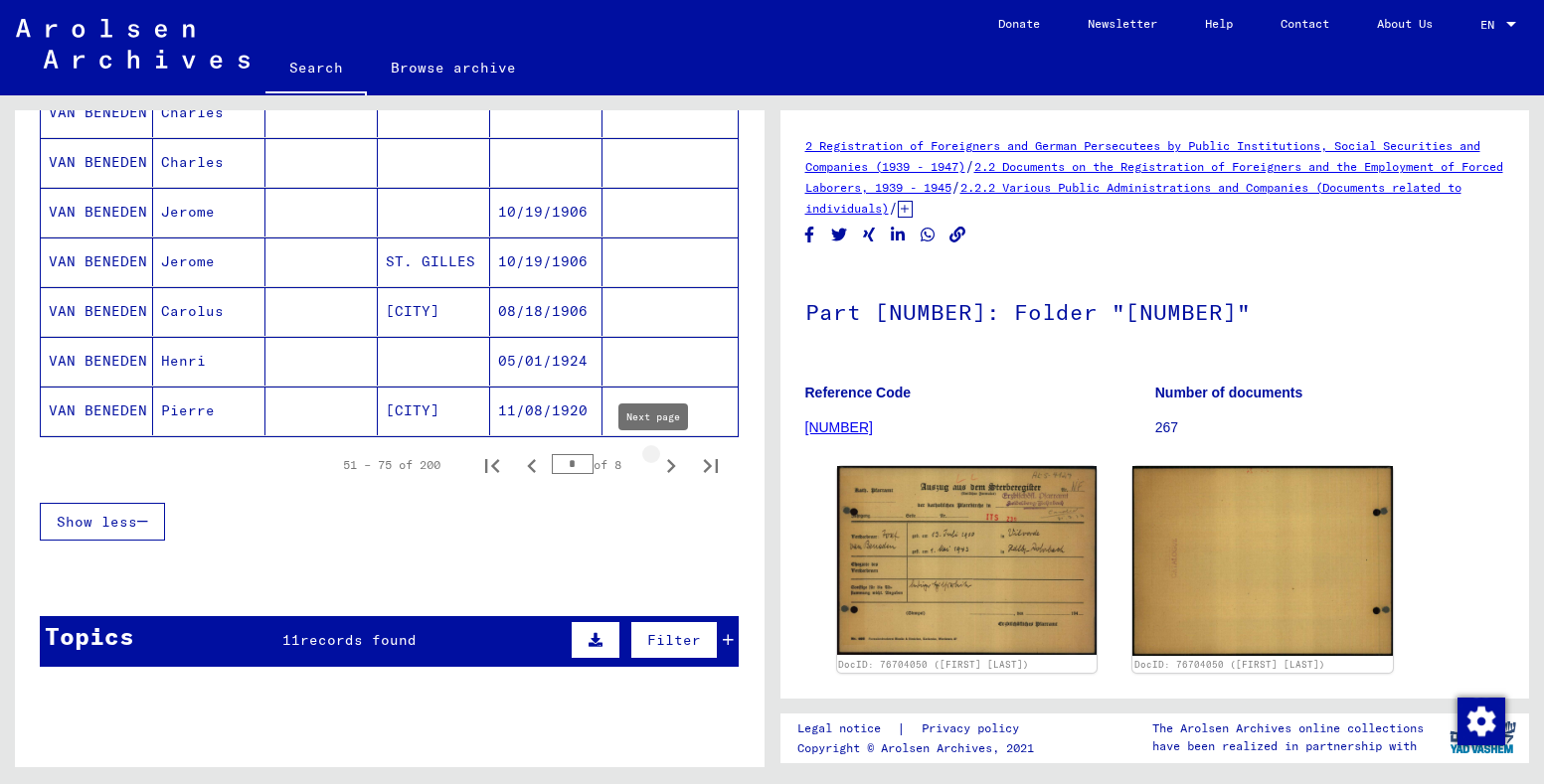 click 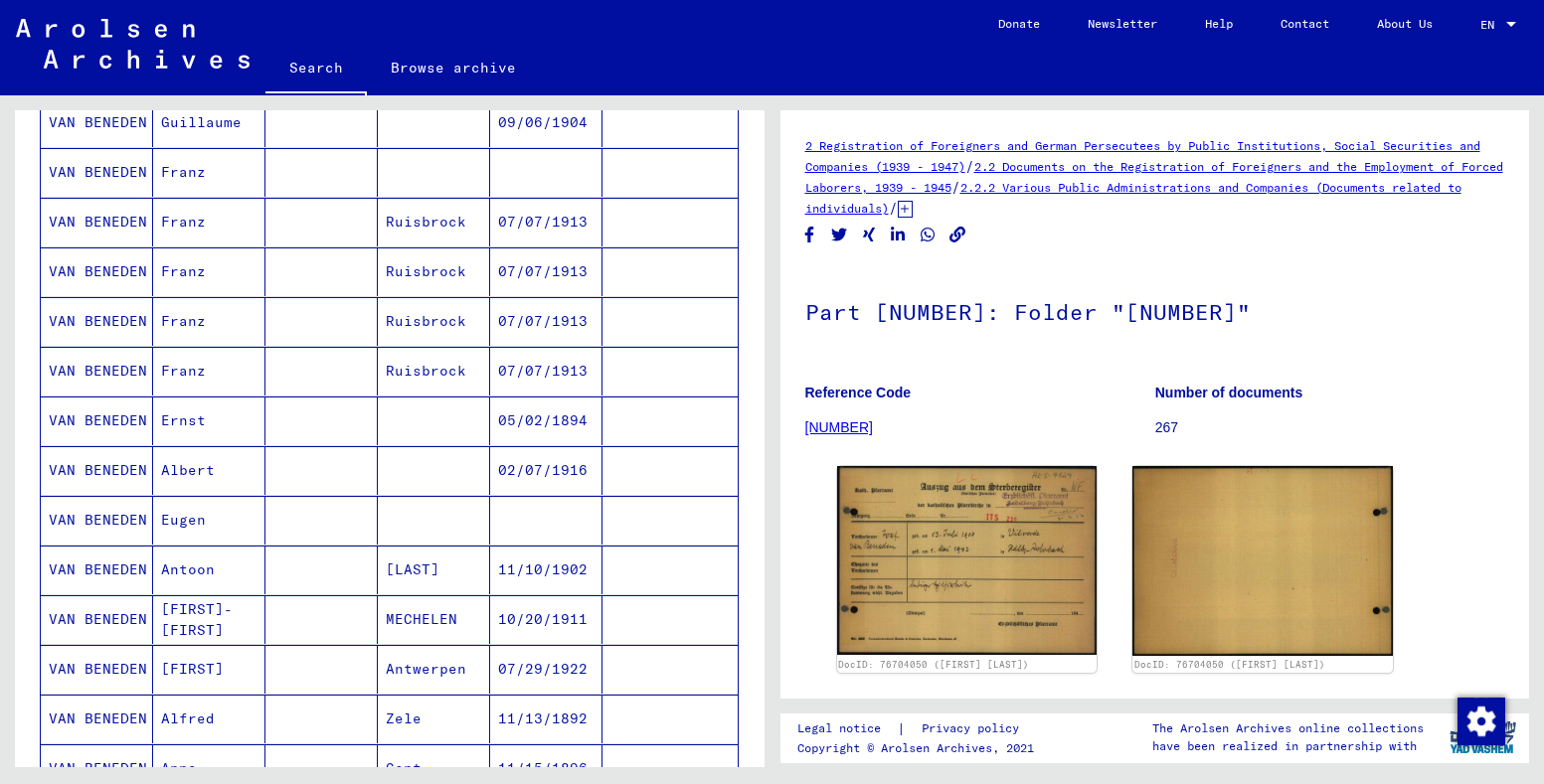 scroll, scrollTop: 604, scrollLeft: 0, axis: vertical 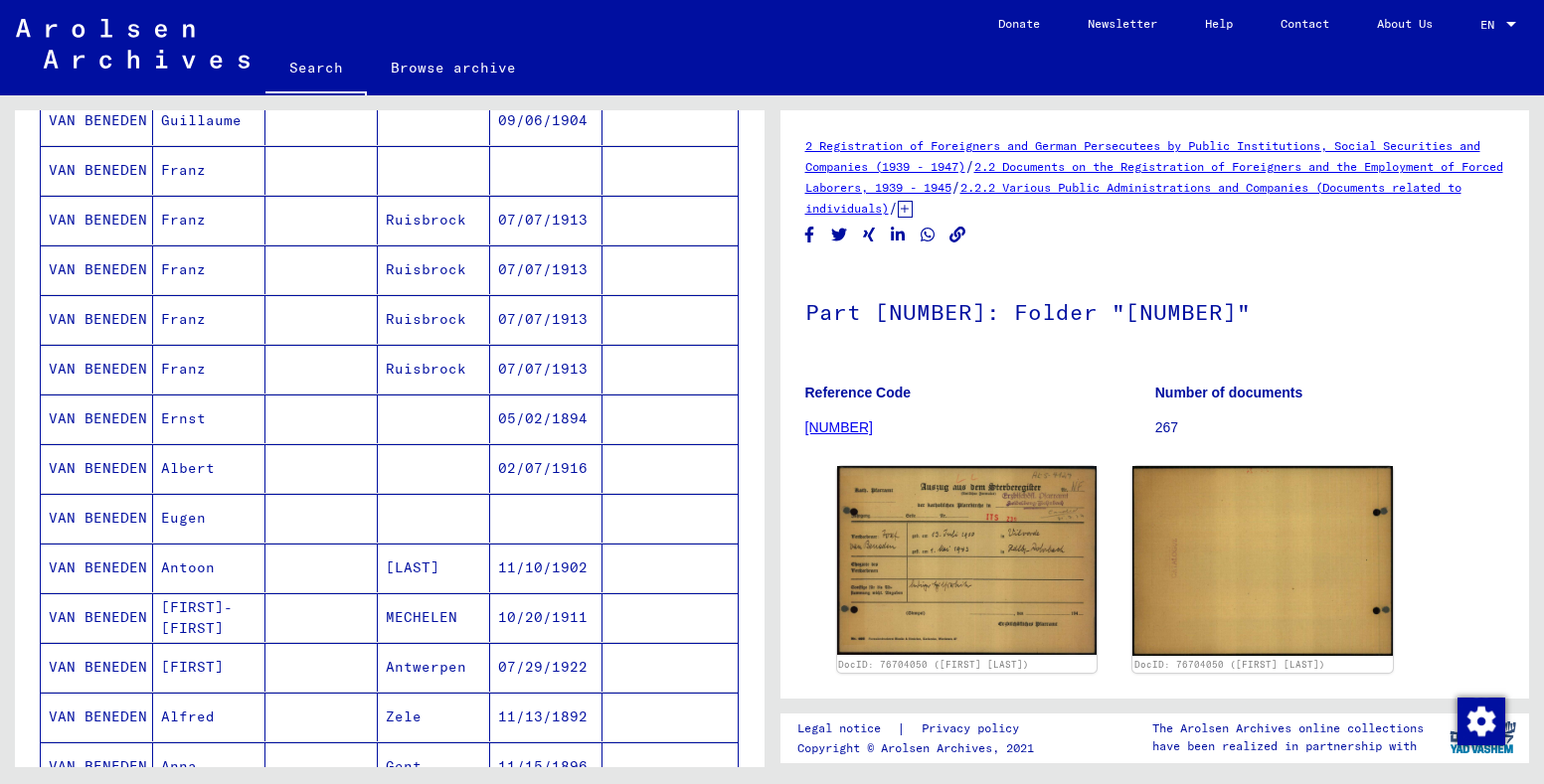 click on "Ruisbrock" at bounding box center [433, 269] 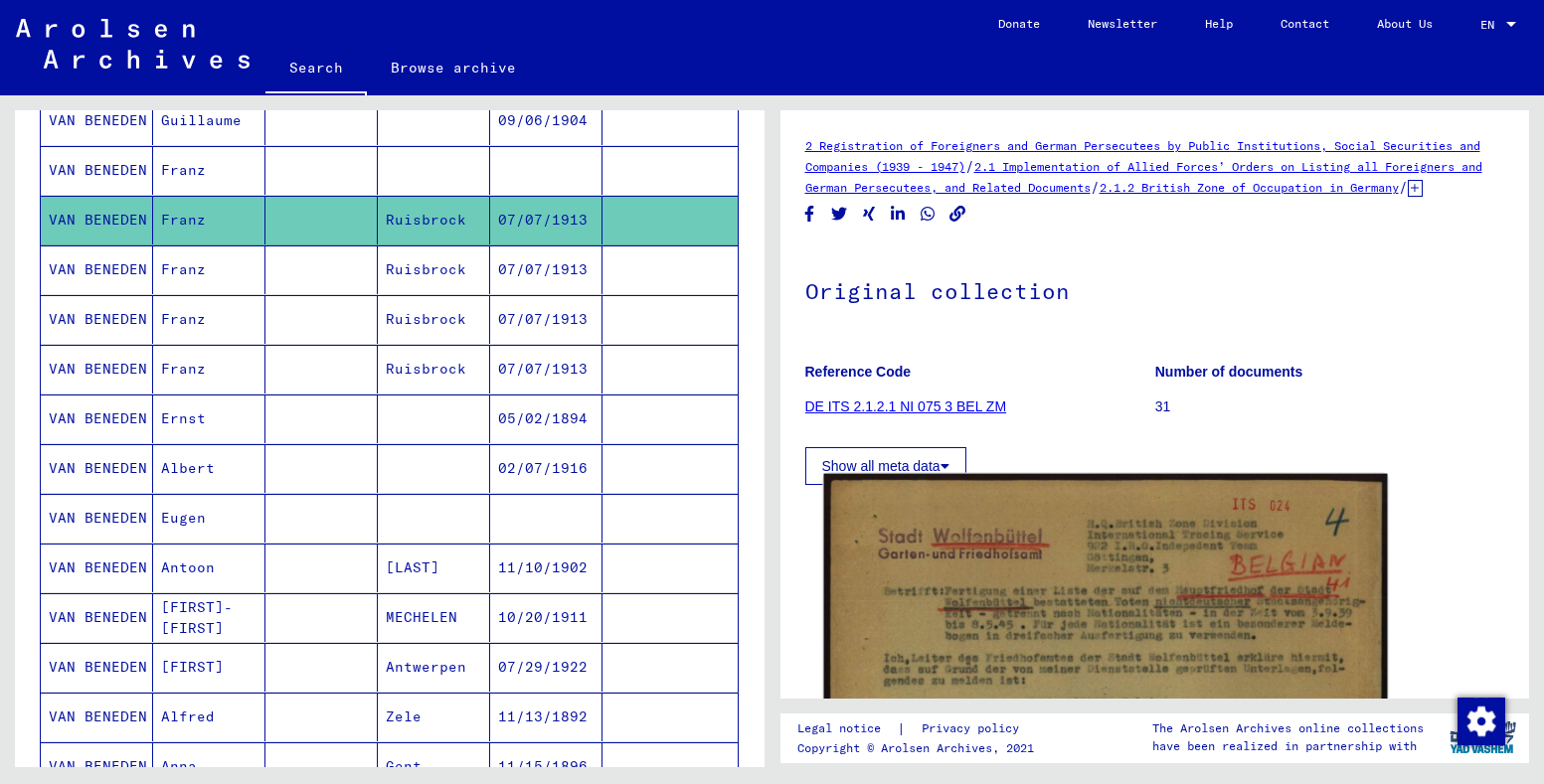 scroll, scrollTop: 0, scrollLeft: 0, axis: both 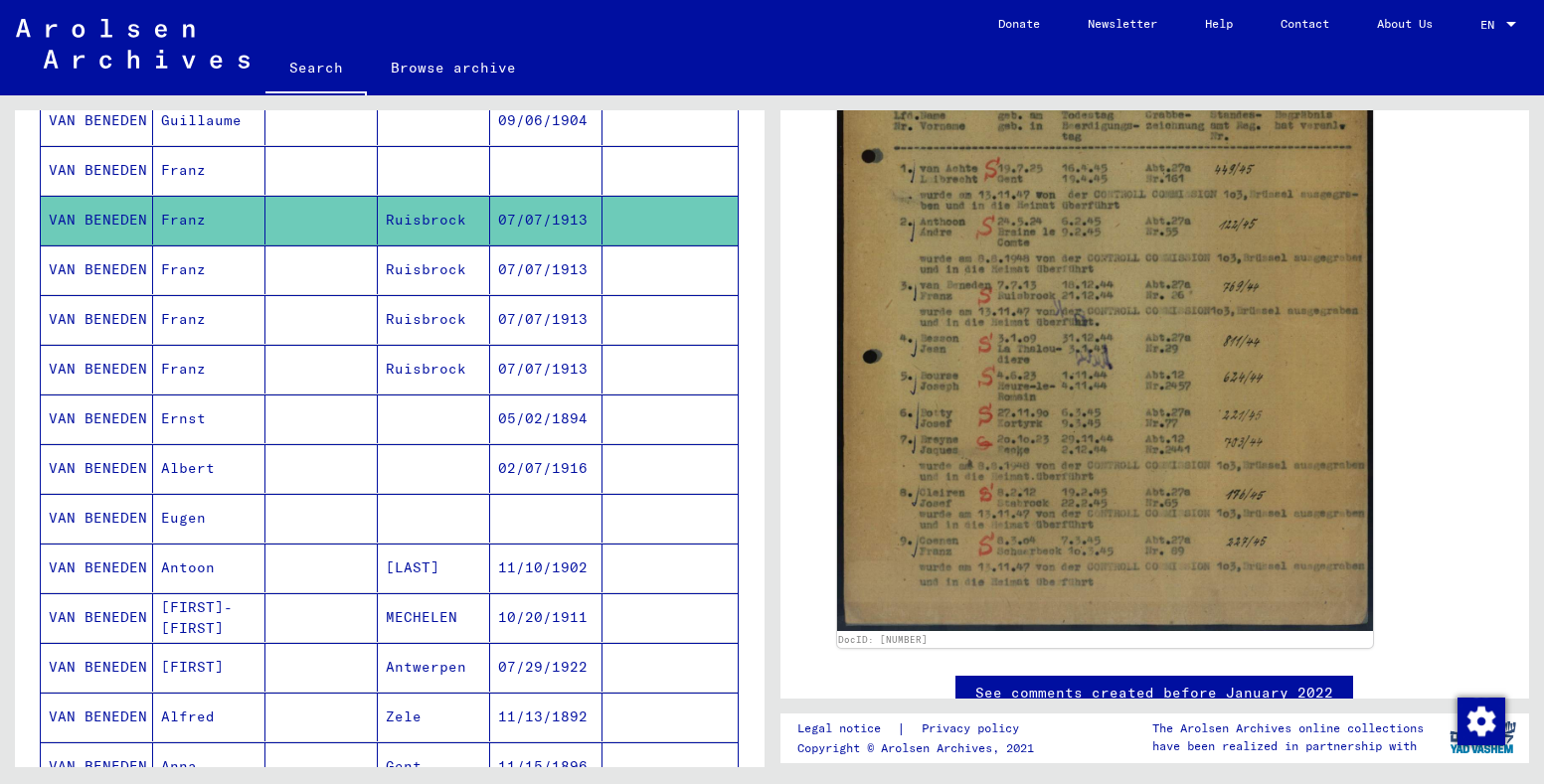 click on "07/07/1913" at bounding box center [546, 319] 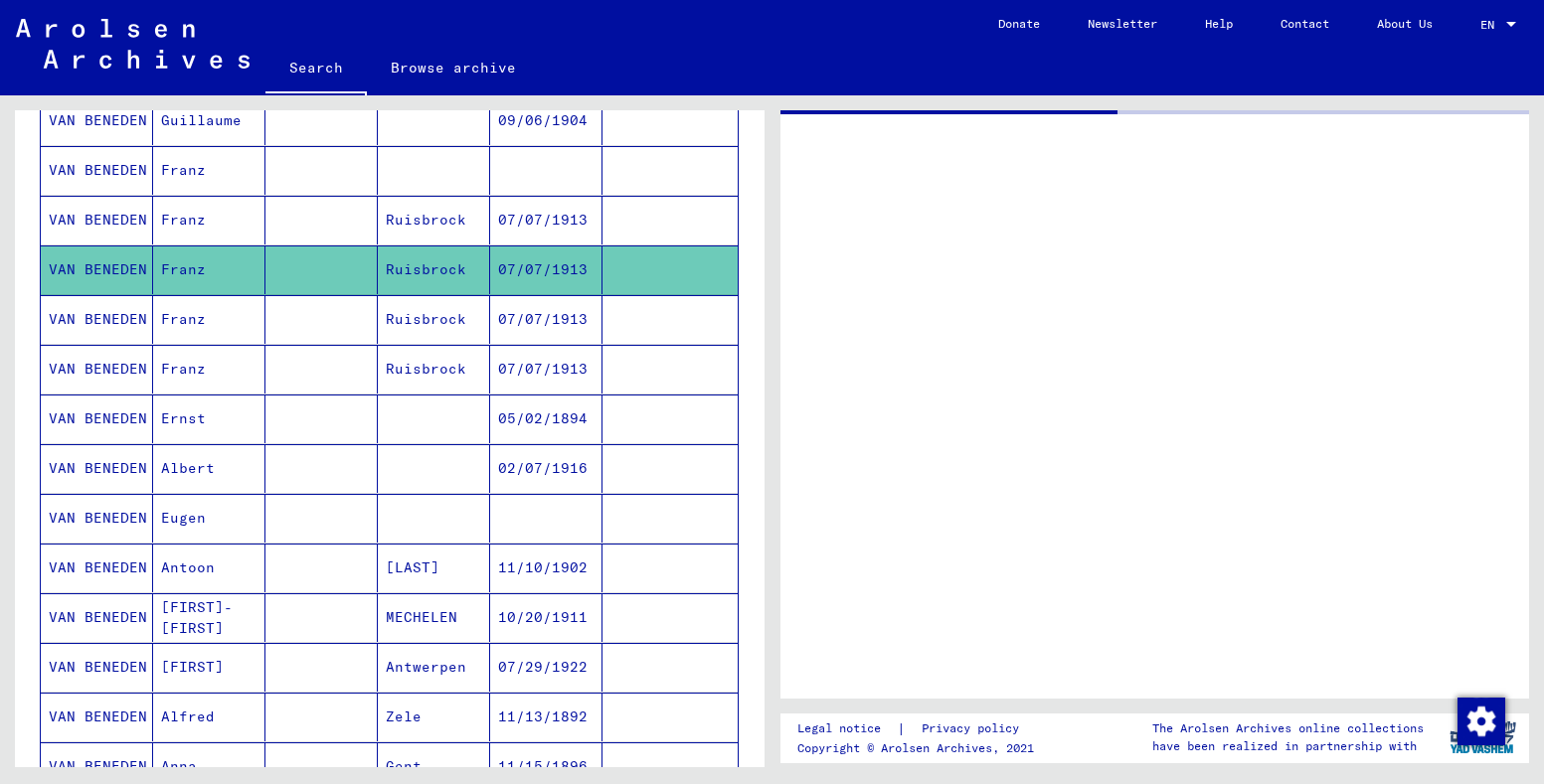 scroll, scrollTop: 0, scrollLeft: 0, axis: both 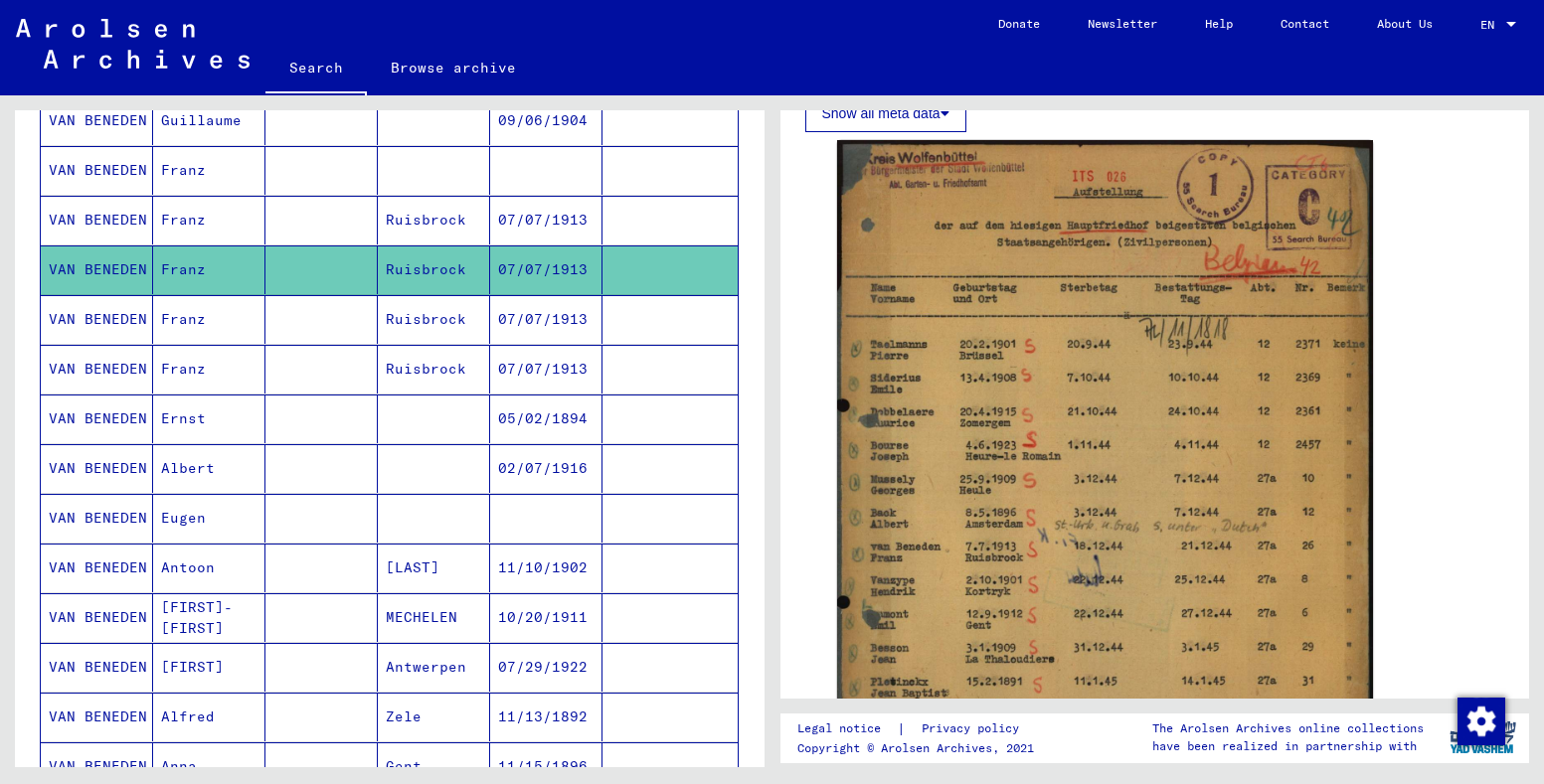 click on "07/07/1913" at bounding box center [546, 369] 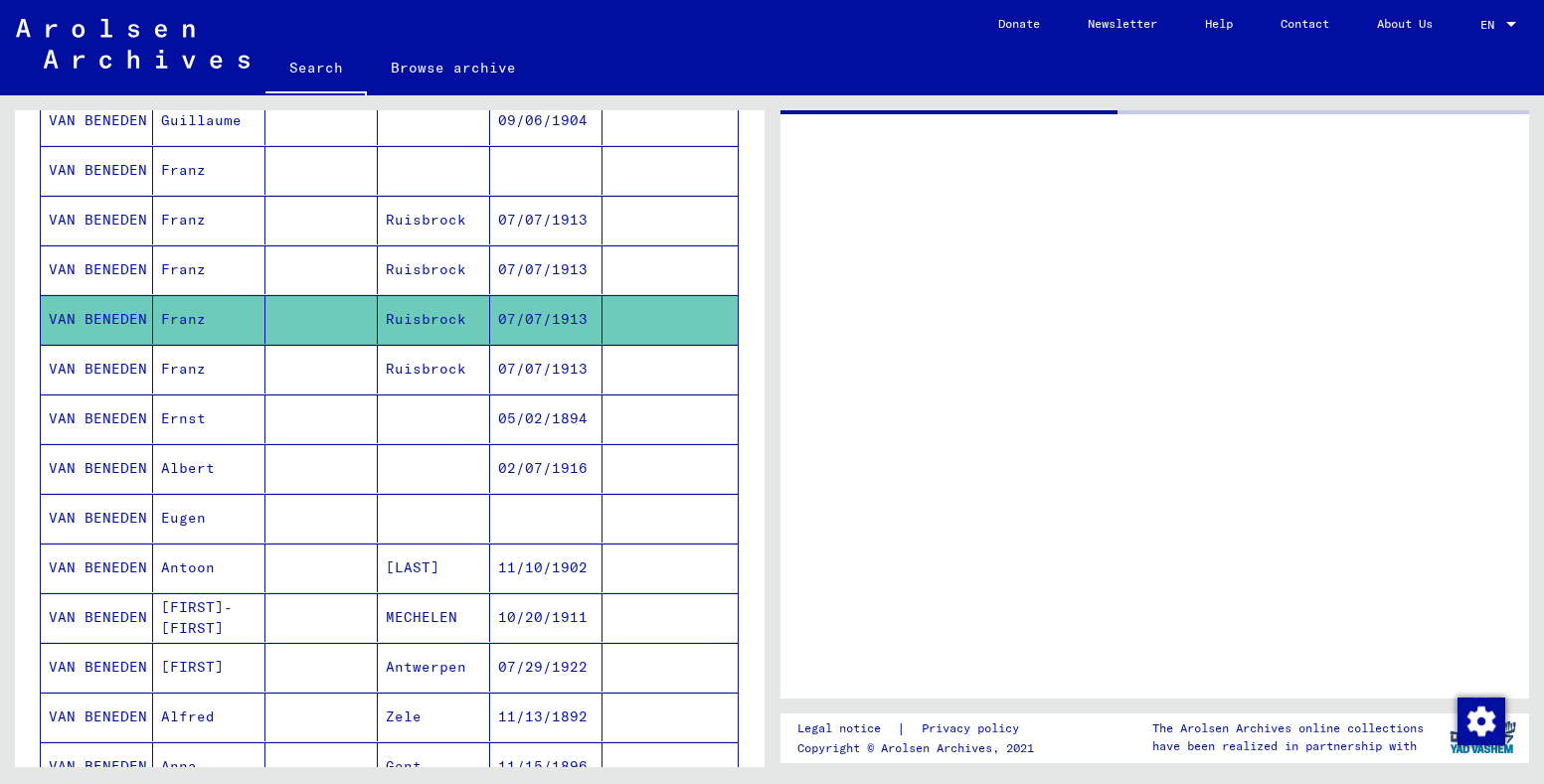 scroll, scrollTop: 0, scrollLeft: 0, axis: both 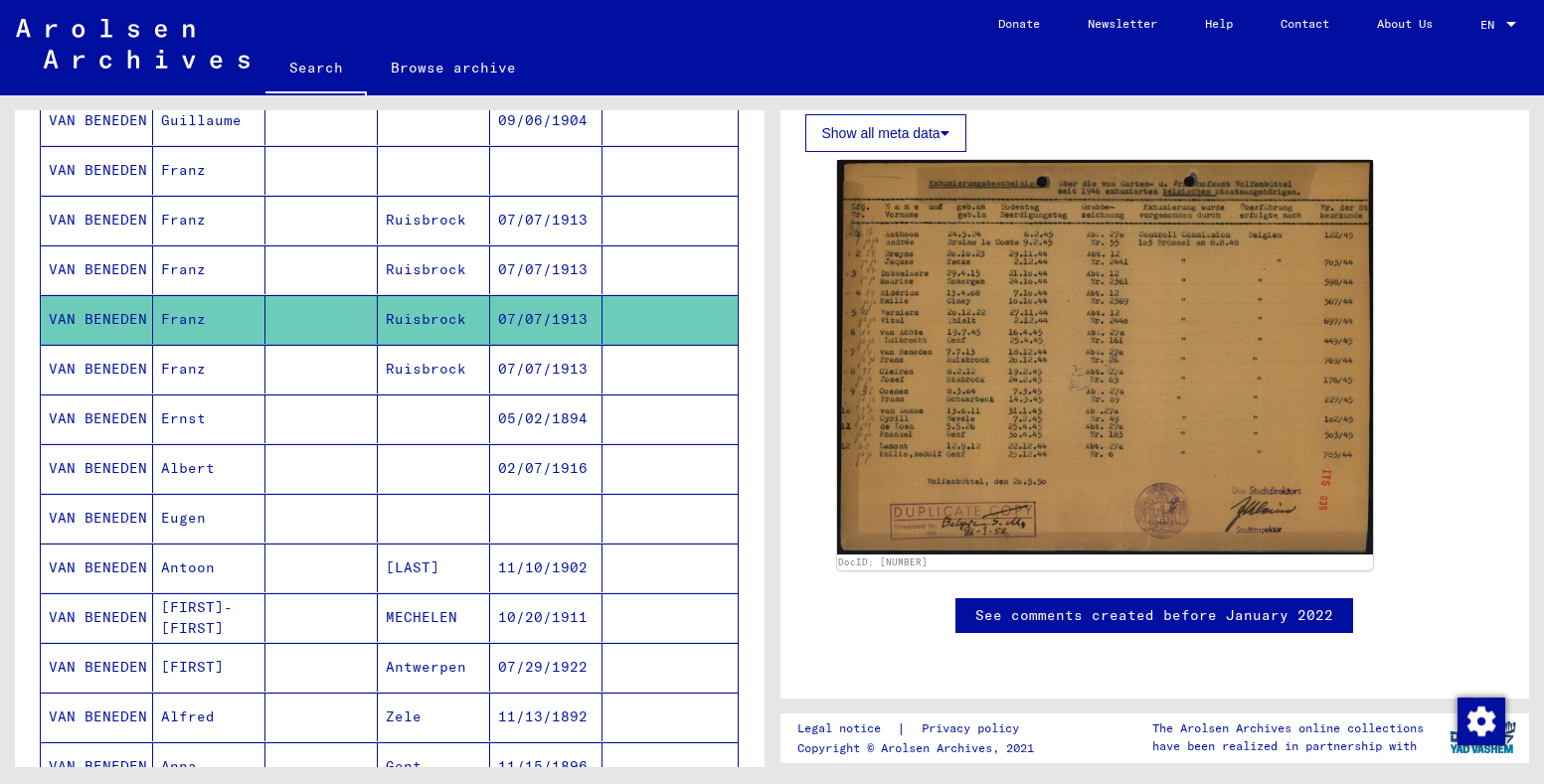 click on "07/07/1913" at bounding box center [546, 418] 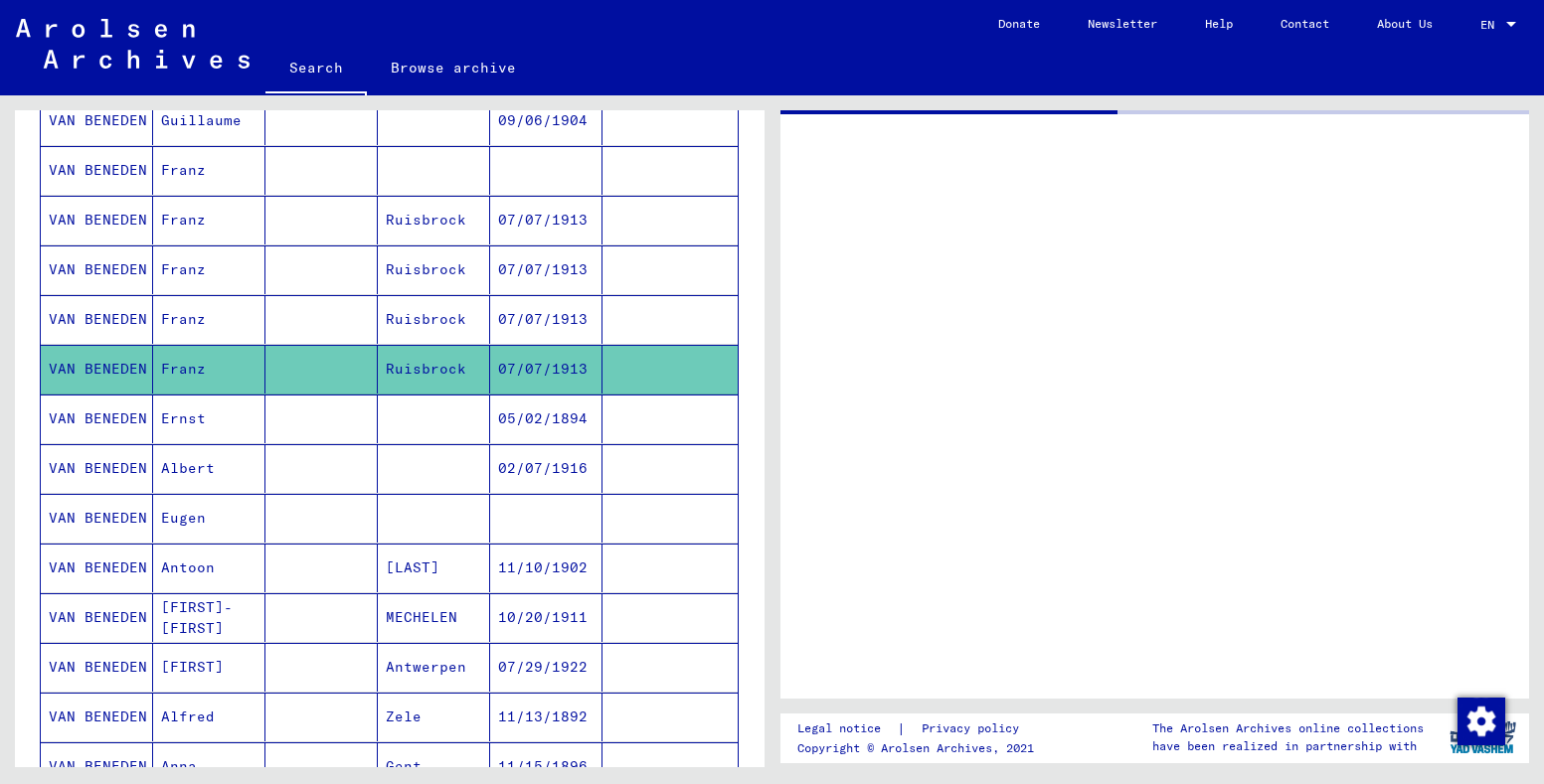 scroll, scrollTop: 0, scrollLeft: 0, axis: both 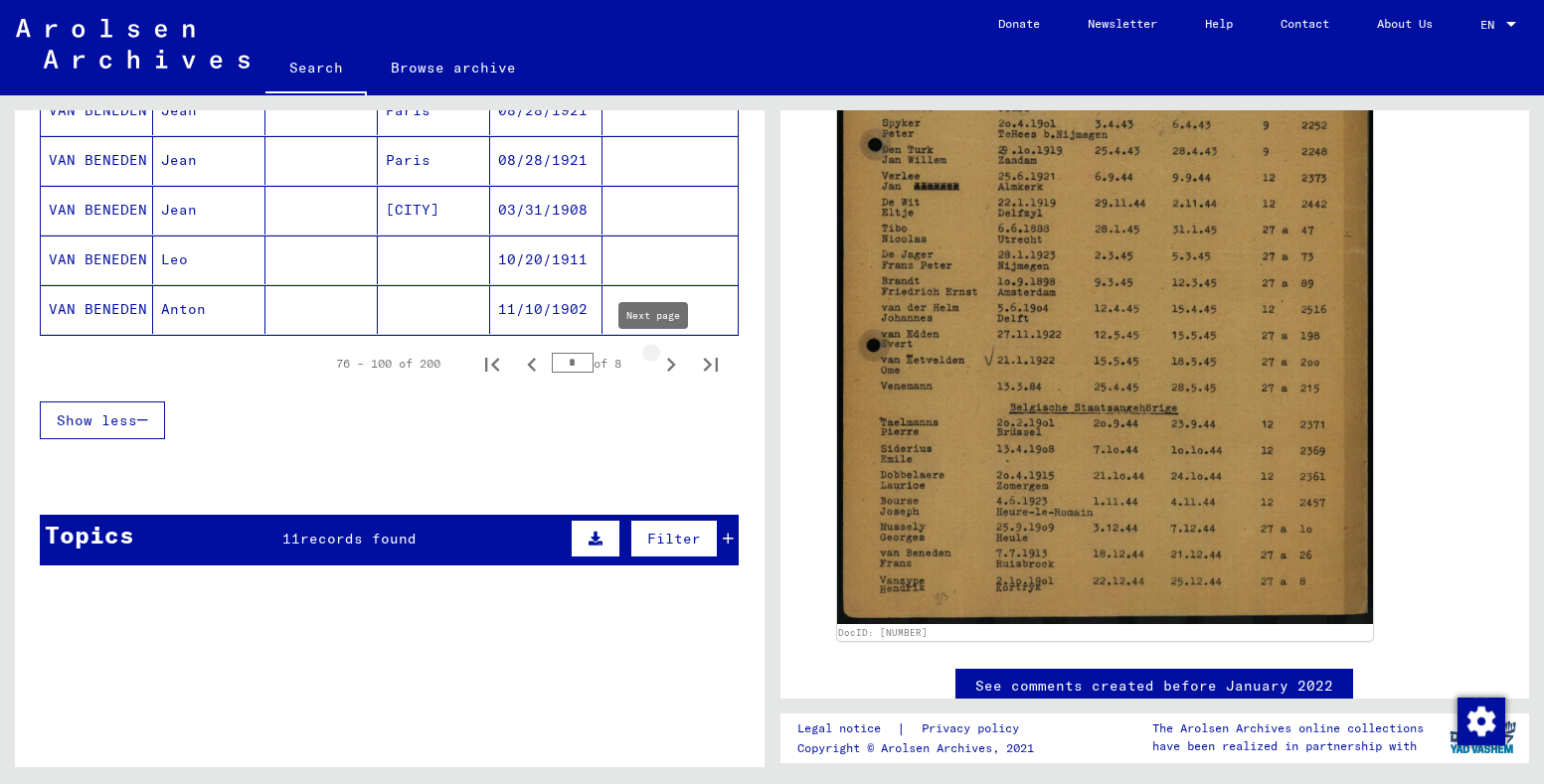 click 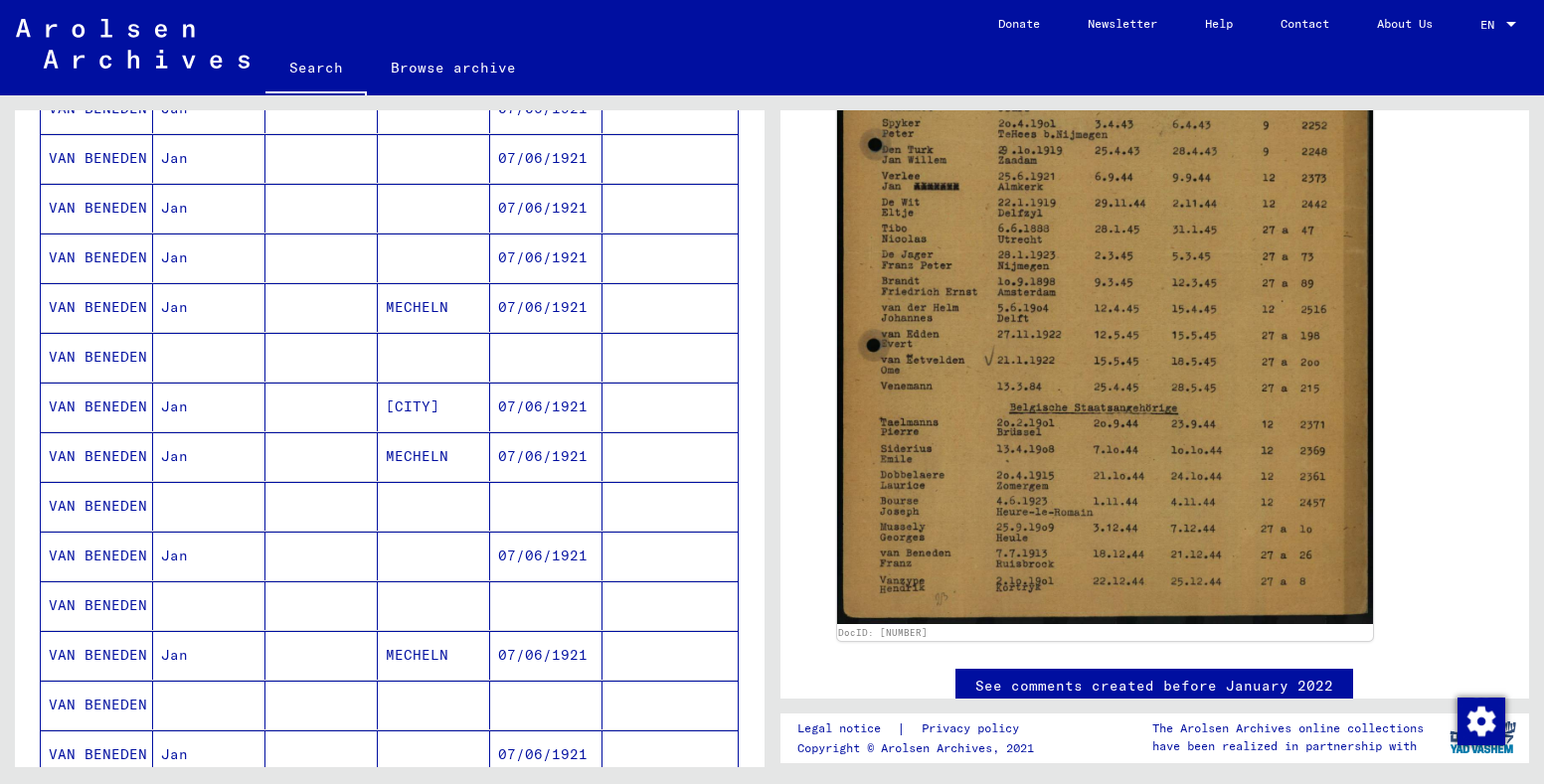 scroll, scrollTop: 604, scrollLeft: 0, axis: vertical 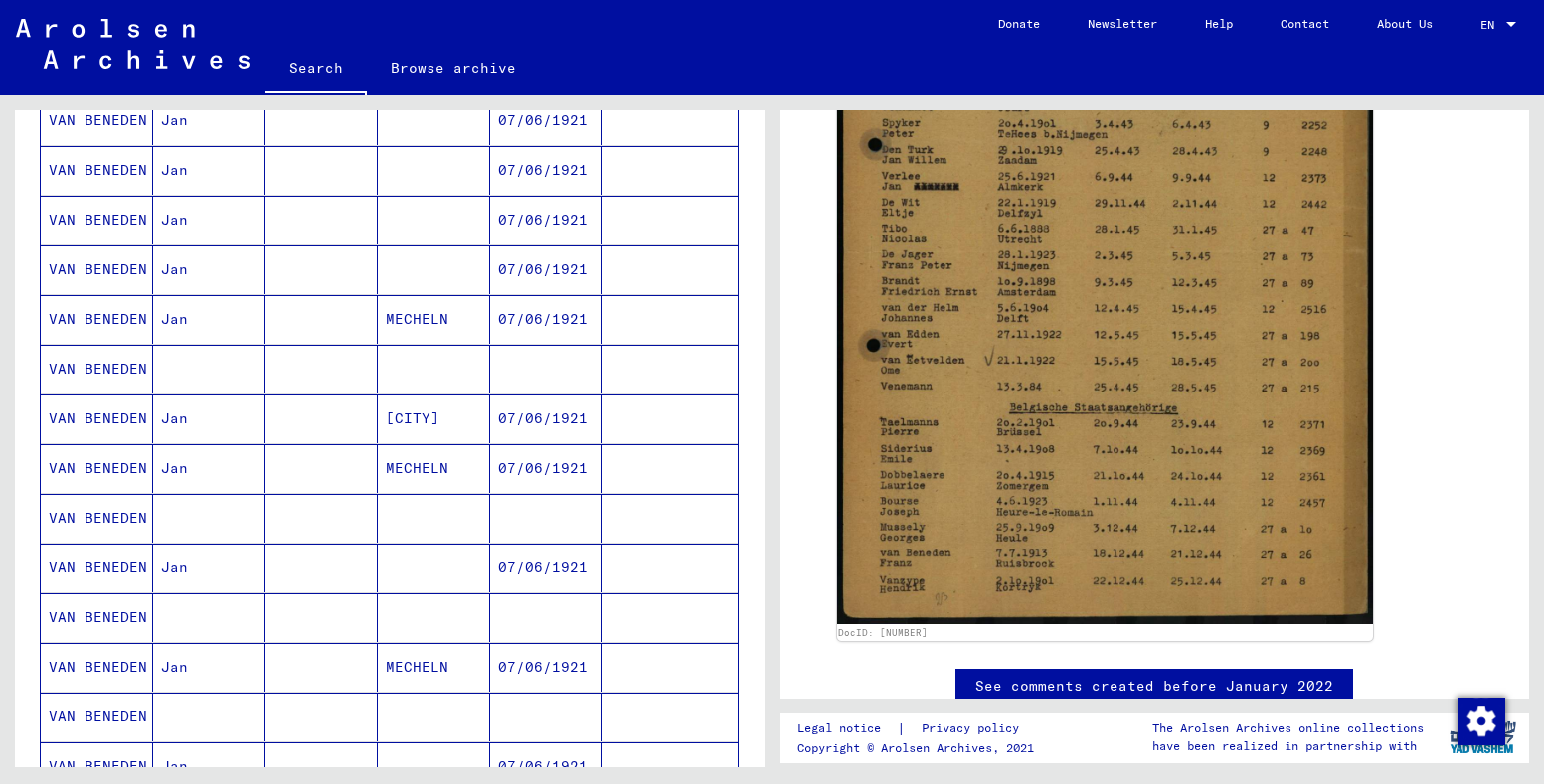 click on "VAN BENEDEN" at bounding box center [96, 418] 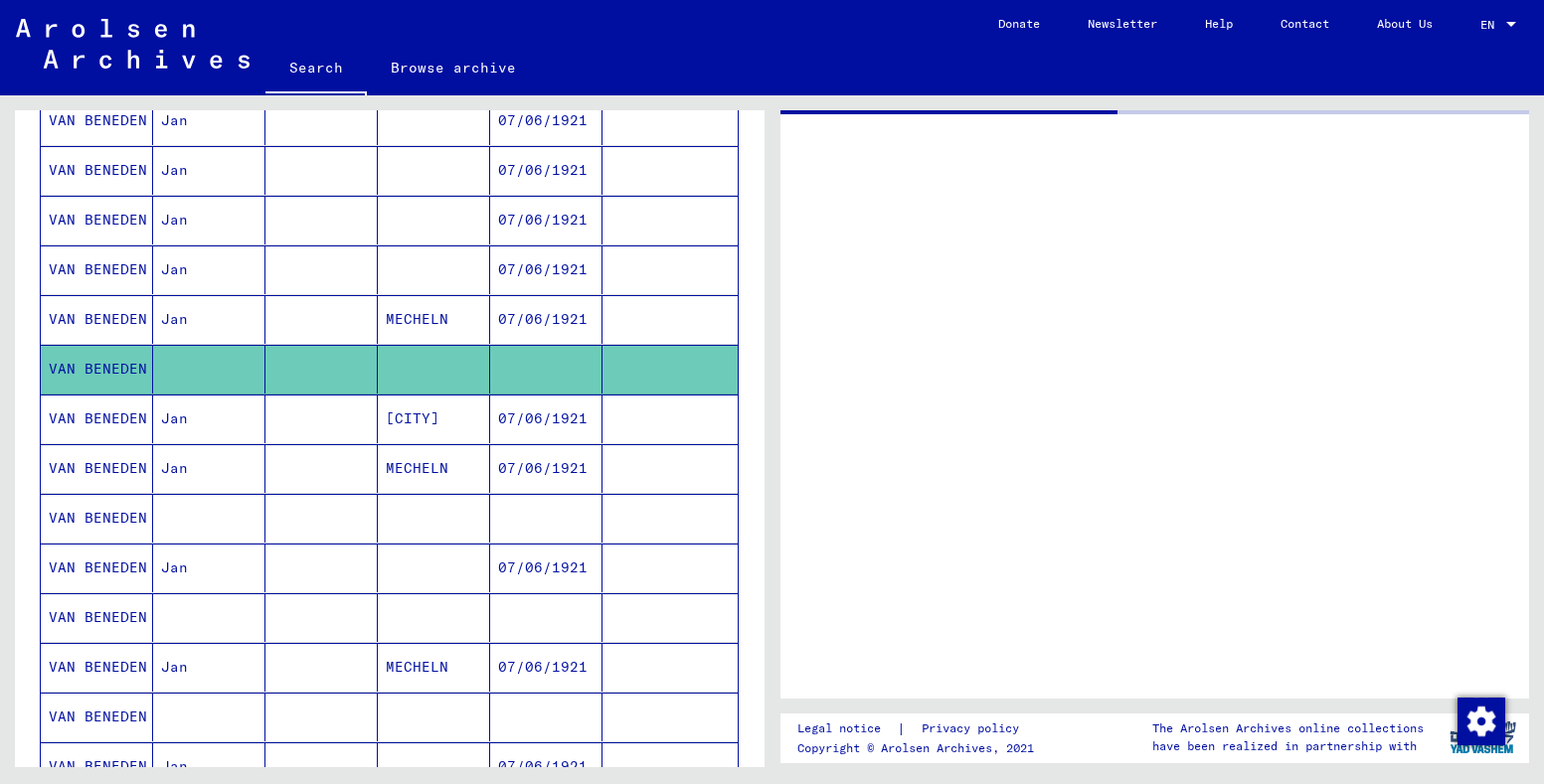 scroll, scrollTop: 0, scrollLeft: 0, axis: both 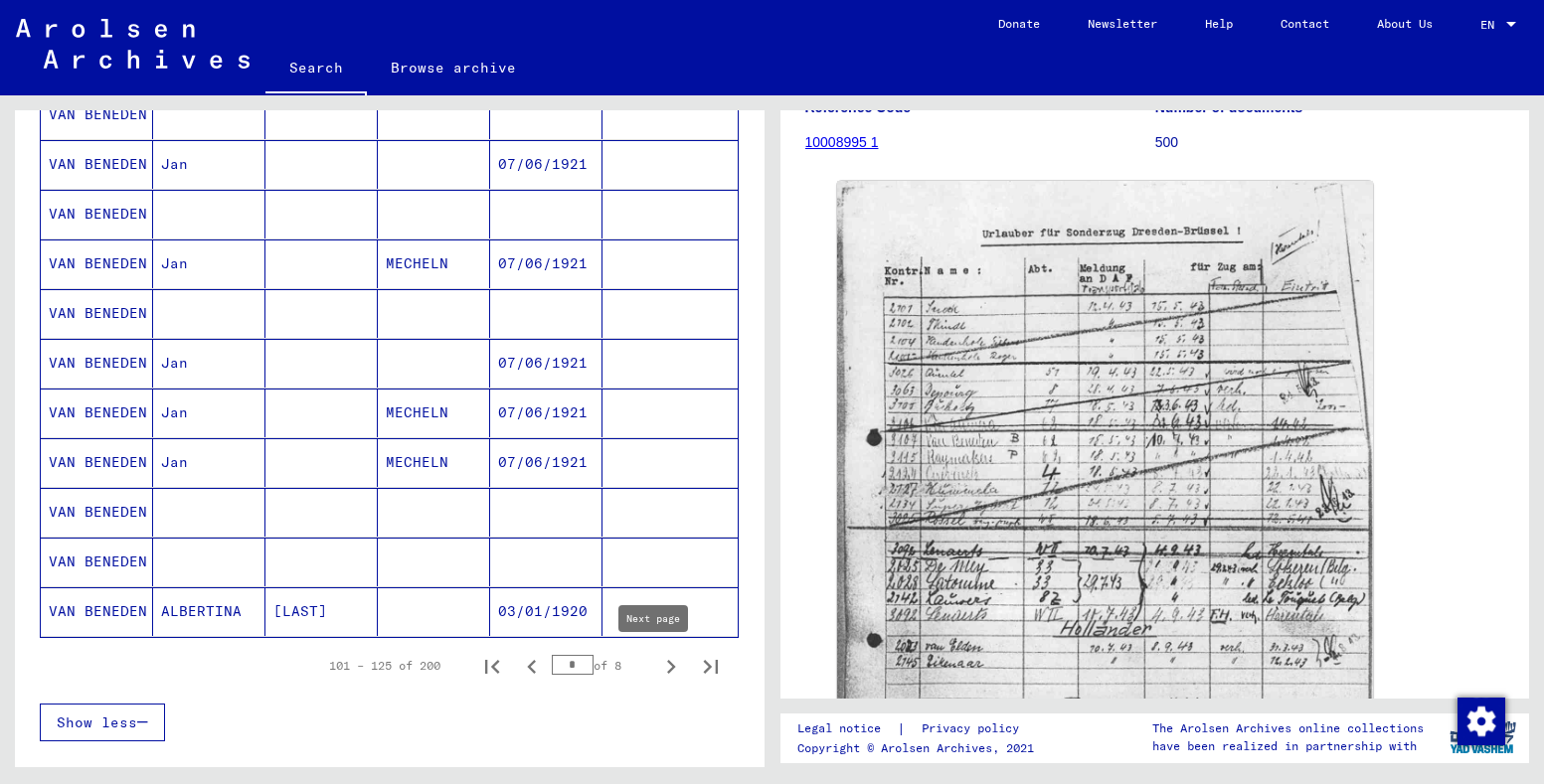 click 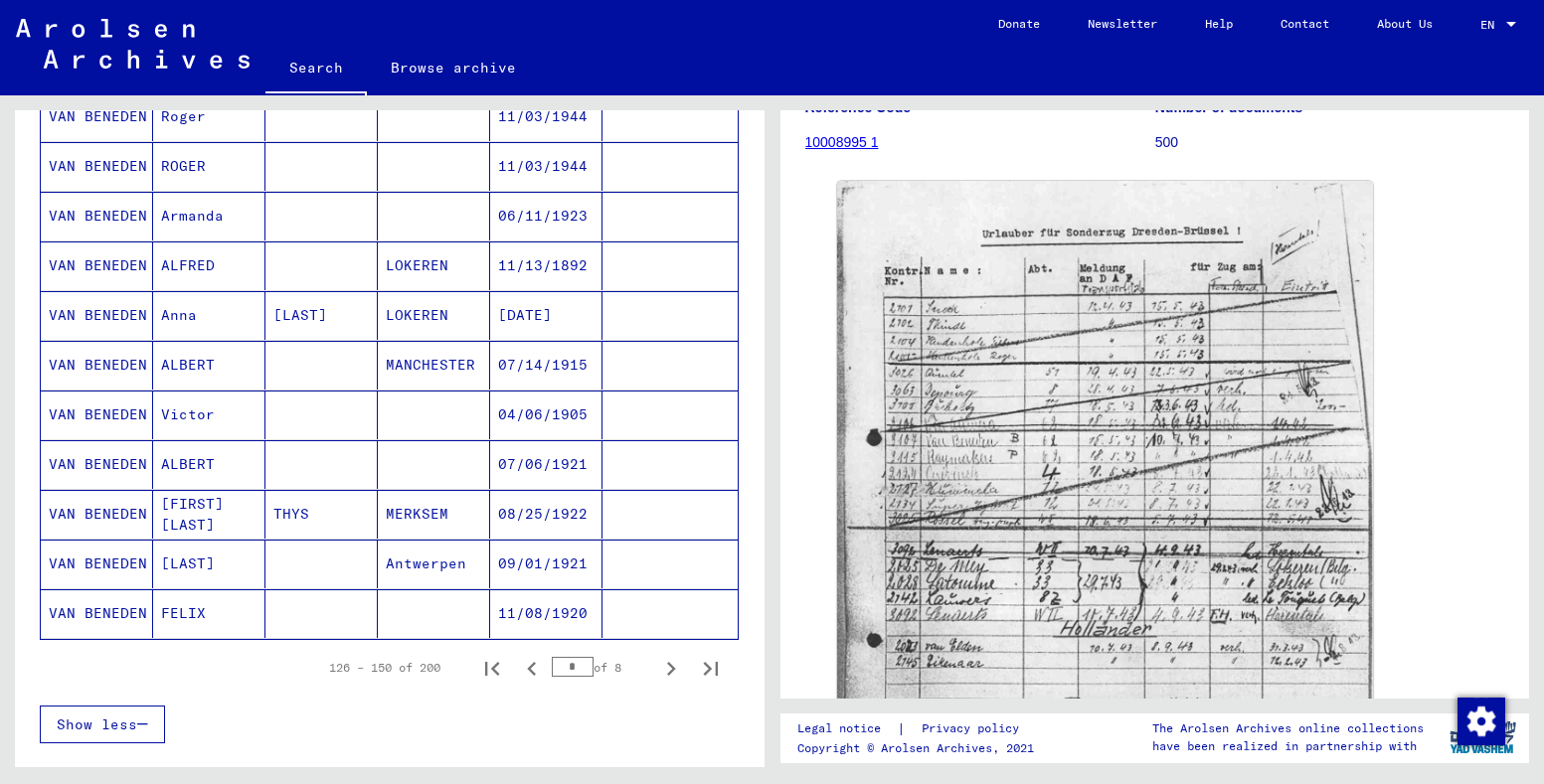 scroll, scrollTop: 1008, scrollLeft: 0, axis: vertical 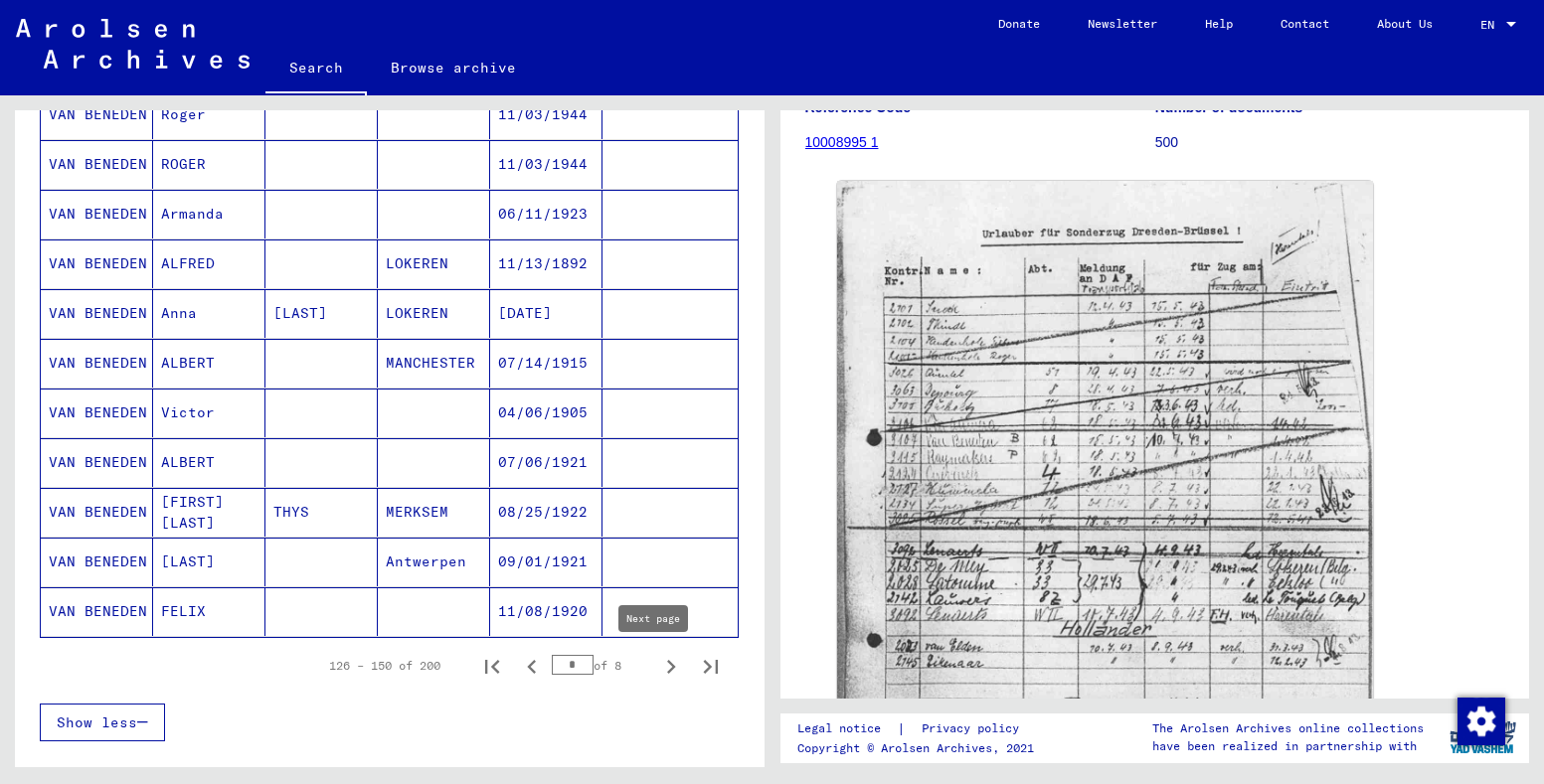 click 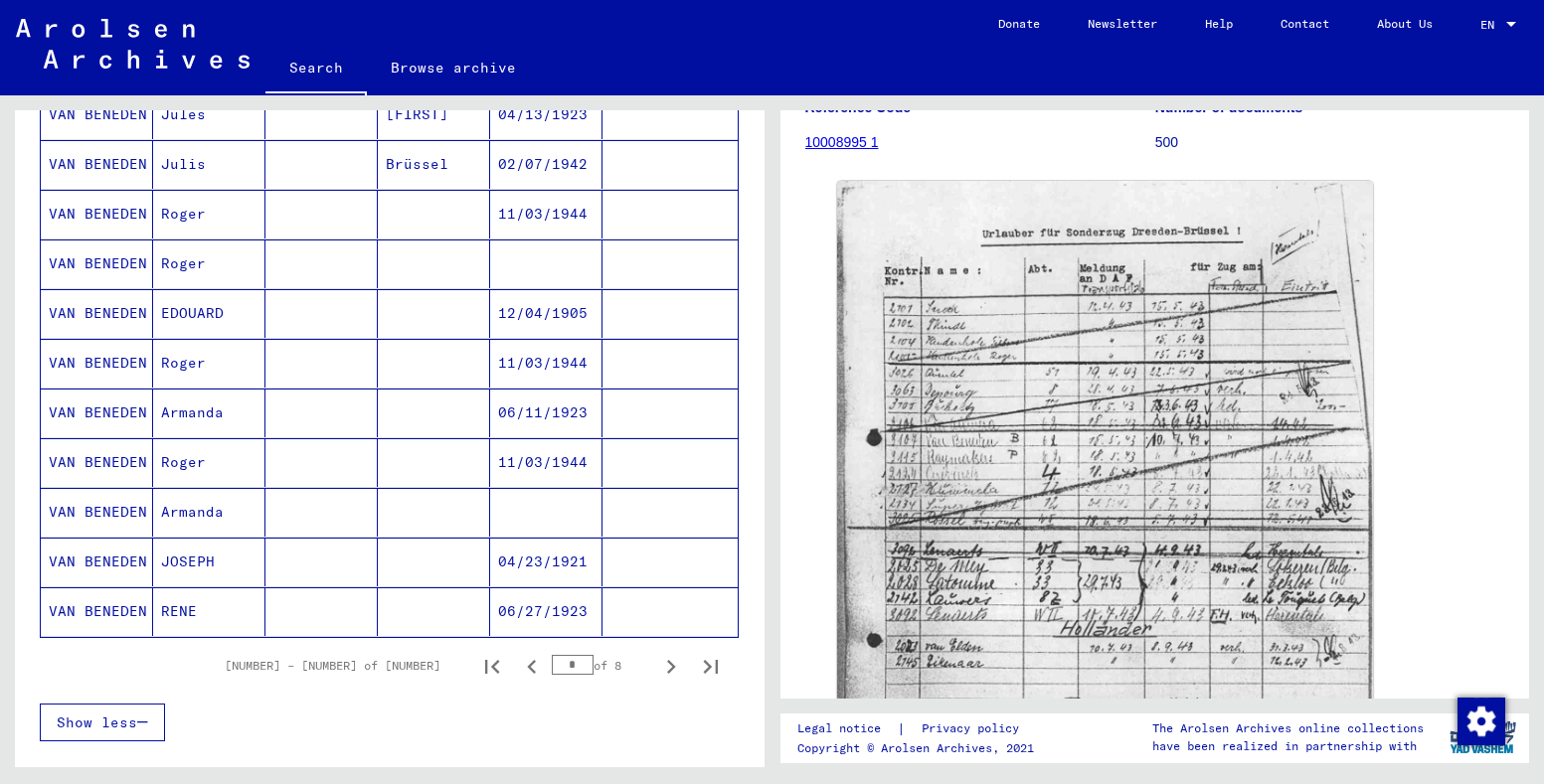 click on "04/23/1921" at bounding box center (546, 611) 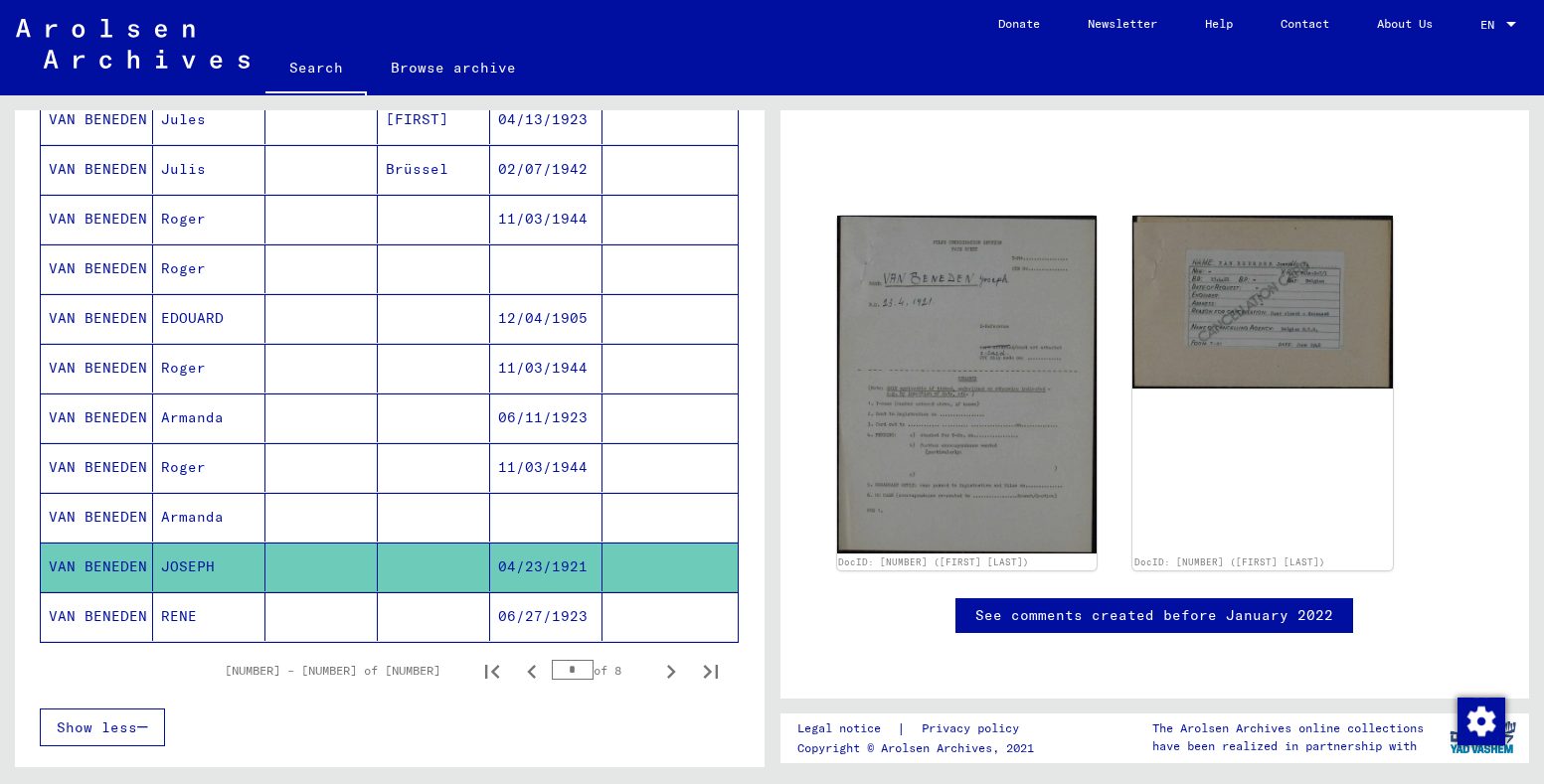 scroll, scrollTop: 1008, scrollLeft: 0, axis: vertical 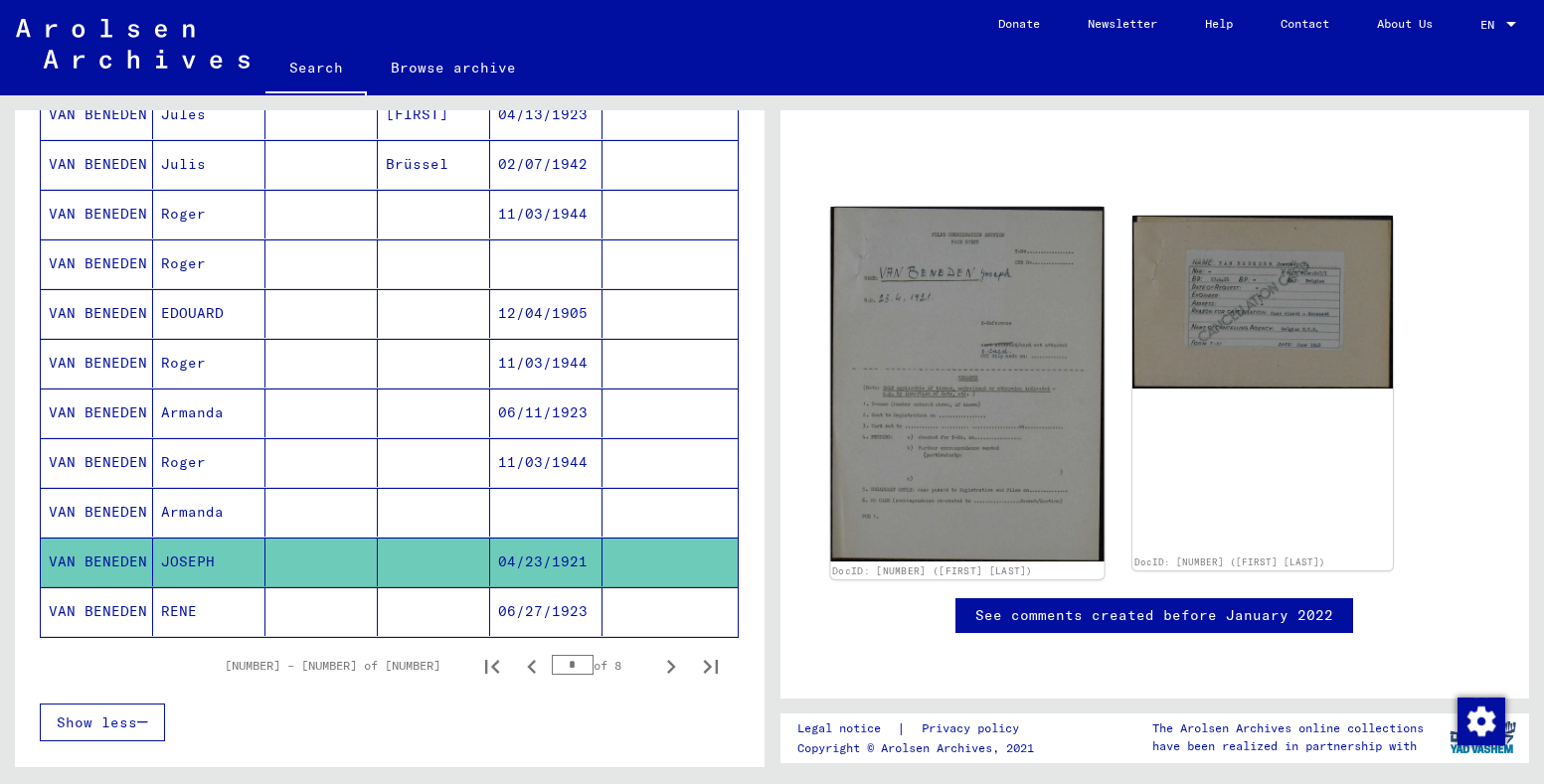 click 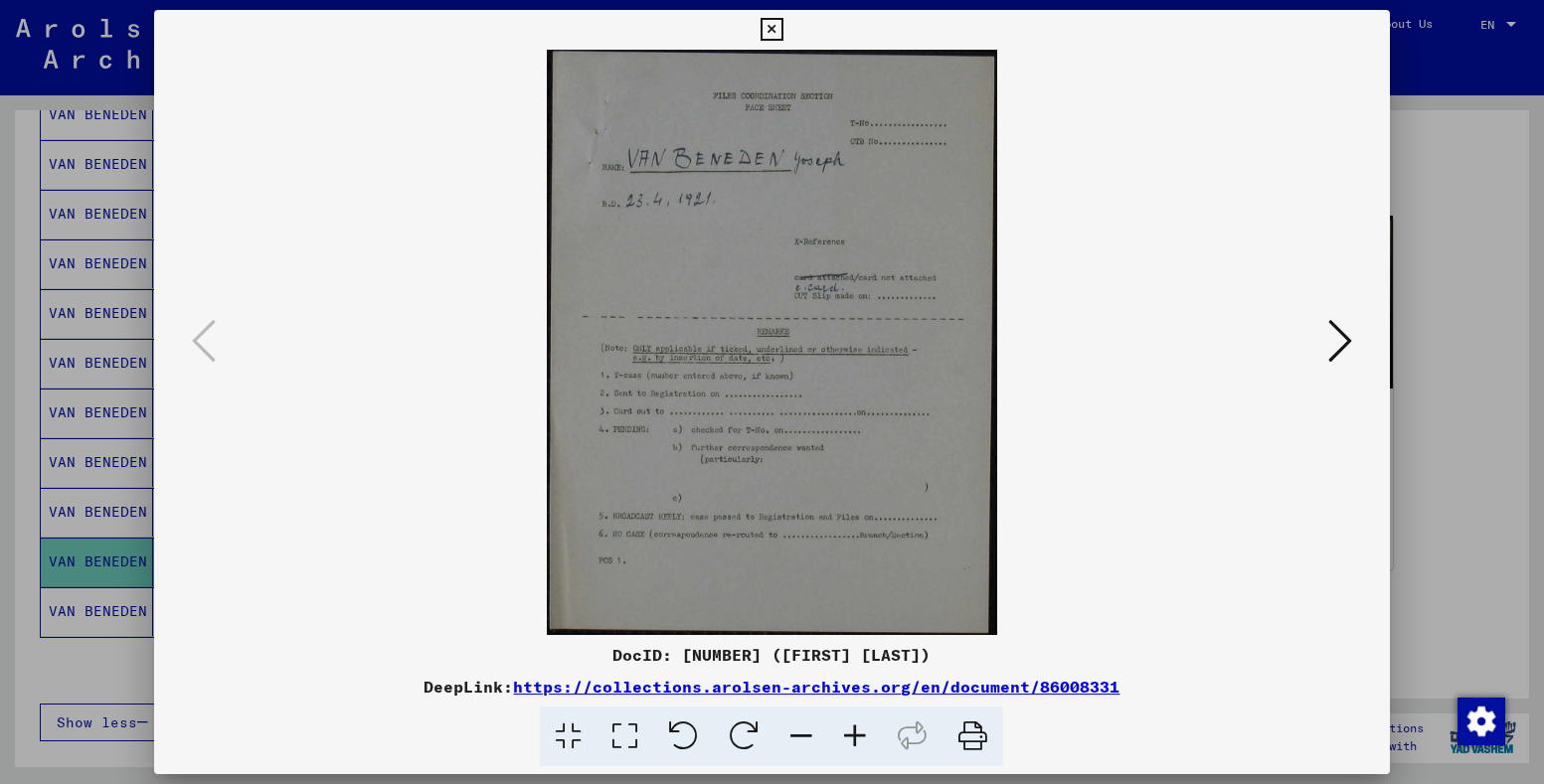 click at bounding box center (1340, 341) 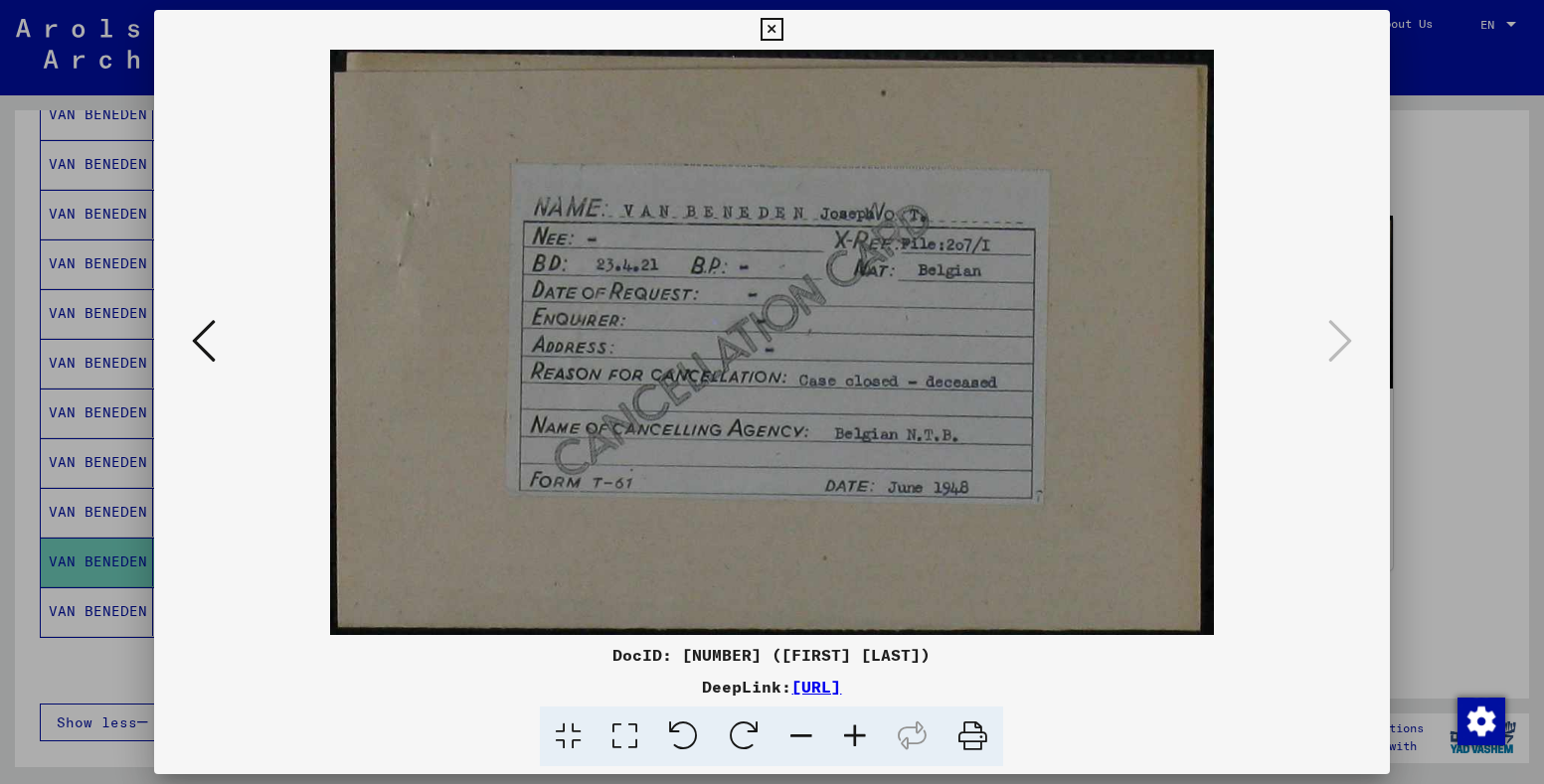 click at bounding box center [772, 30] 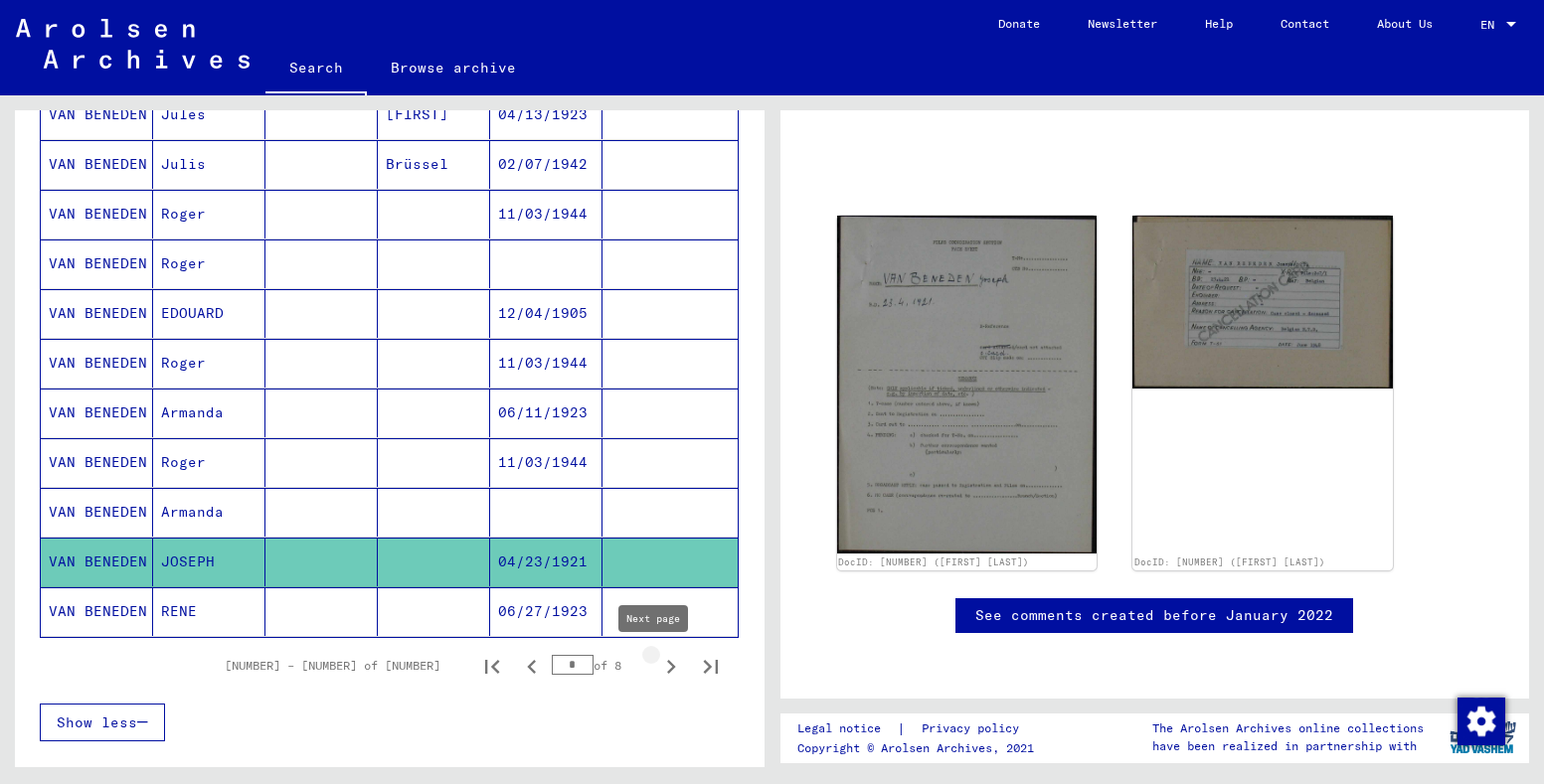 click 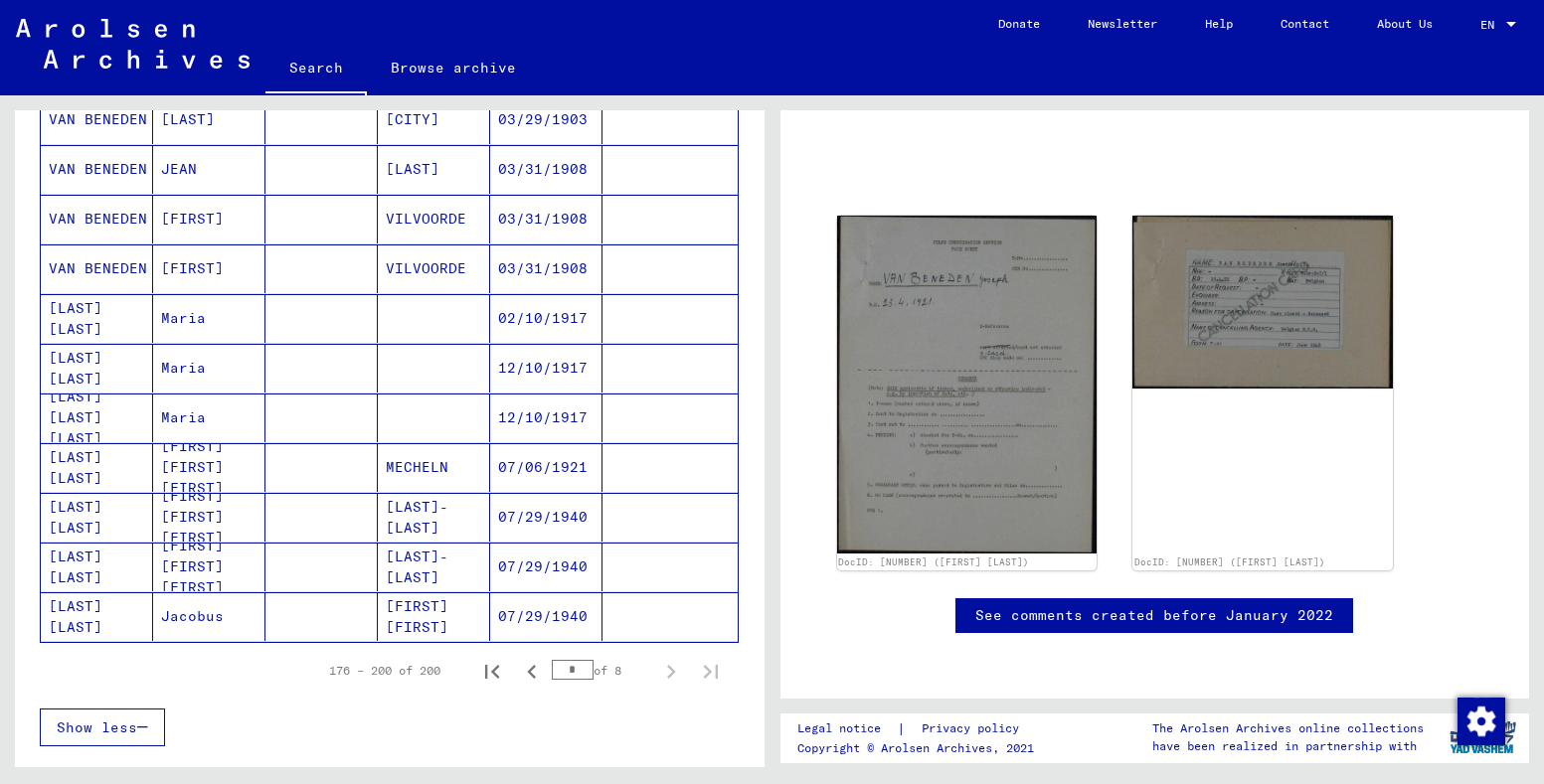 scroll, scrollTop: 1008, scrollLeft: 0, axis: vertical 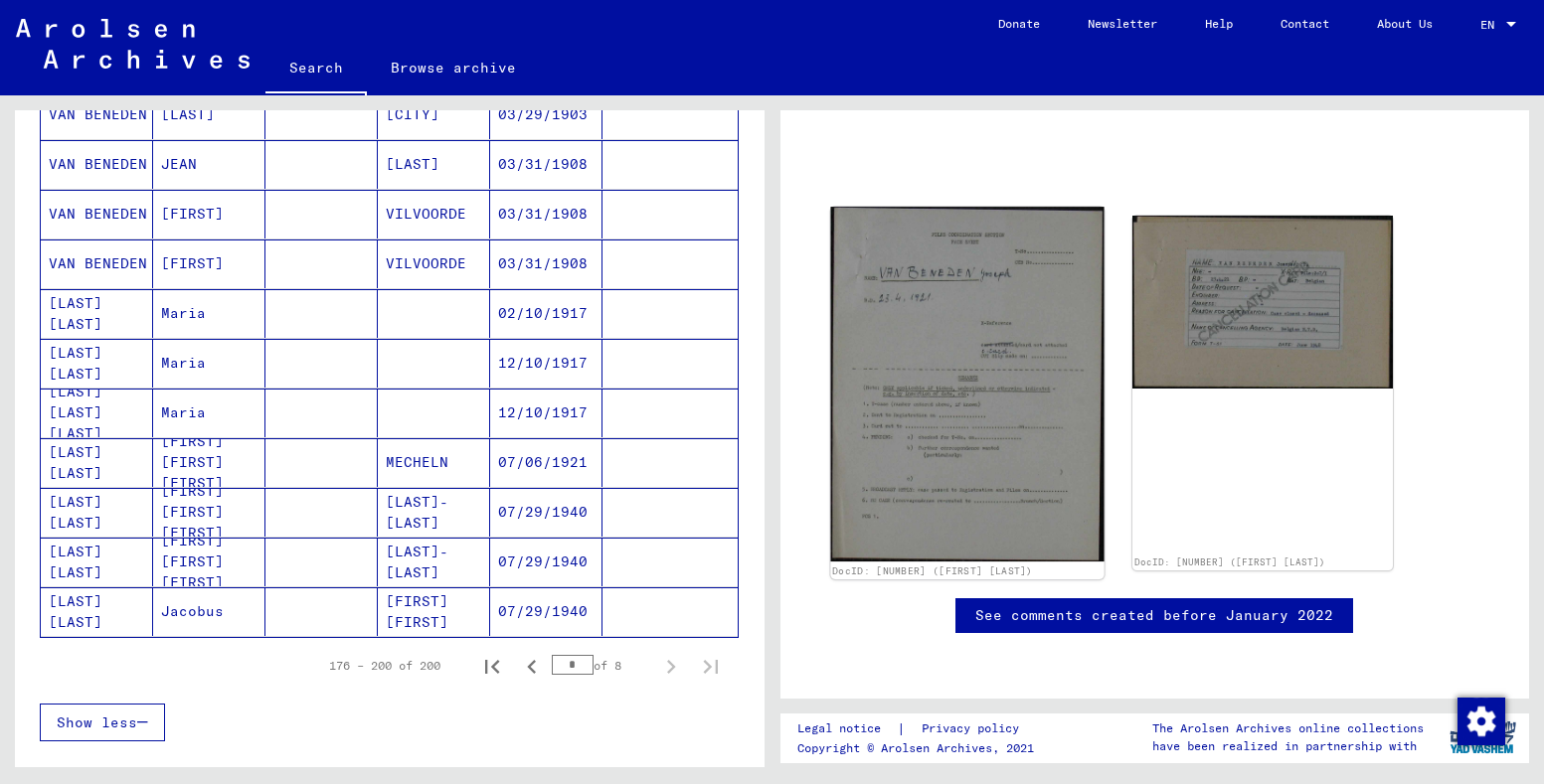 click 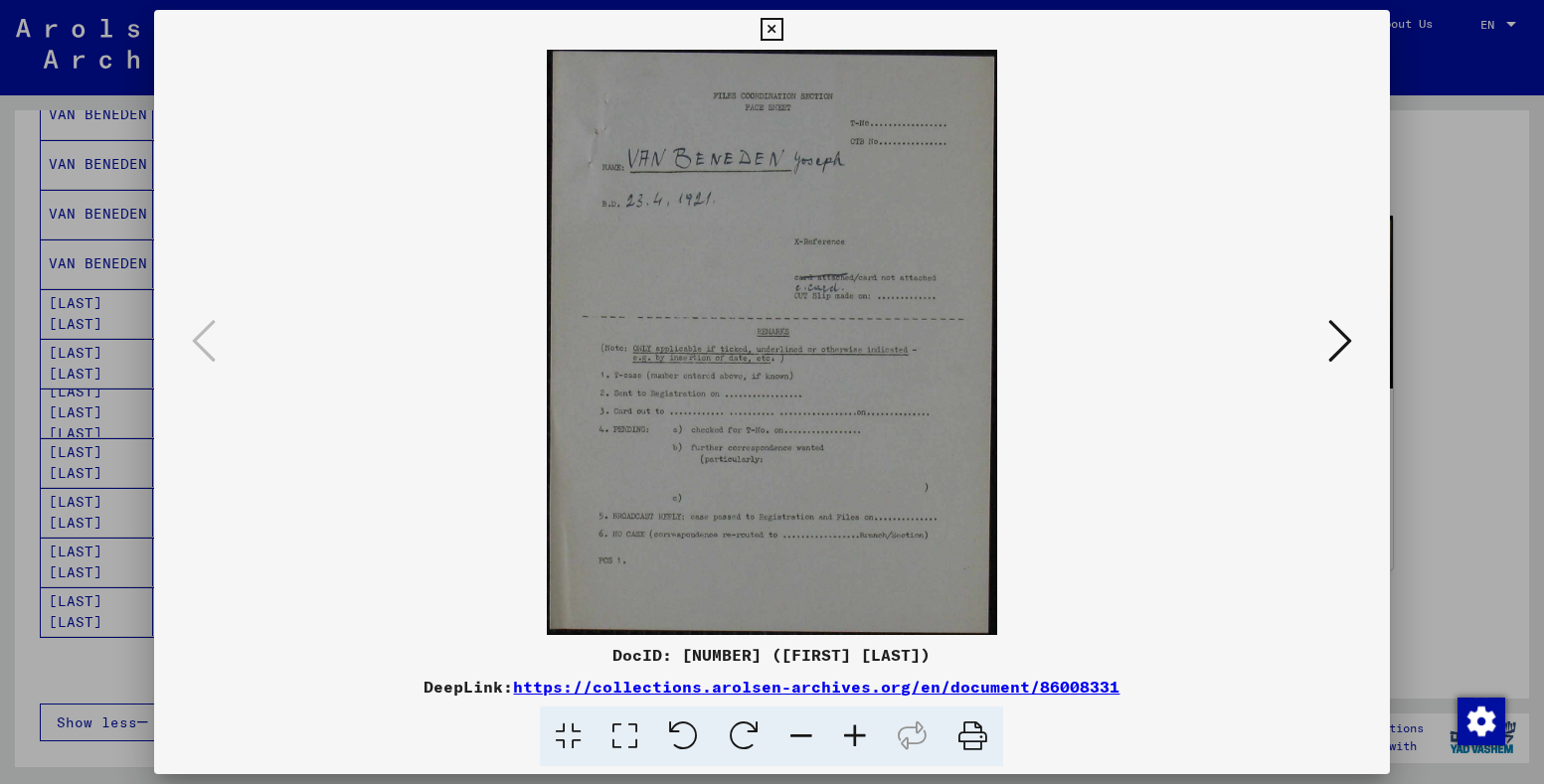 click at bounding box center [772, 30] 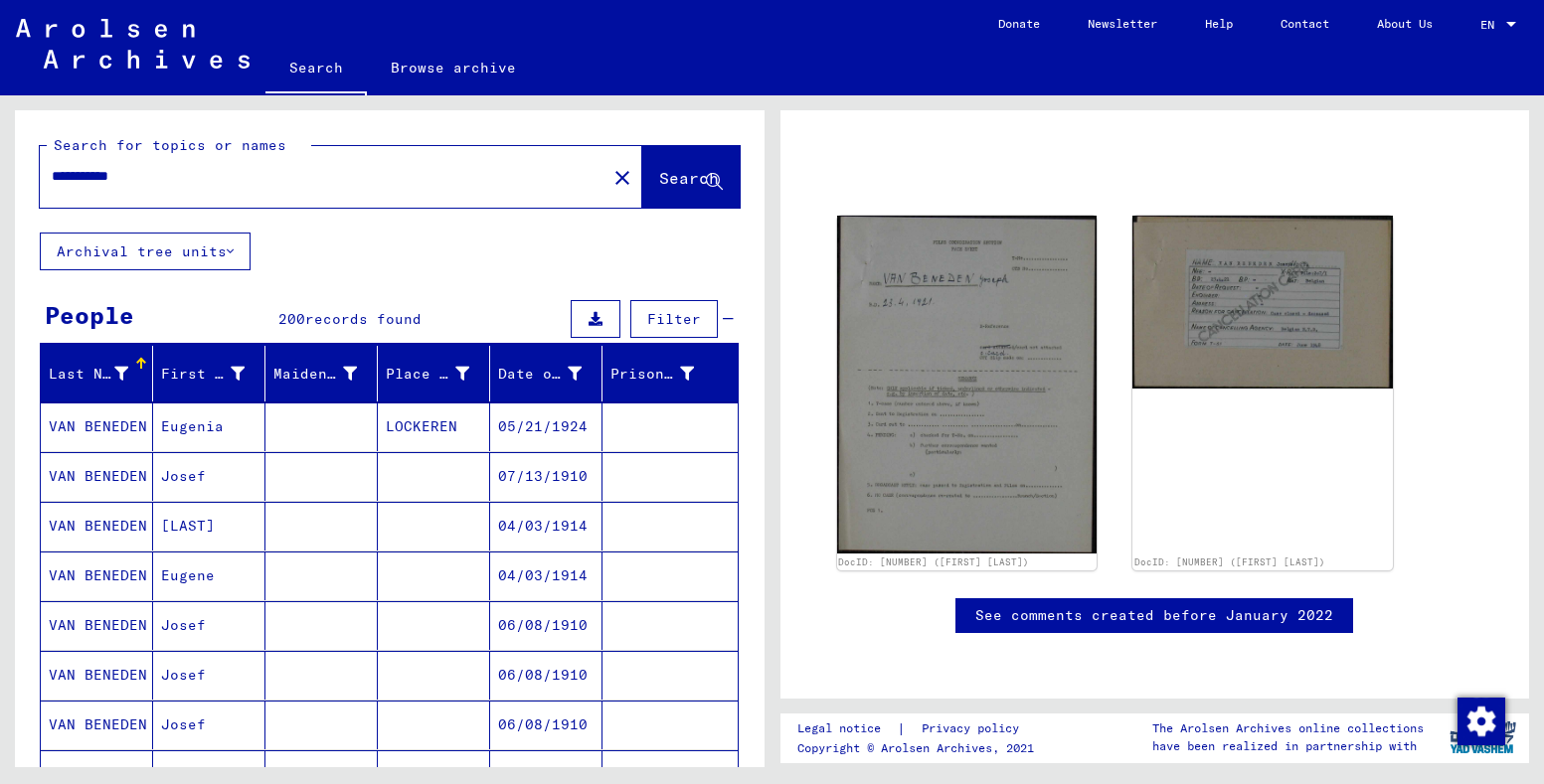 scroll, scrollTop: 0, scrollLeft: 0, axis: both 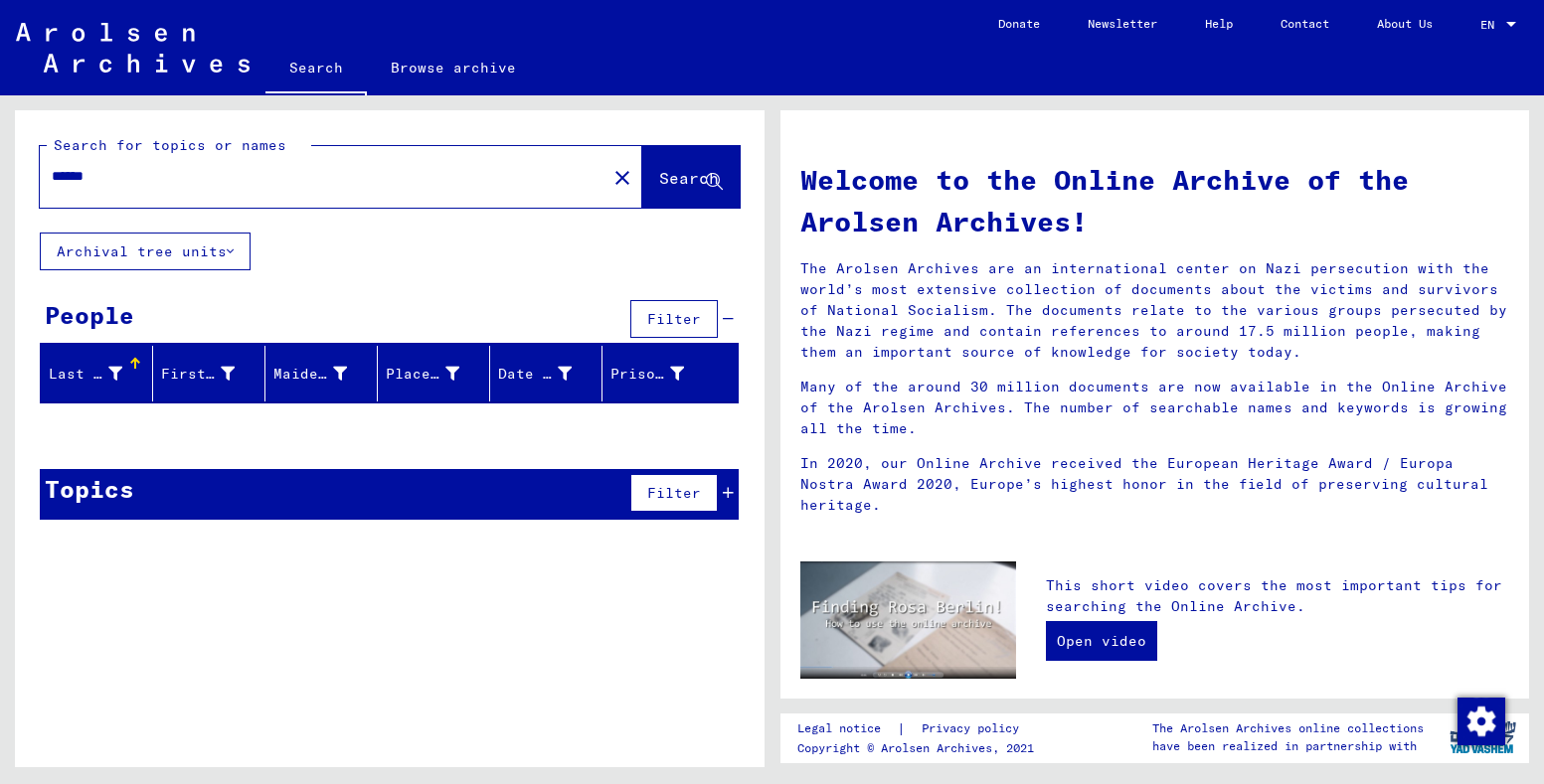 drag, startPoint x: 74, startPoint y: 171, endPoint x: 2, endPoint y: 162, distance: 72.56032 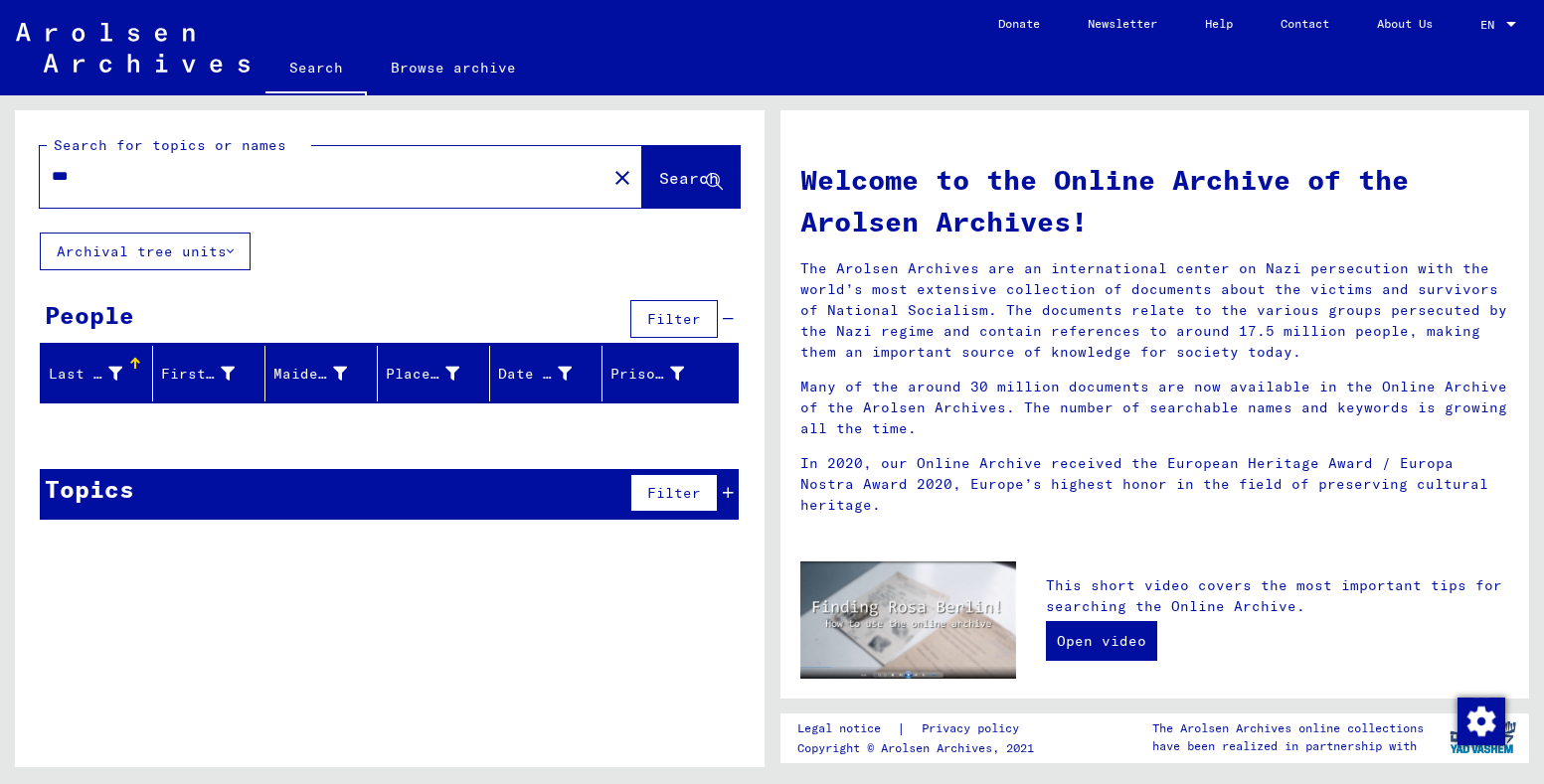 type on "***" 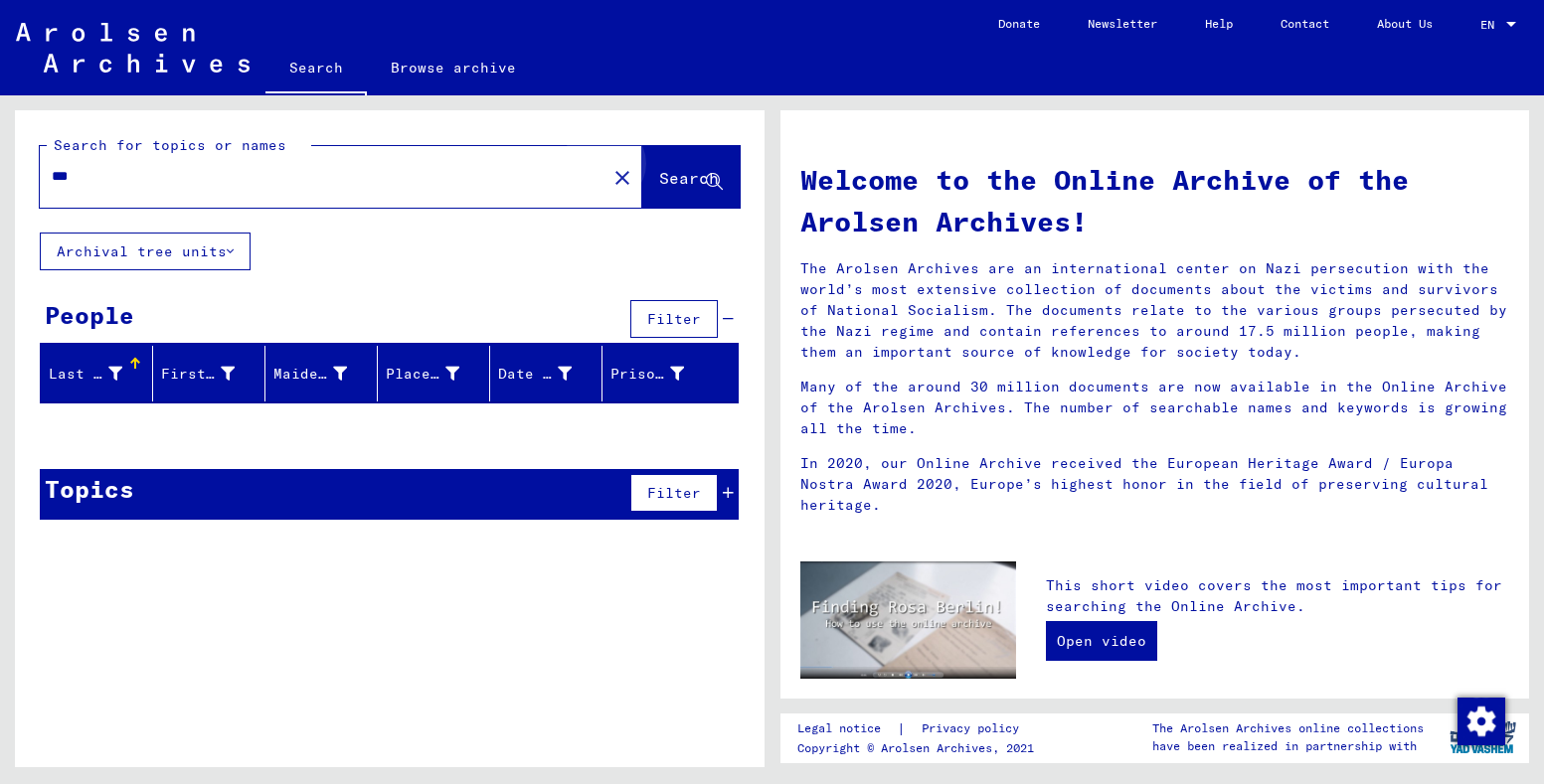 click on "Search" 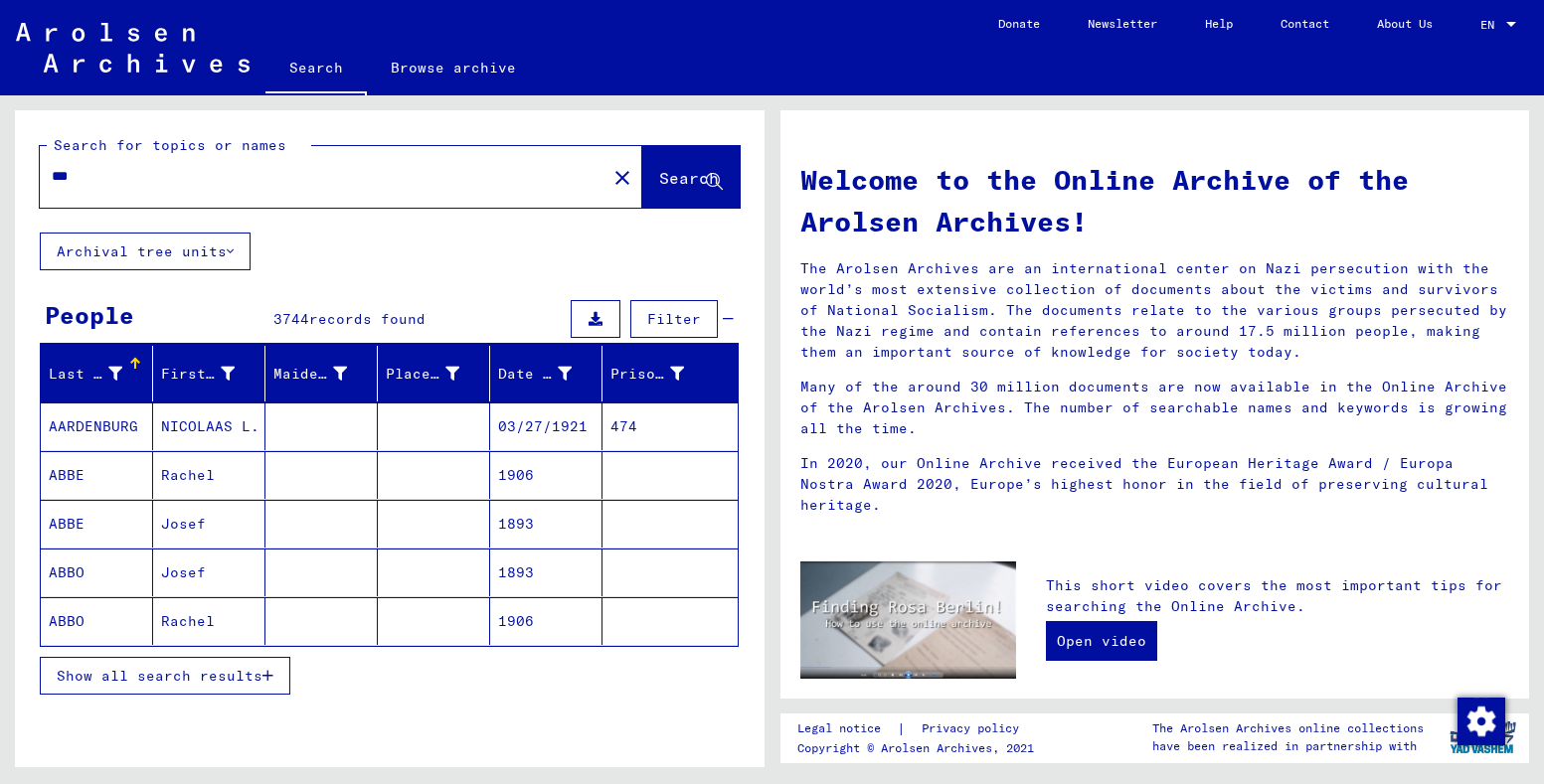 click on "Show all search results" at bounding box center [159, 676] 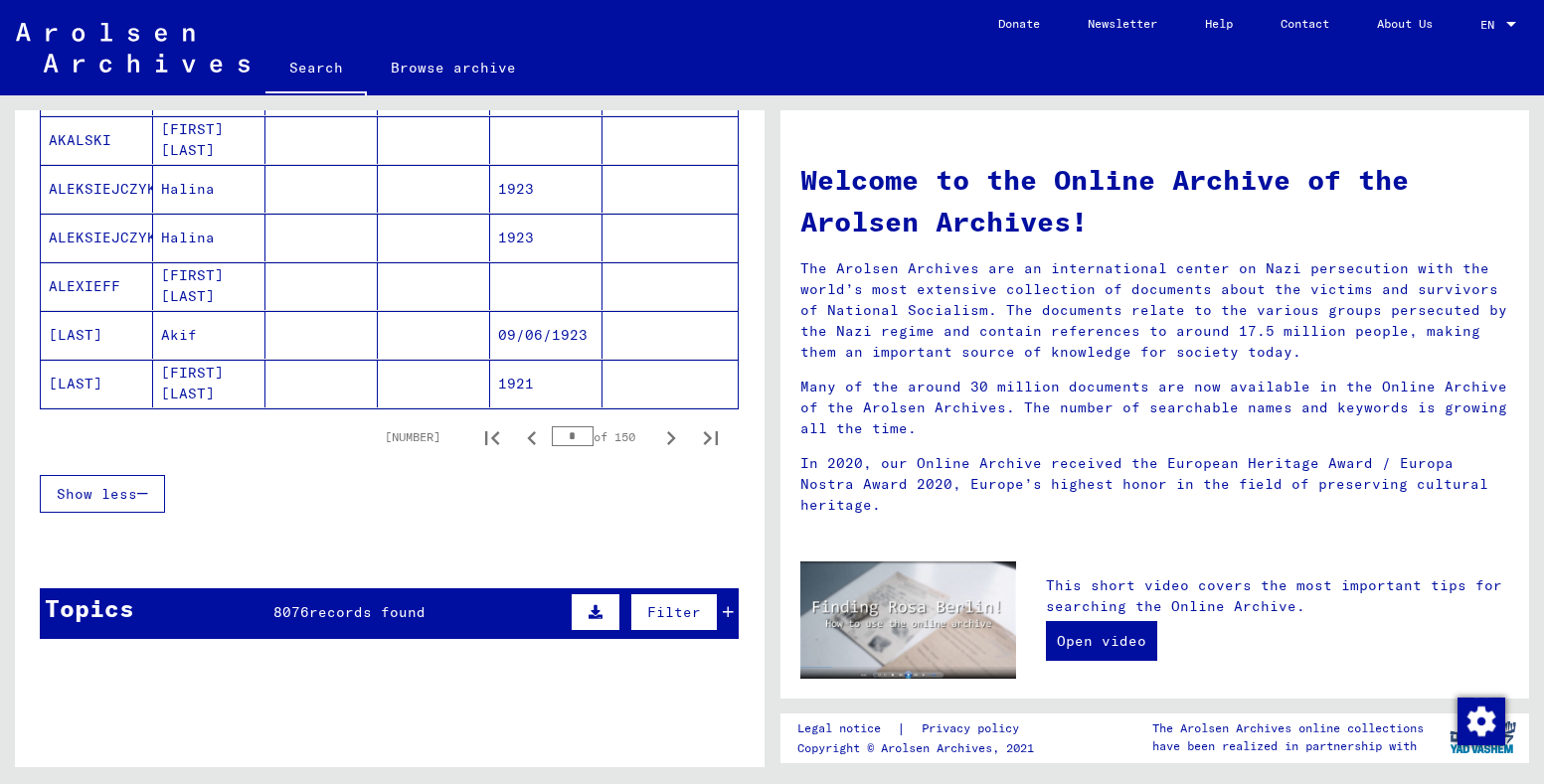scroll, scrollTop: 1208, scrollLeft: 0, axis: vertical 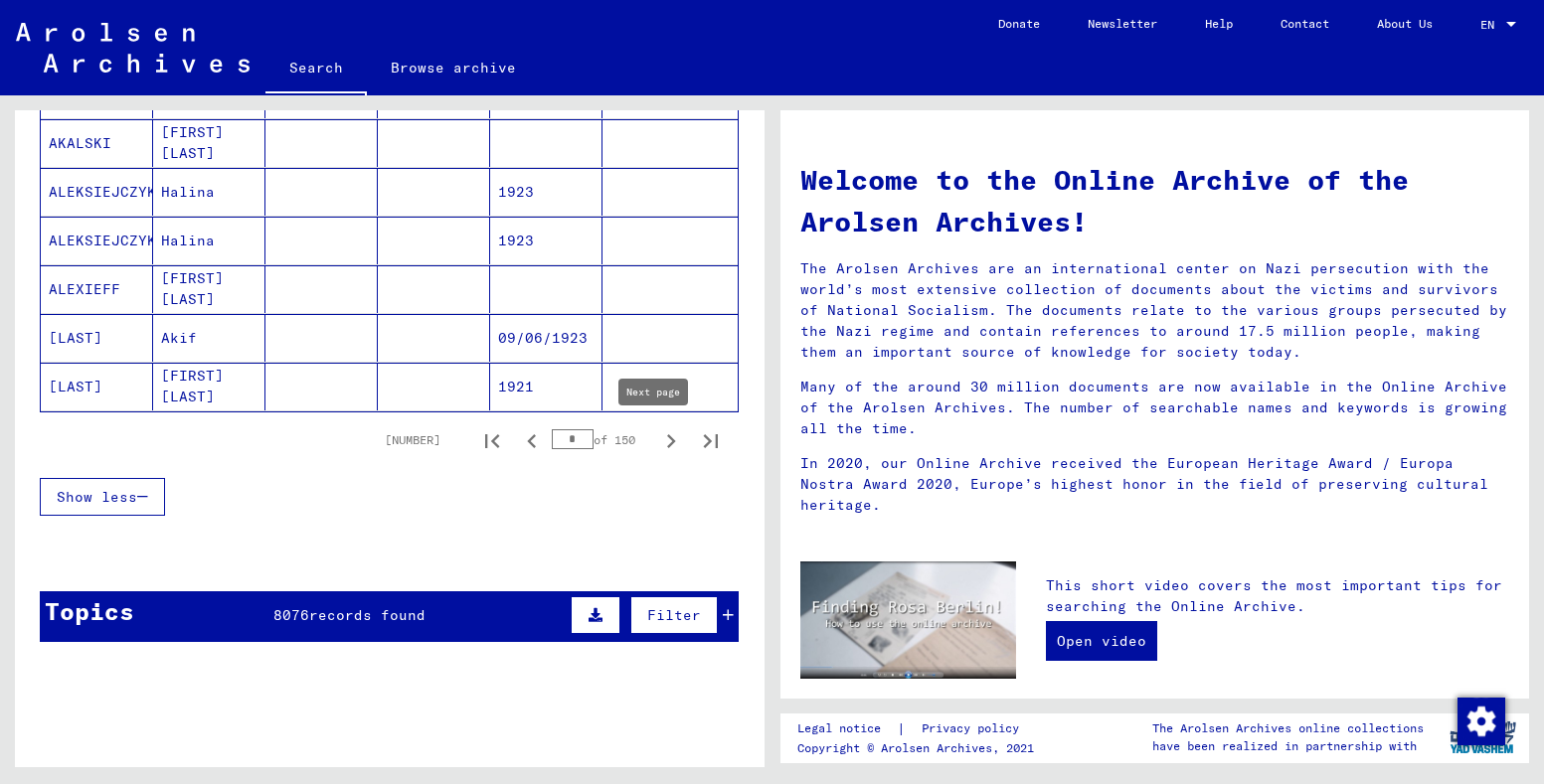 click 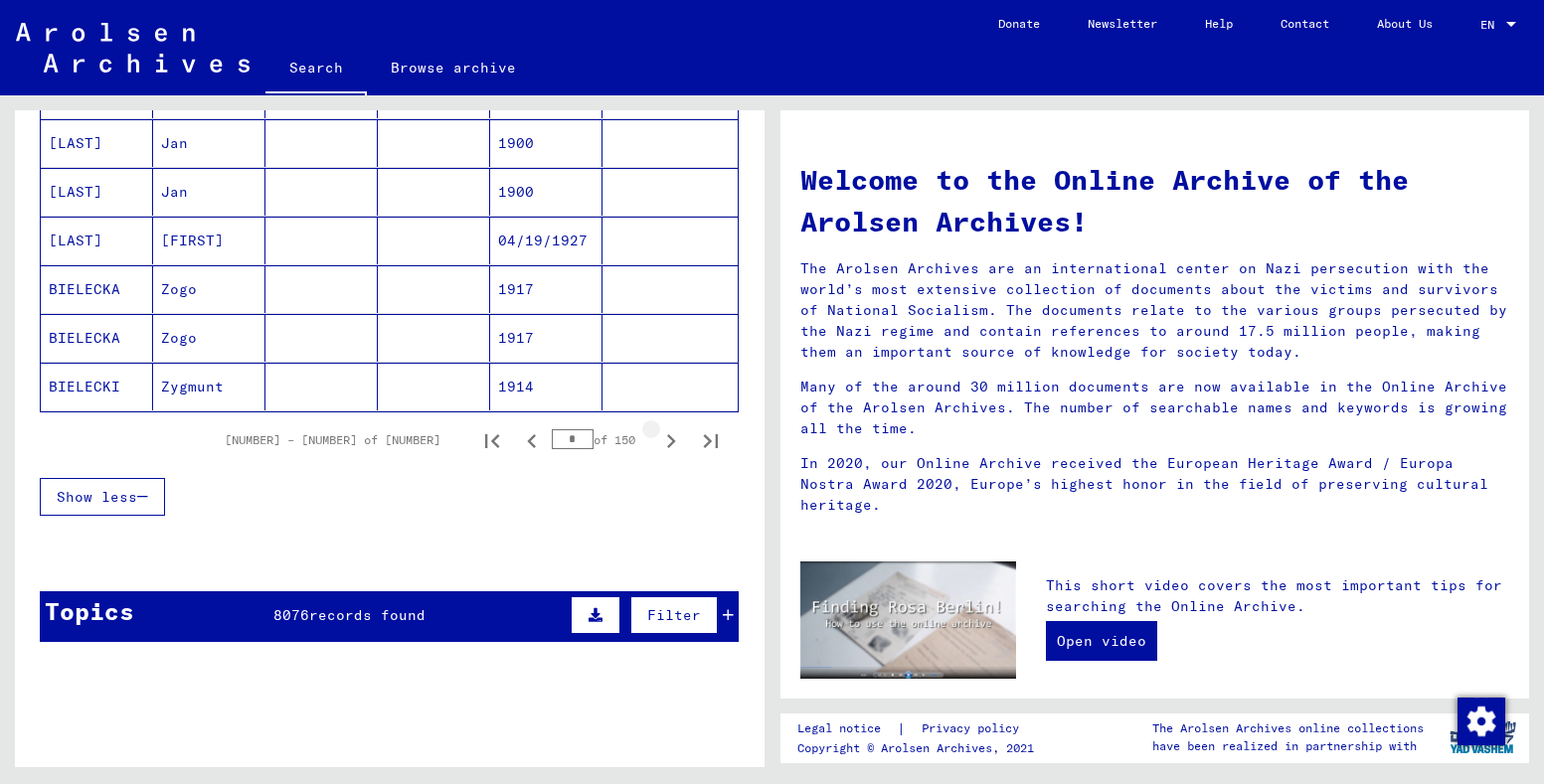 click 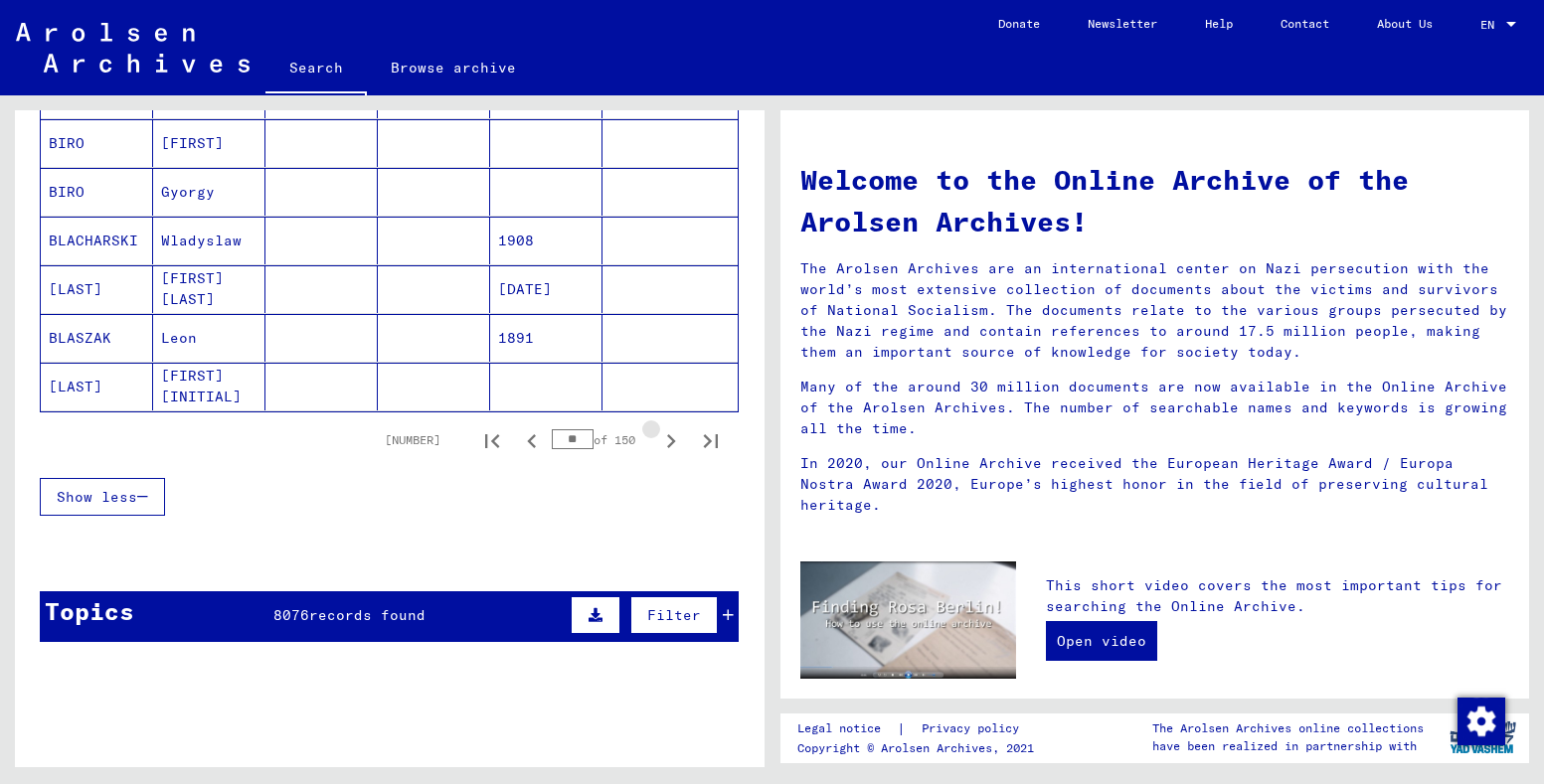 click 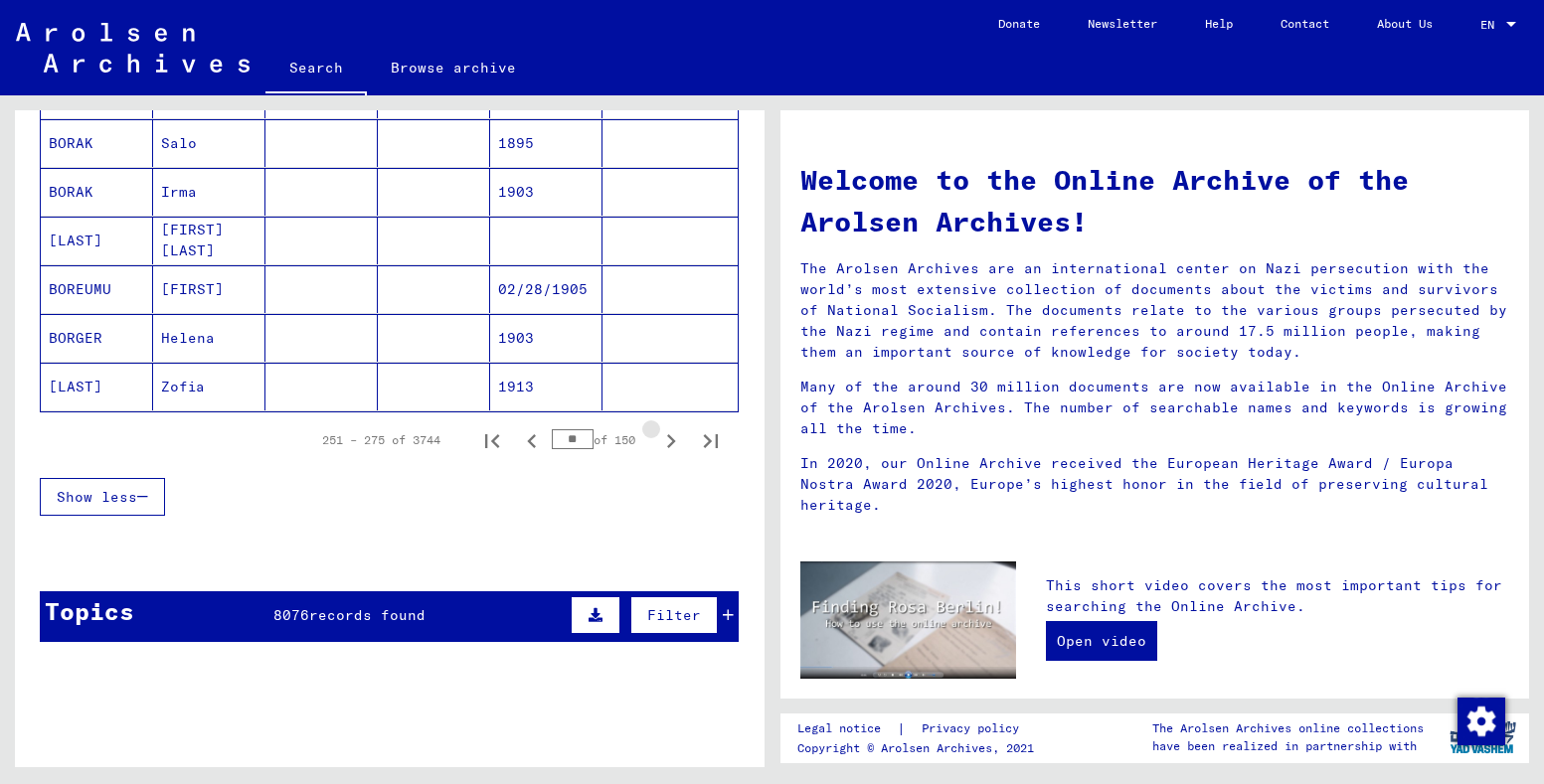 click 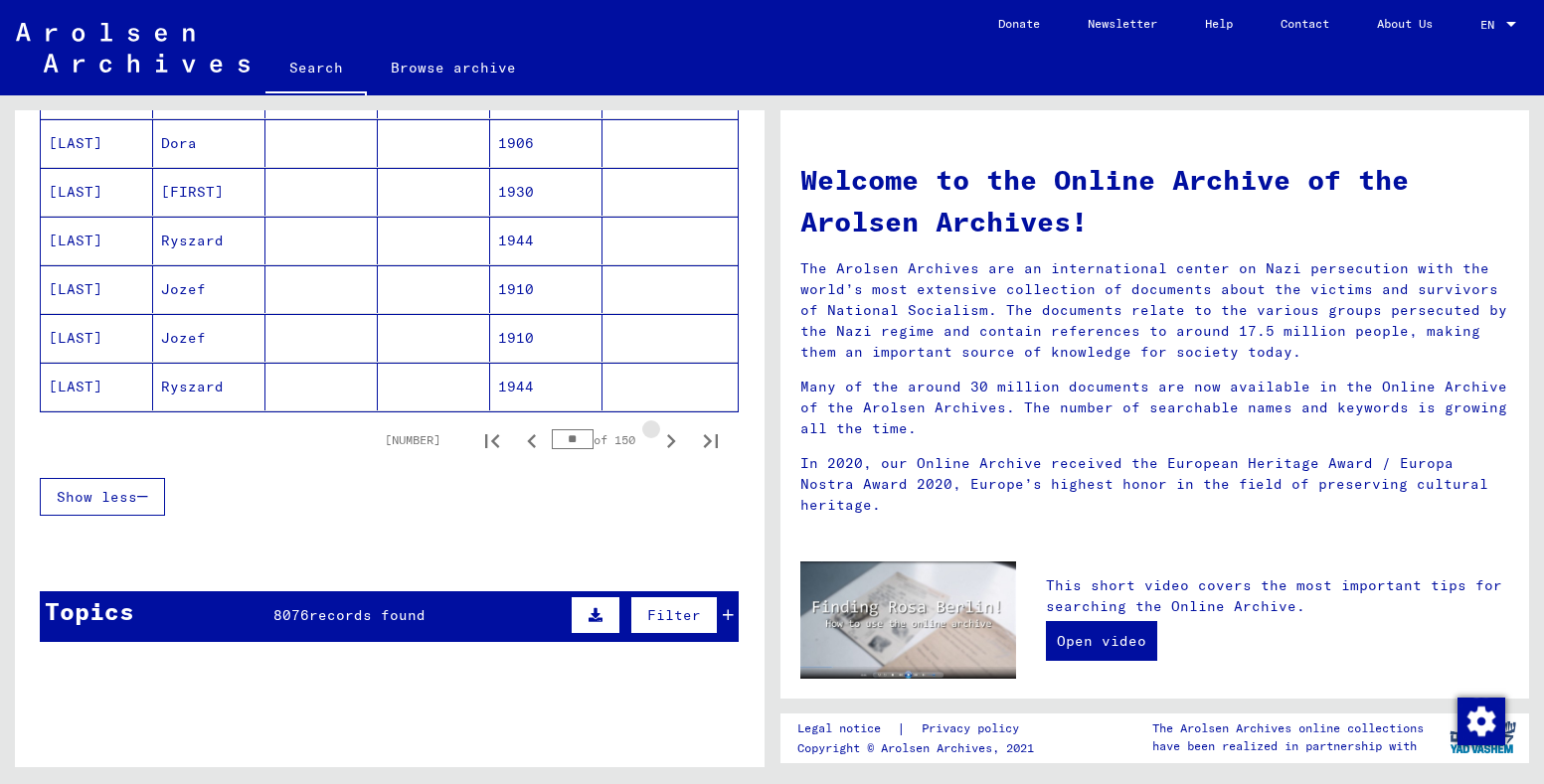 click 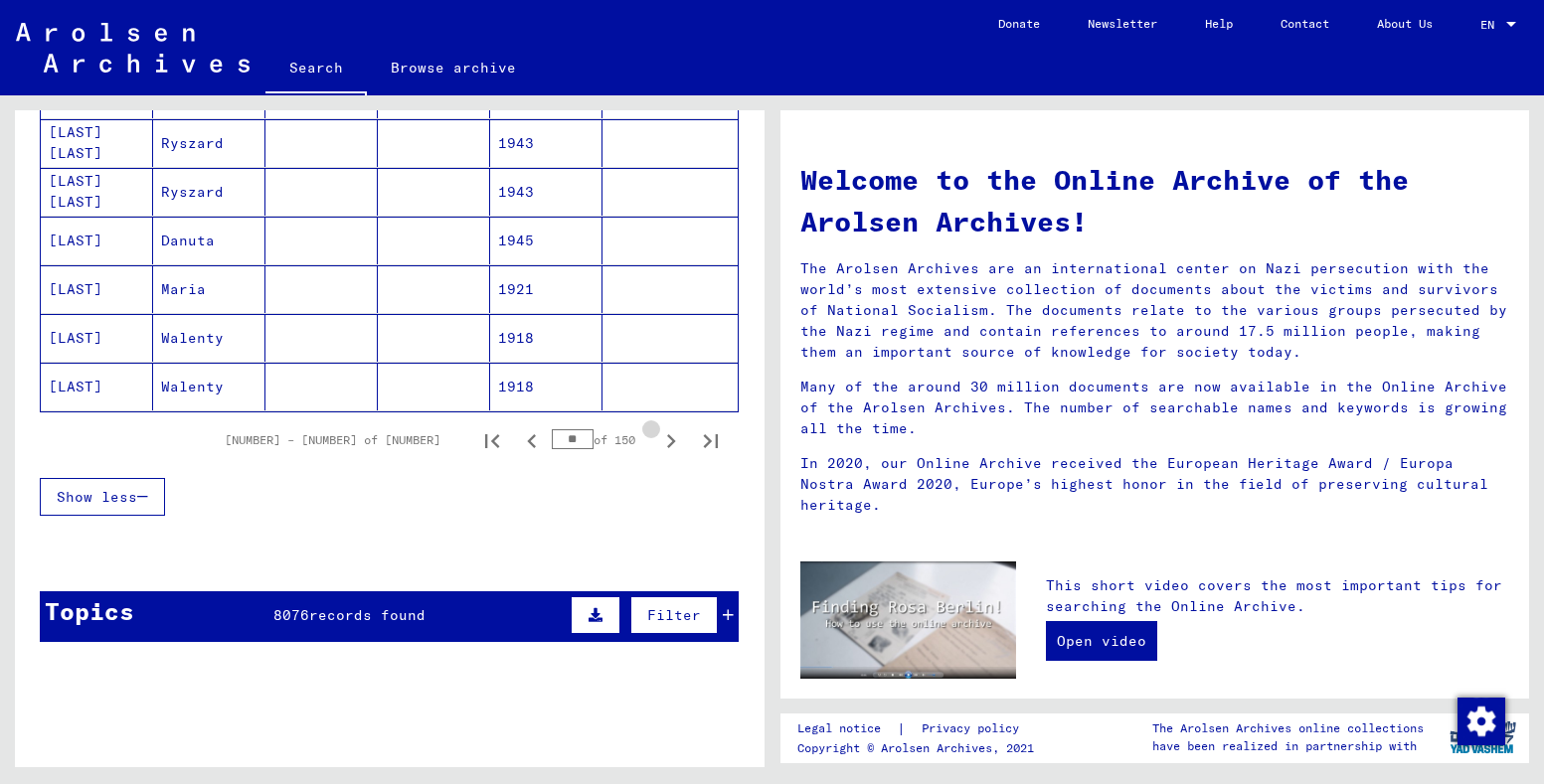 click 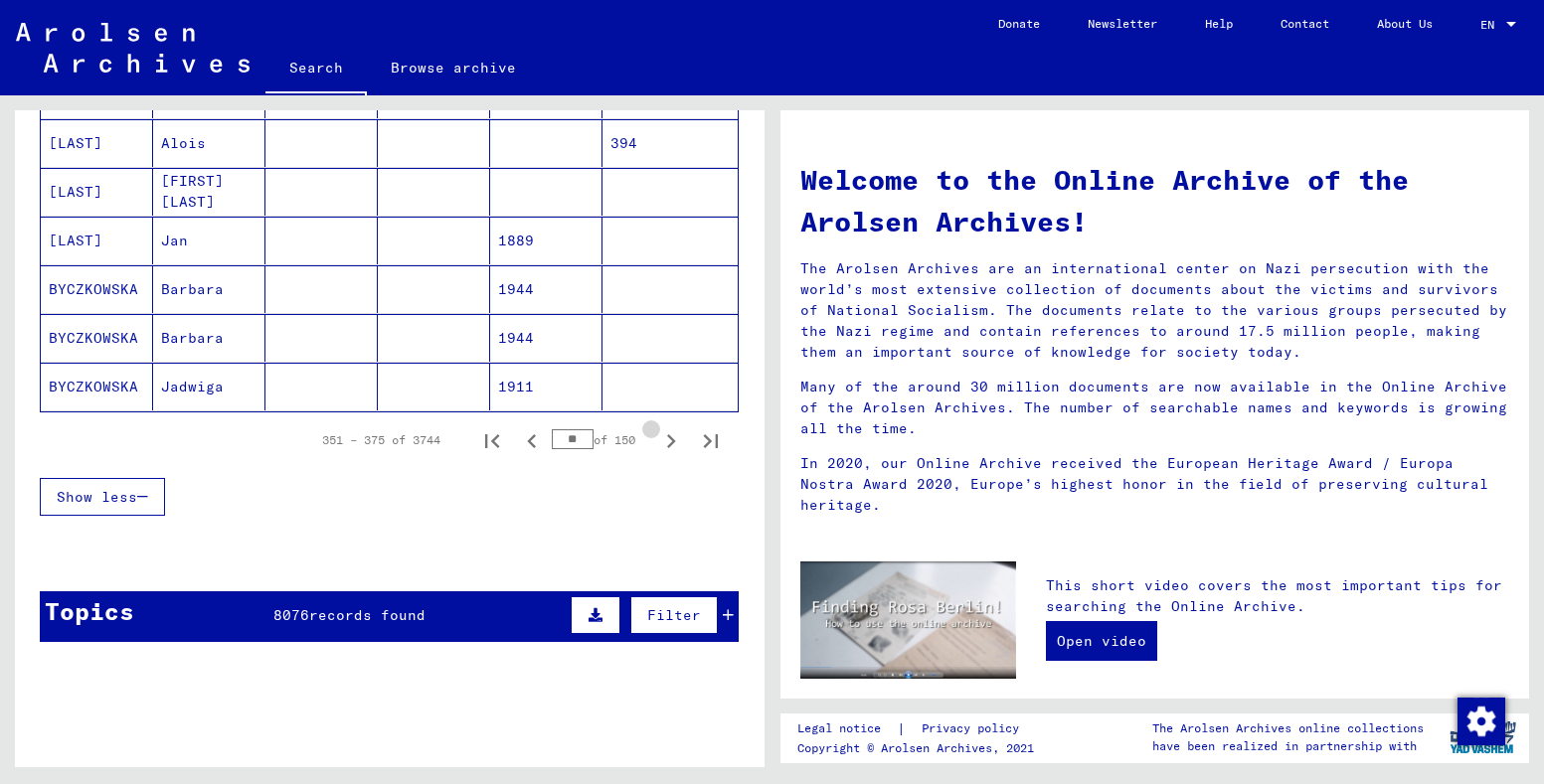 click 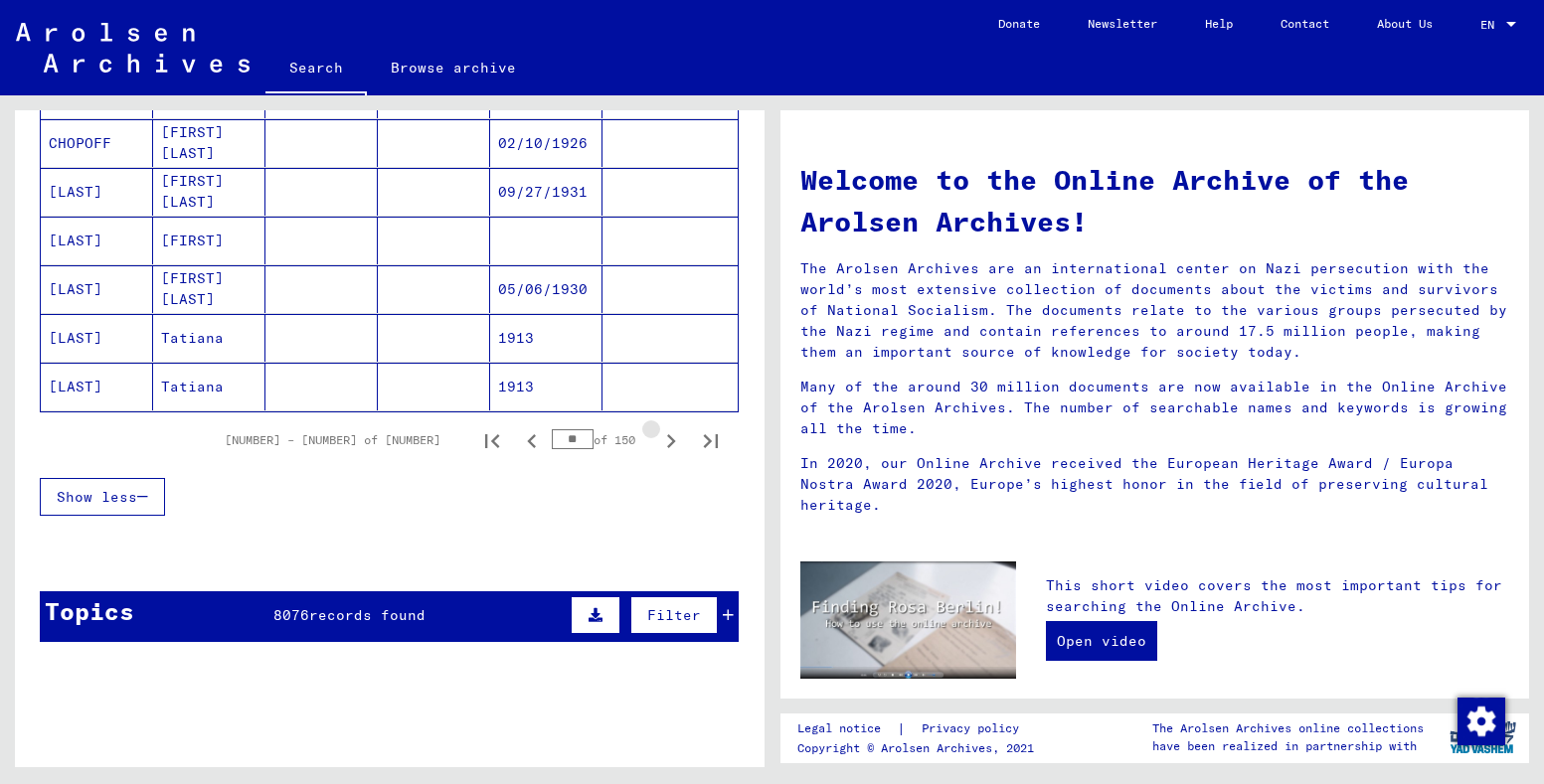 click 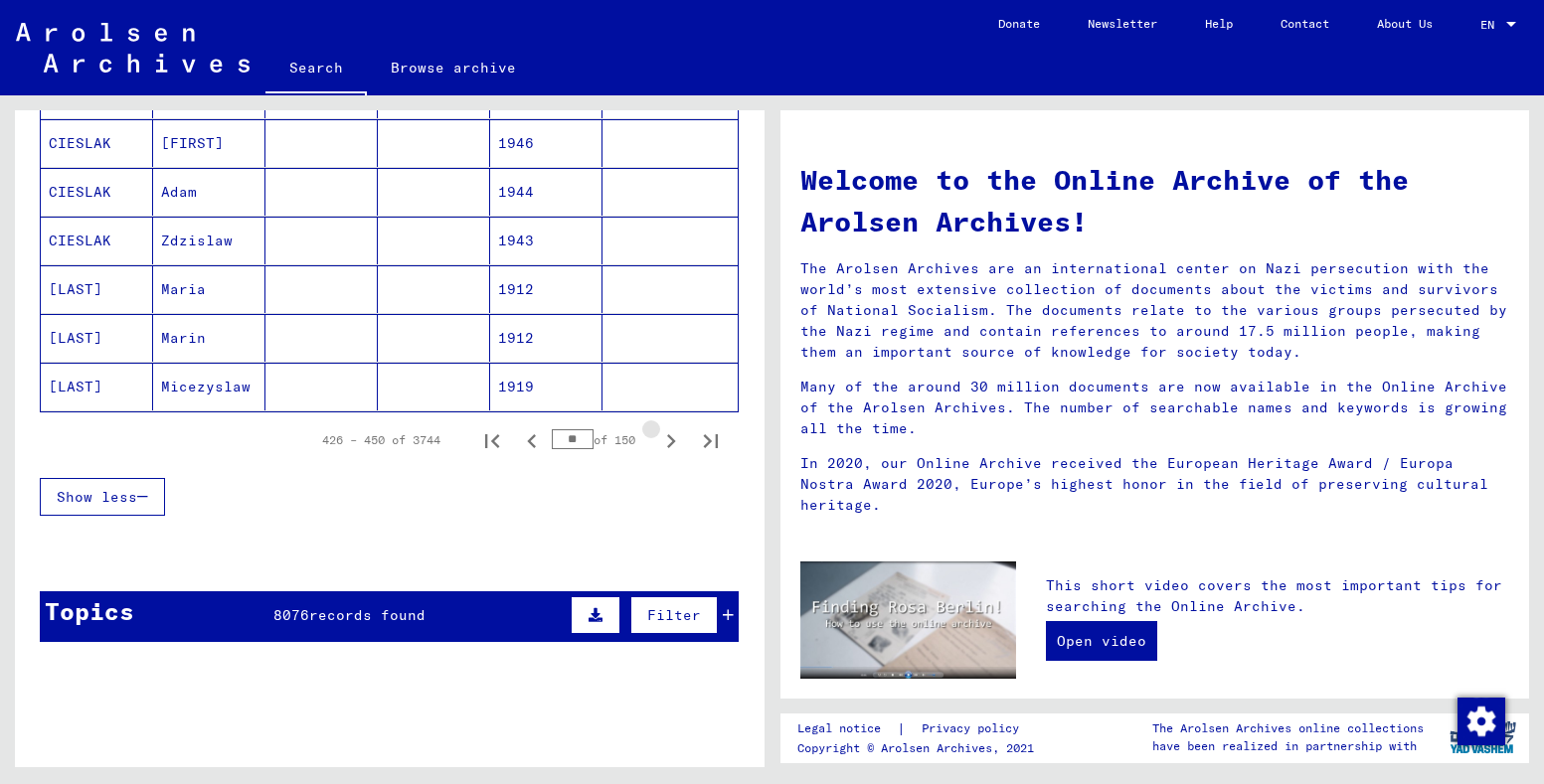 click 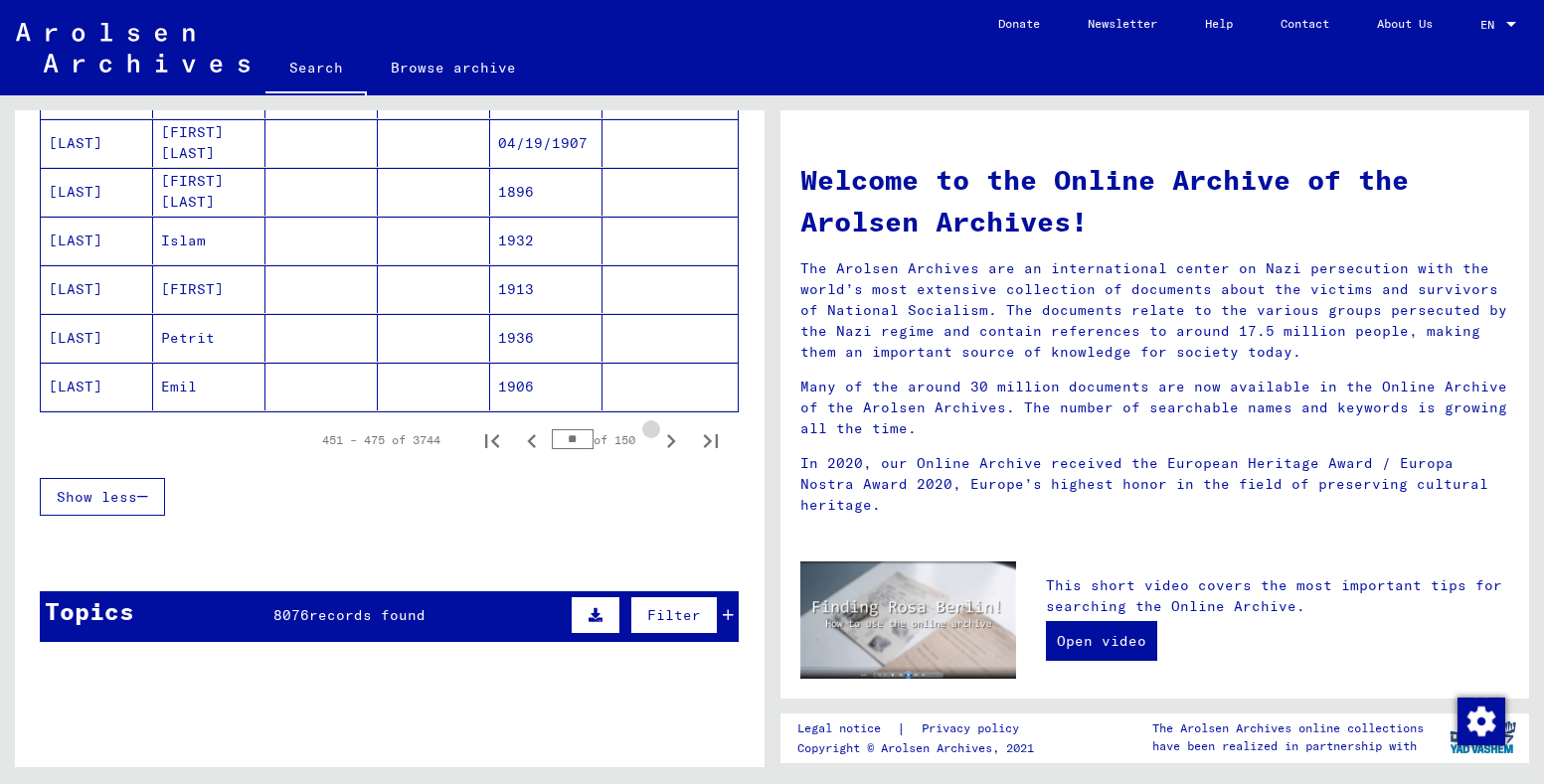 click 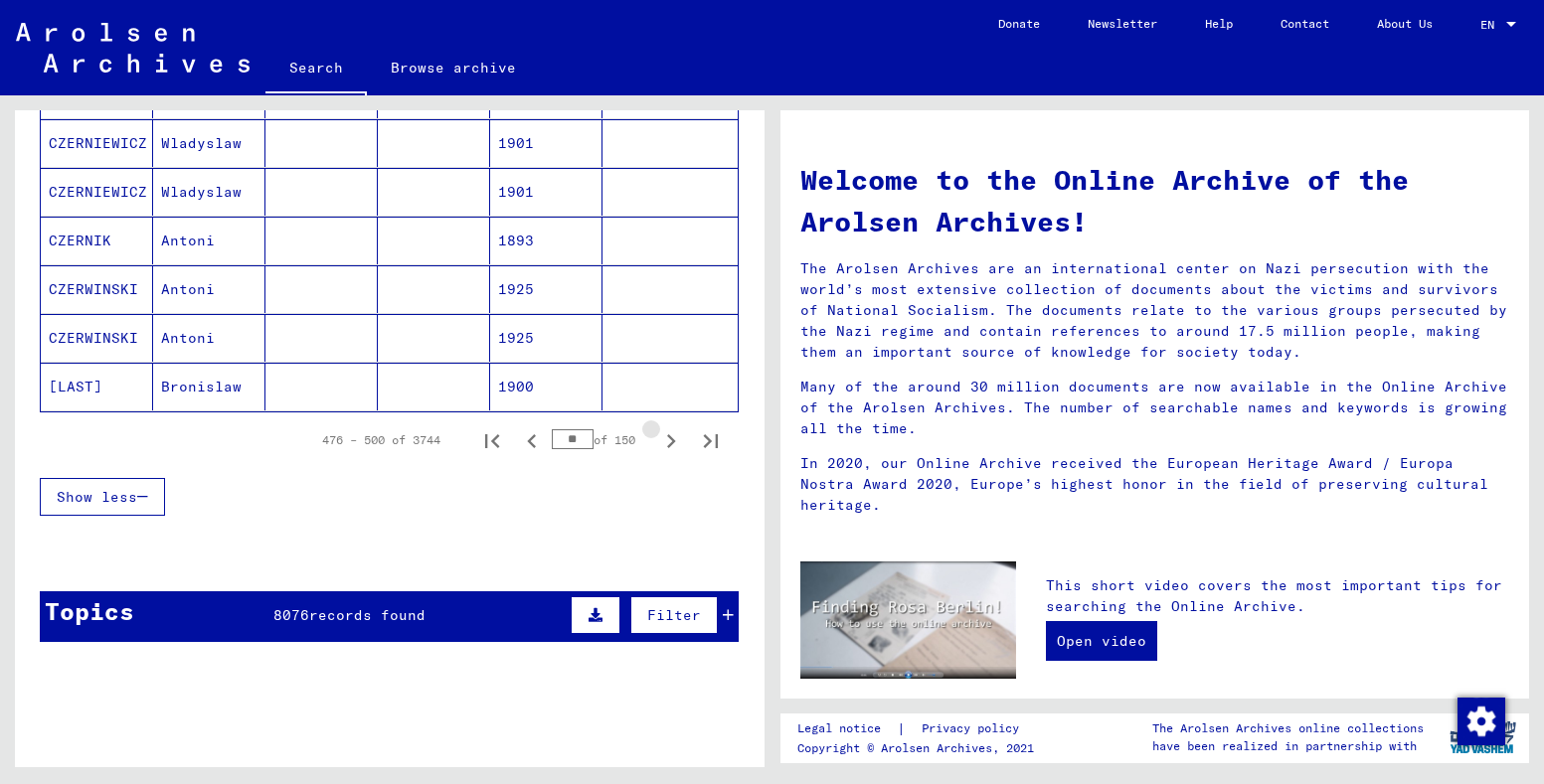 click 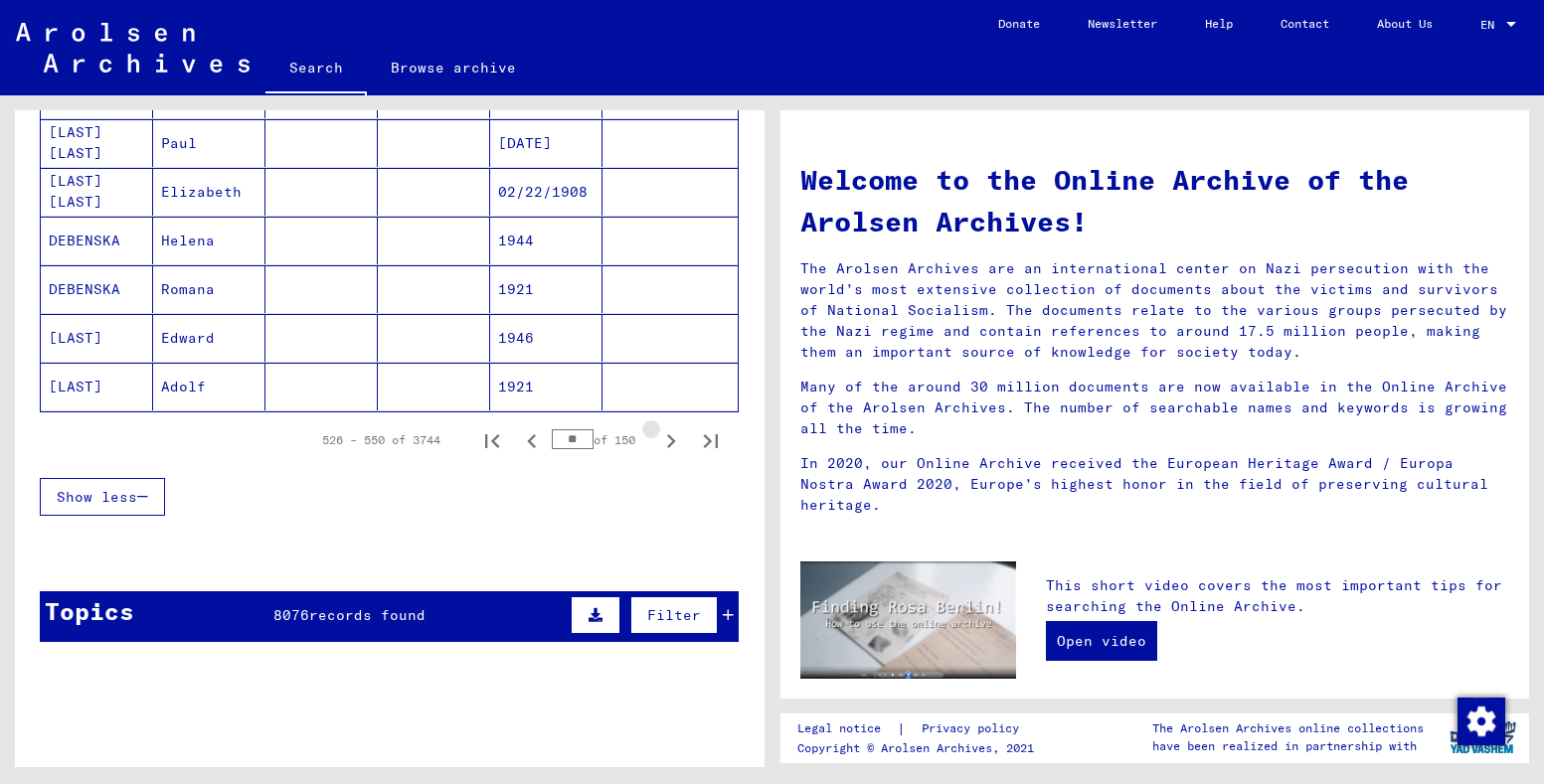 click 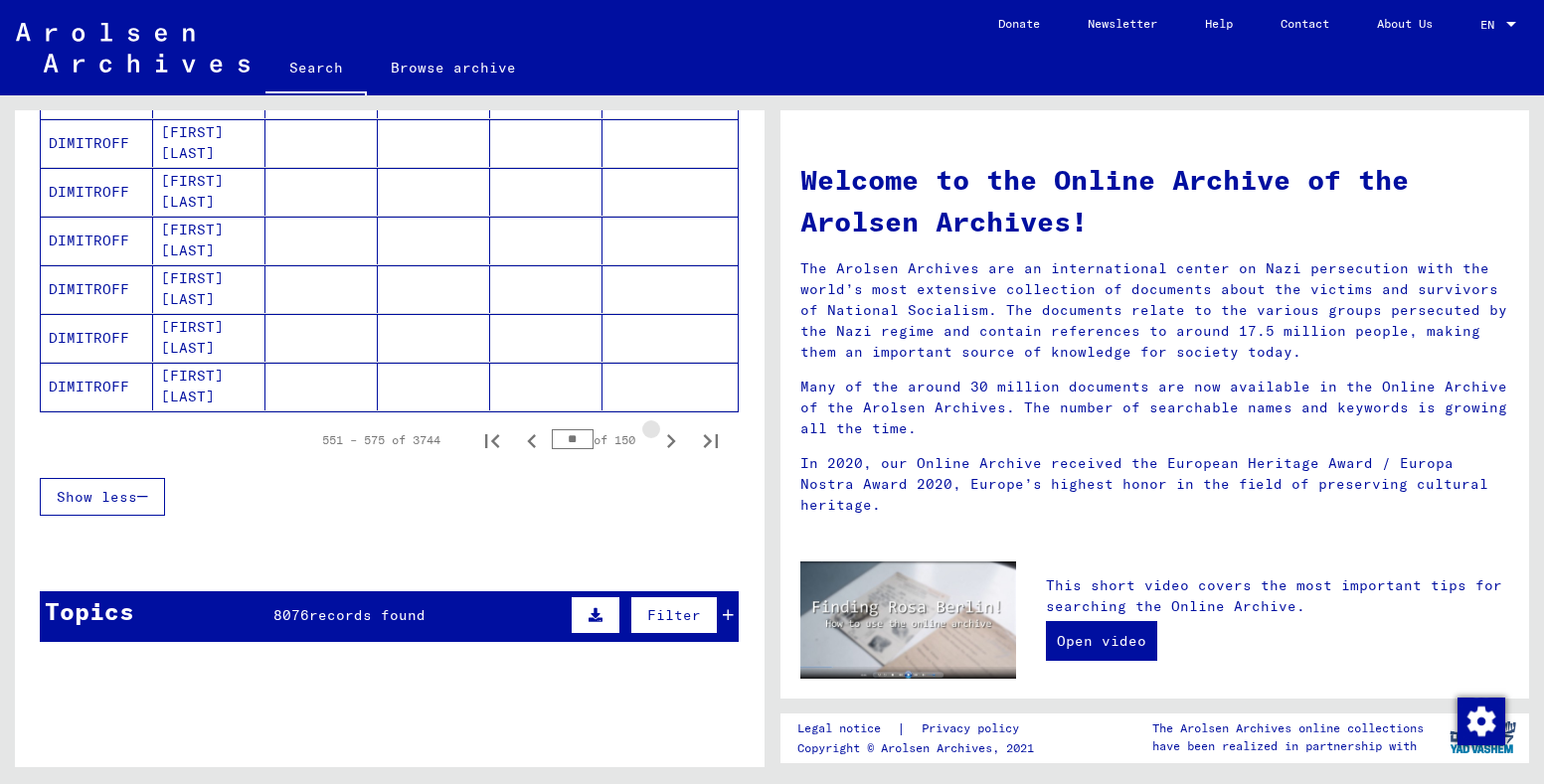 click 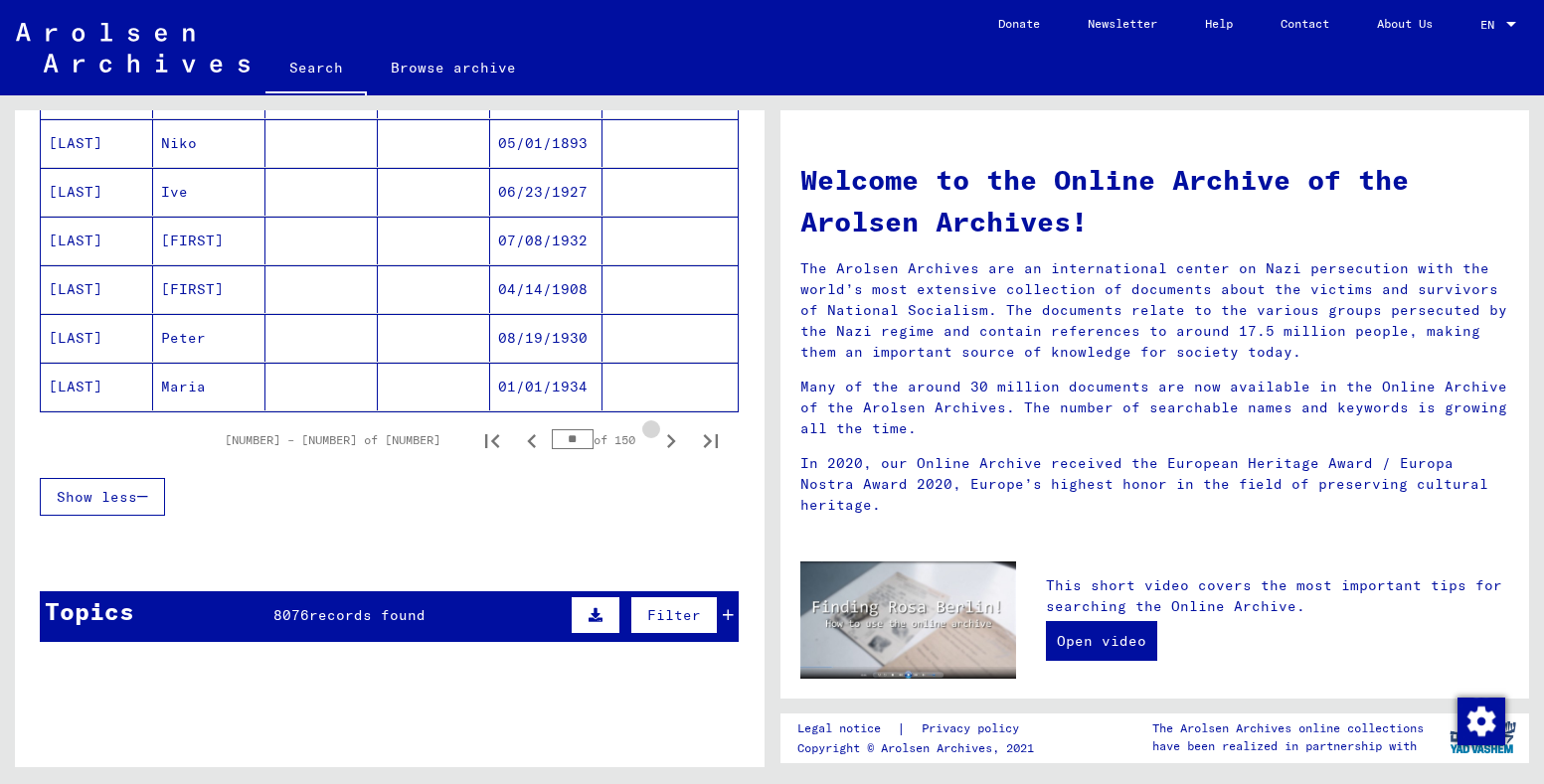 click 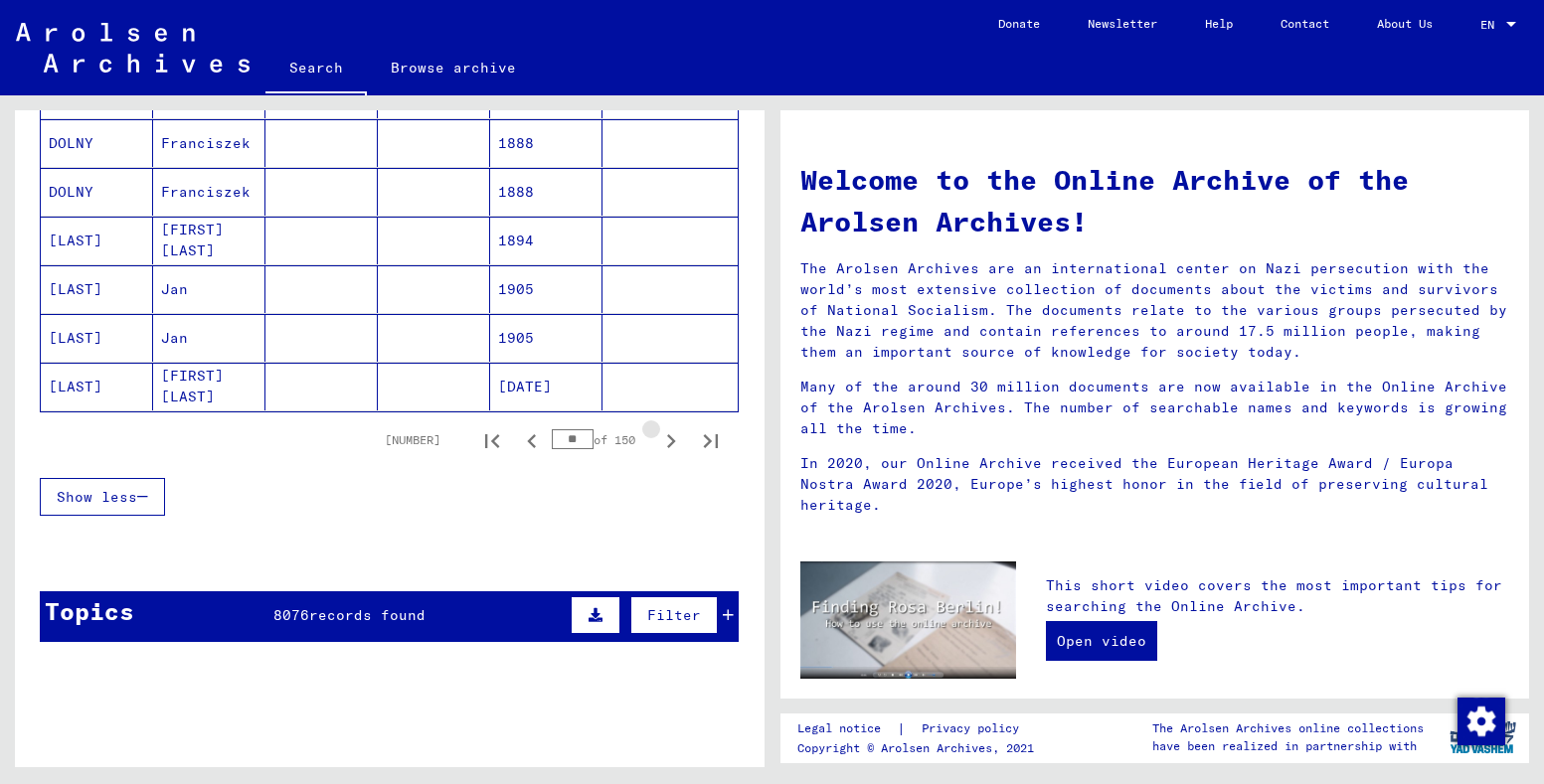 click 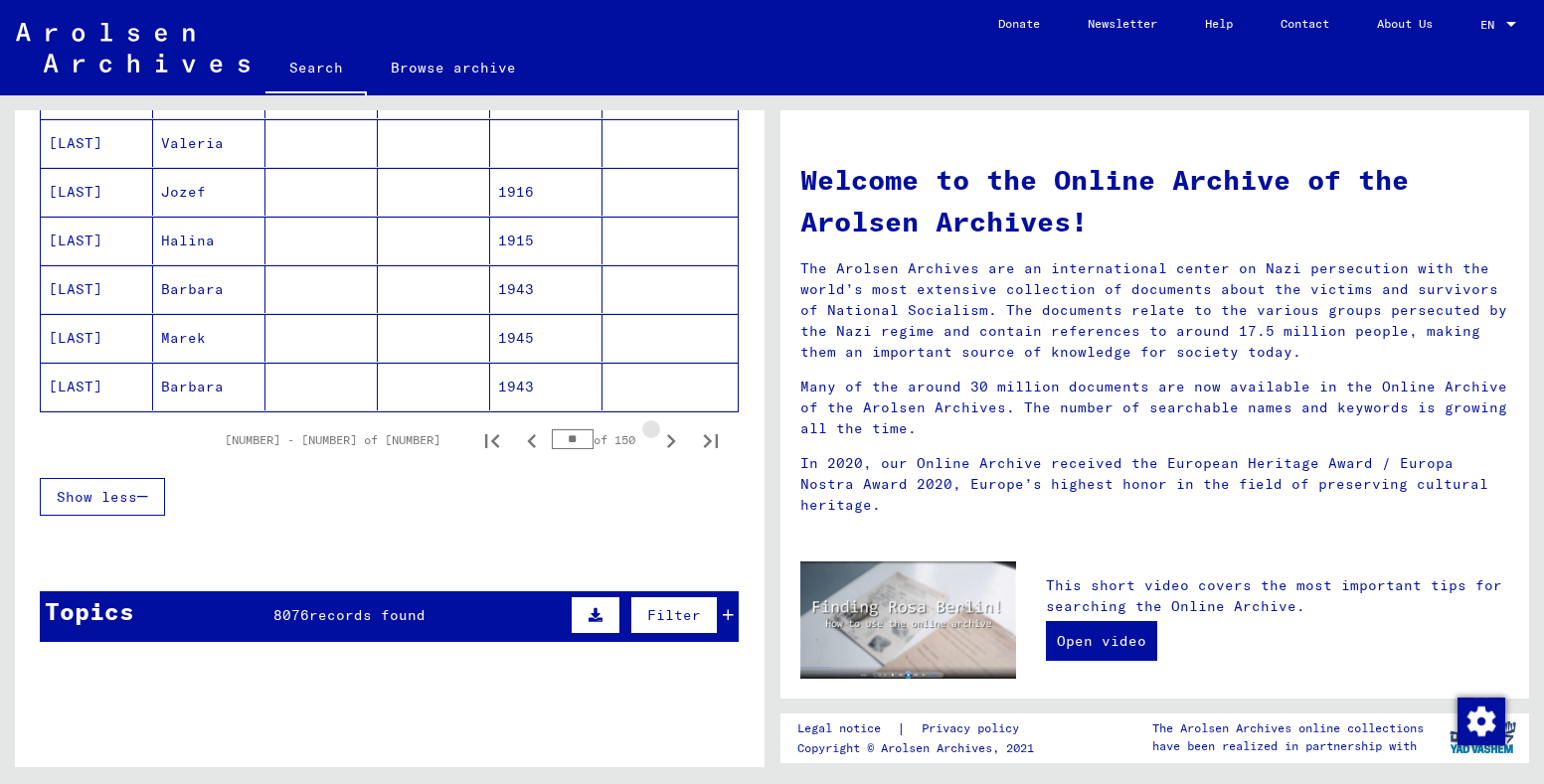 click 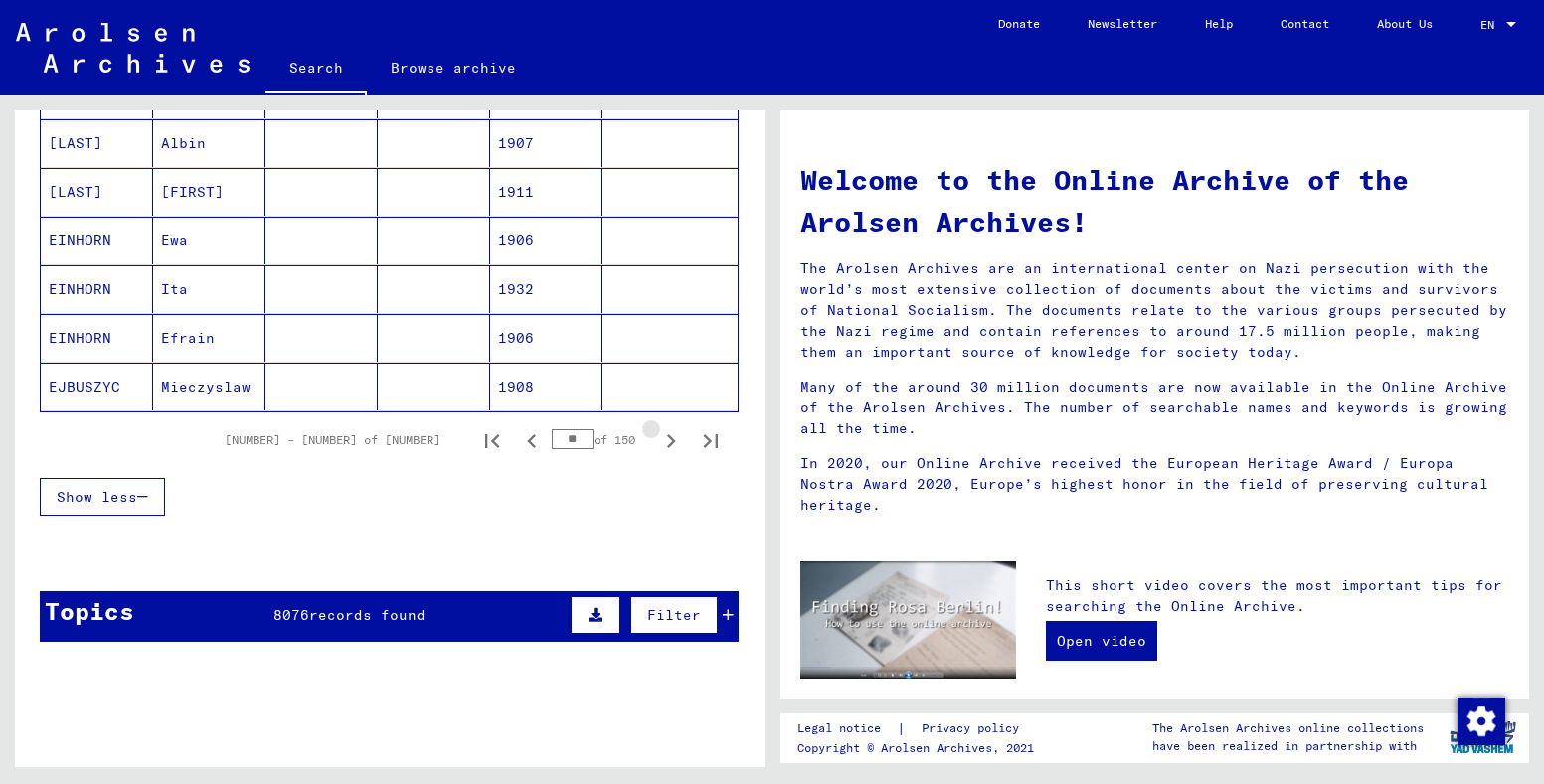 click 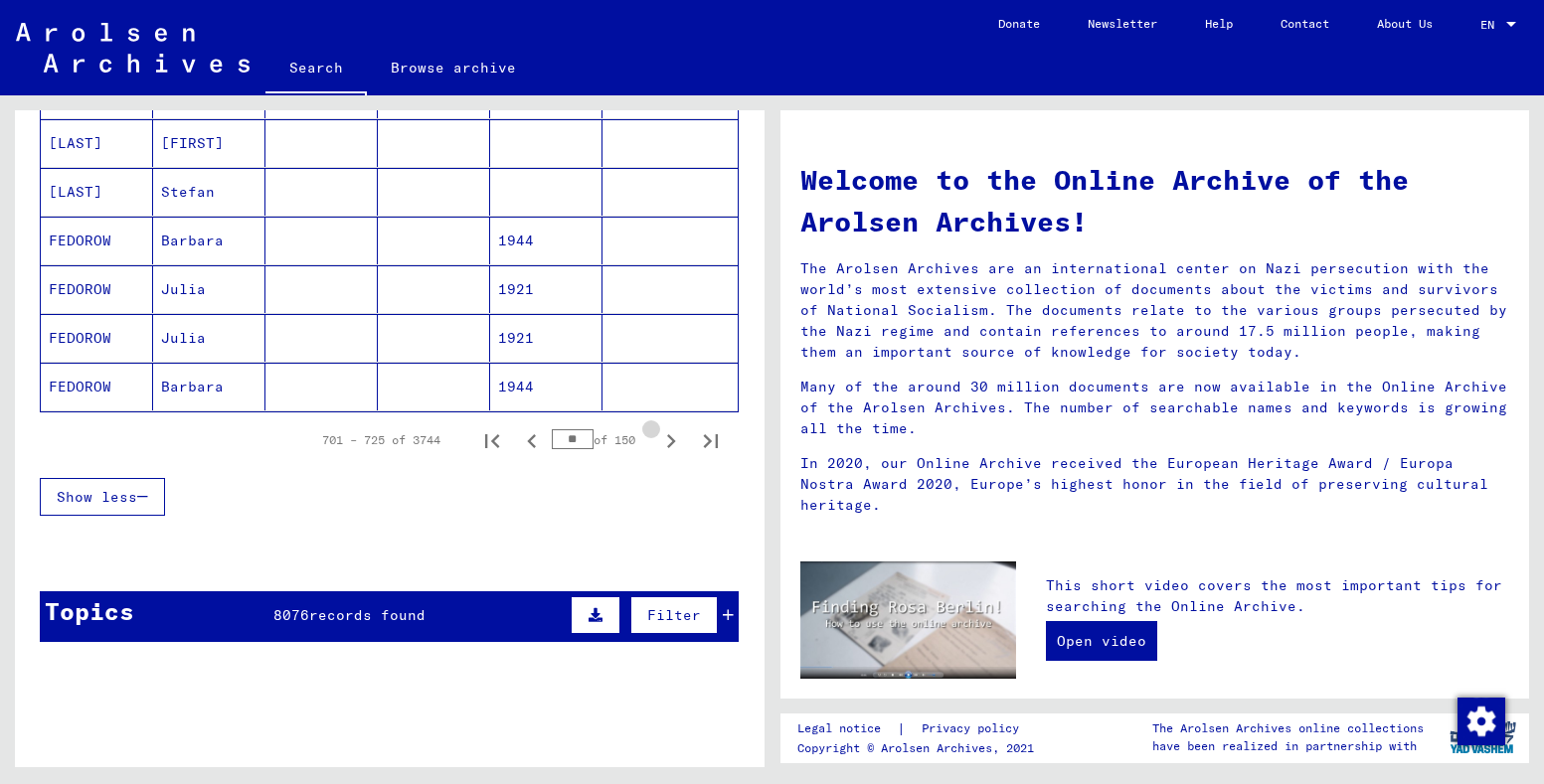 click 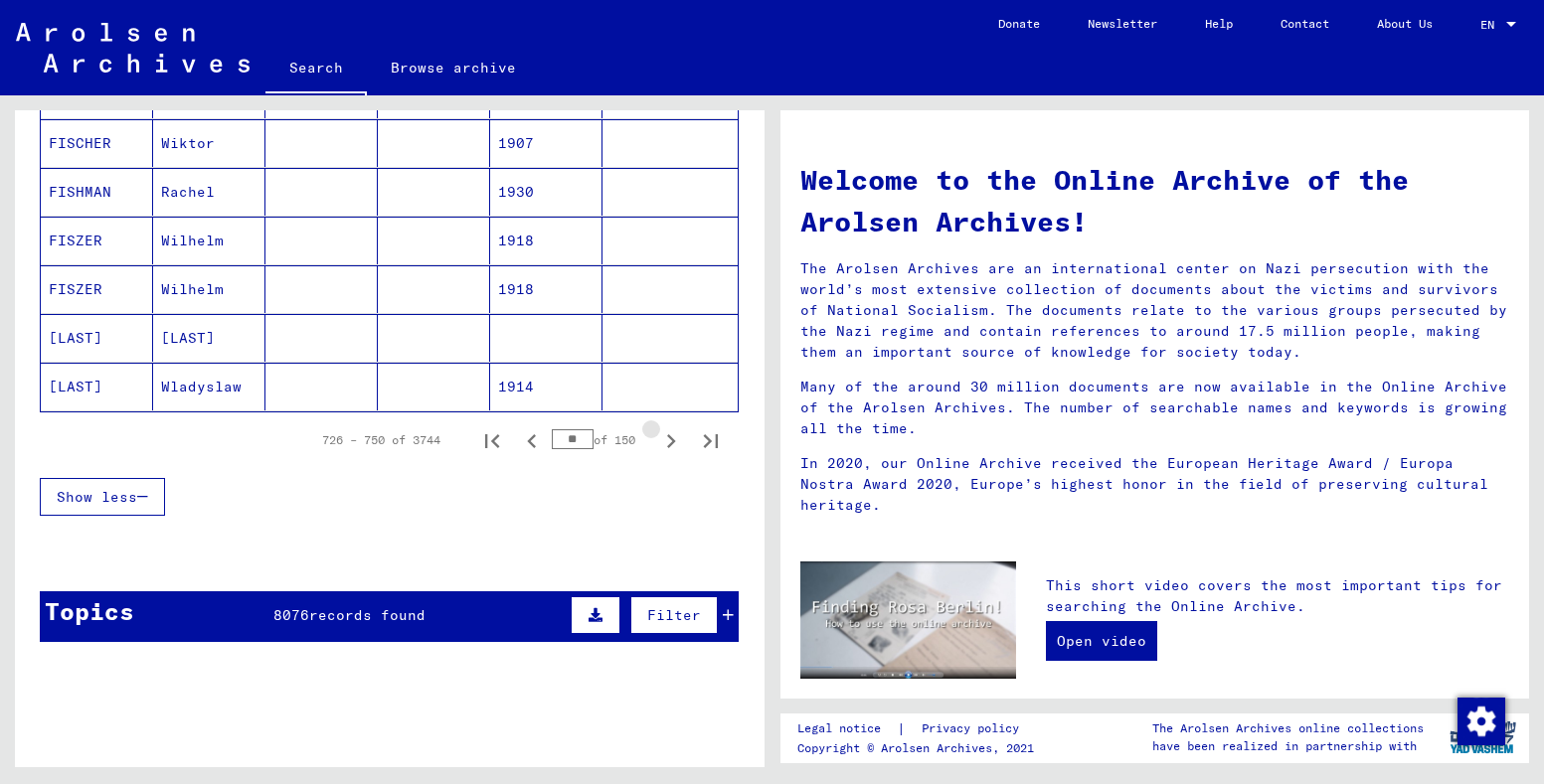 click 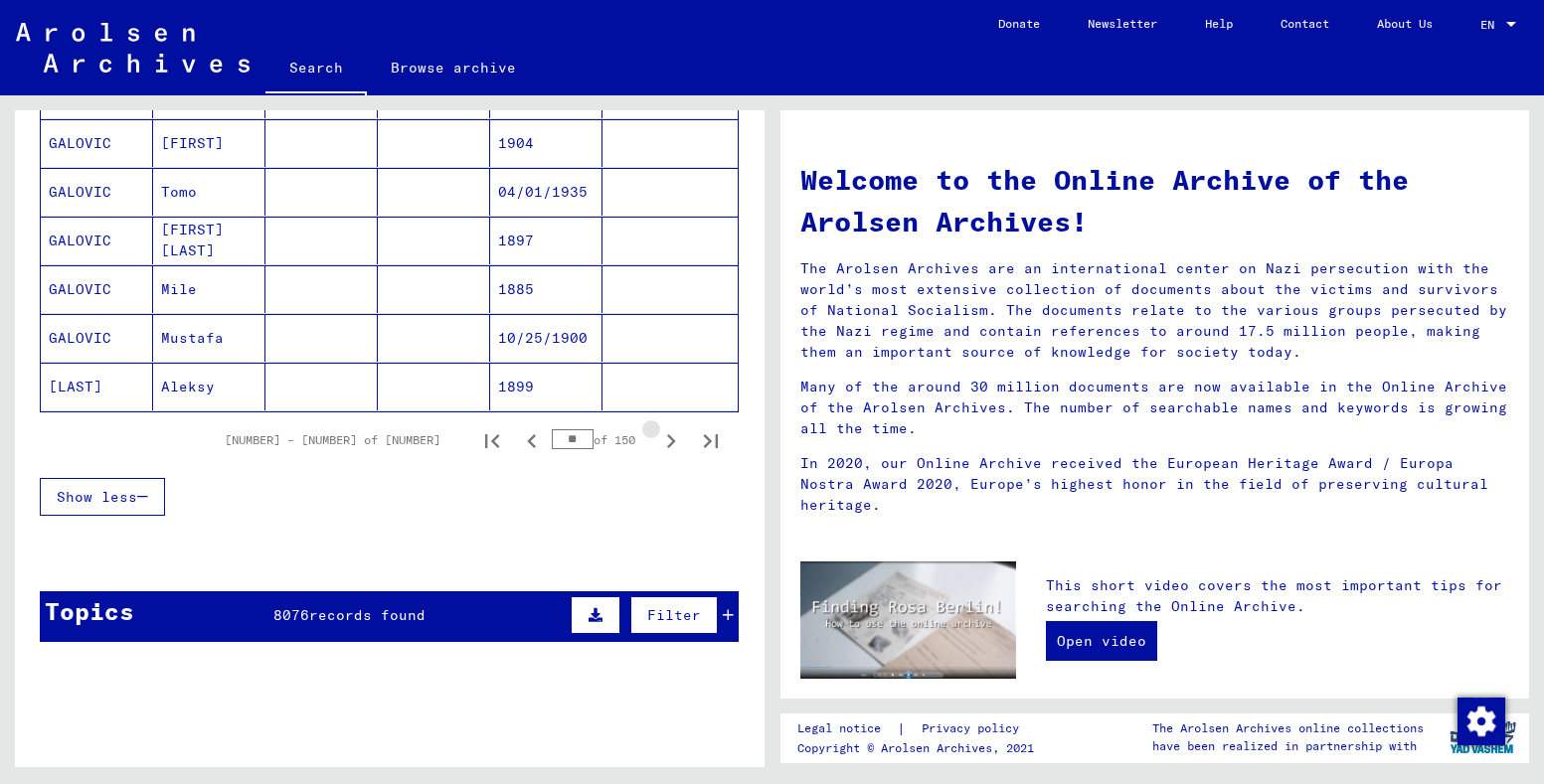 click 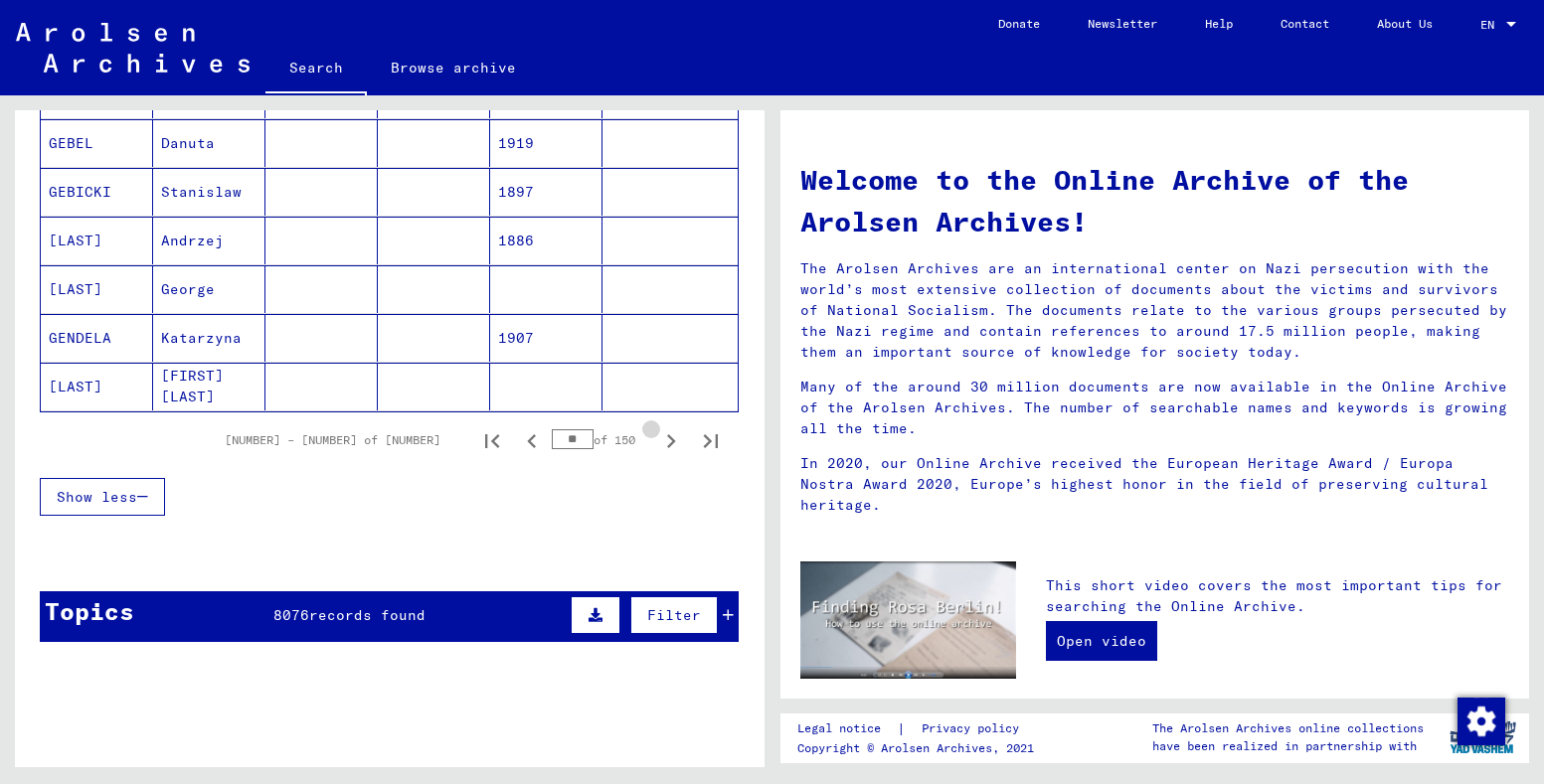click 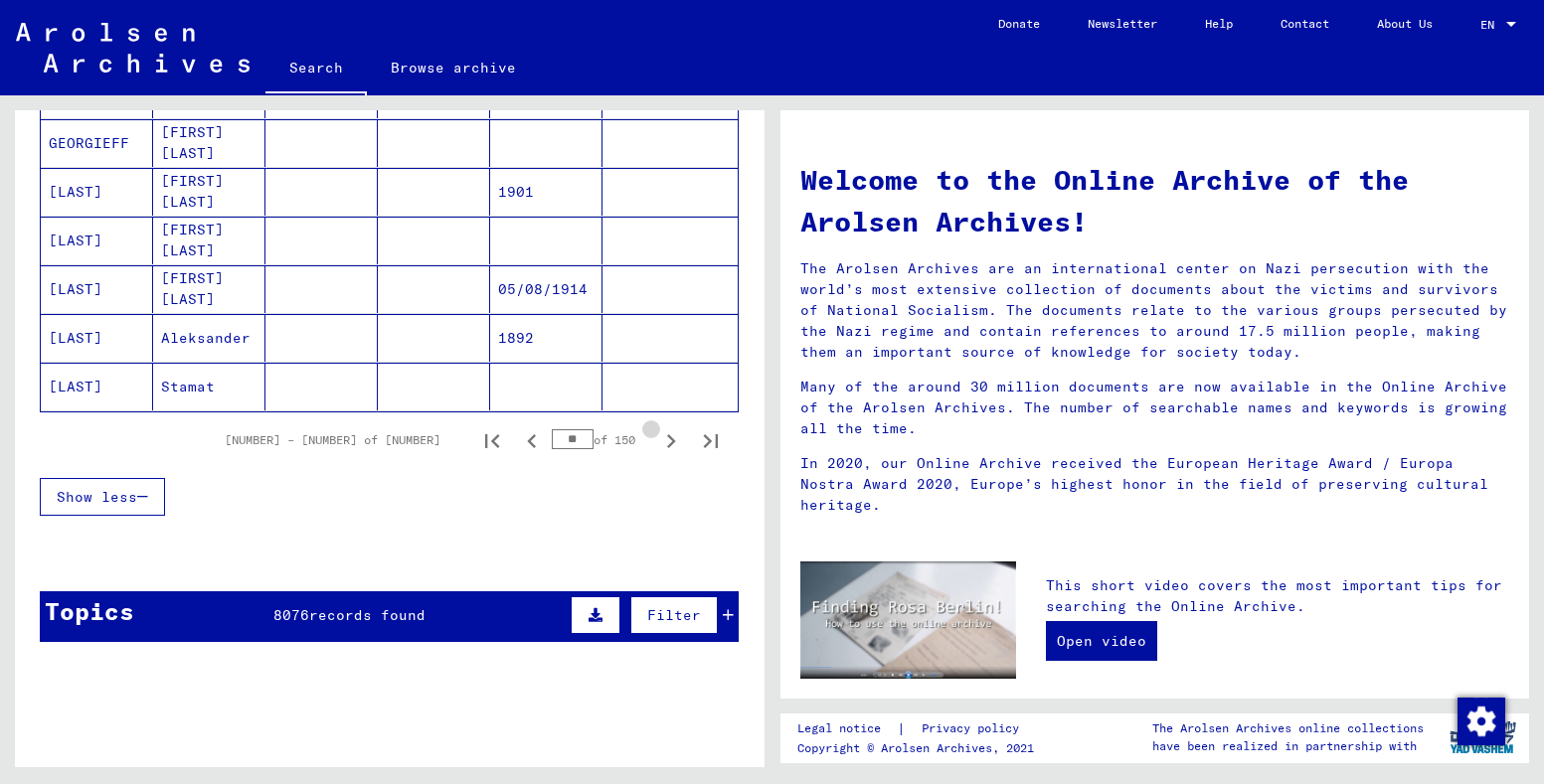 click 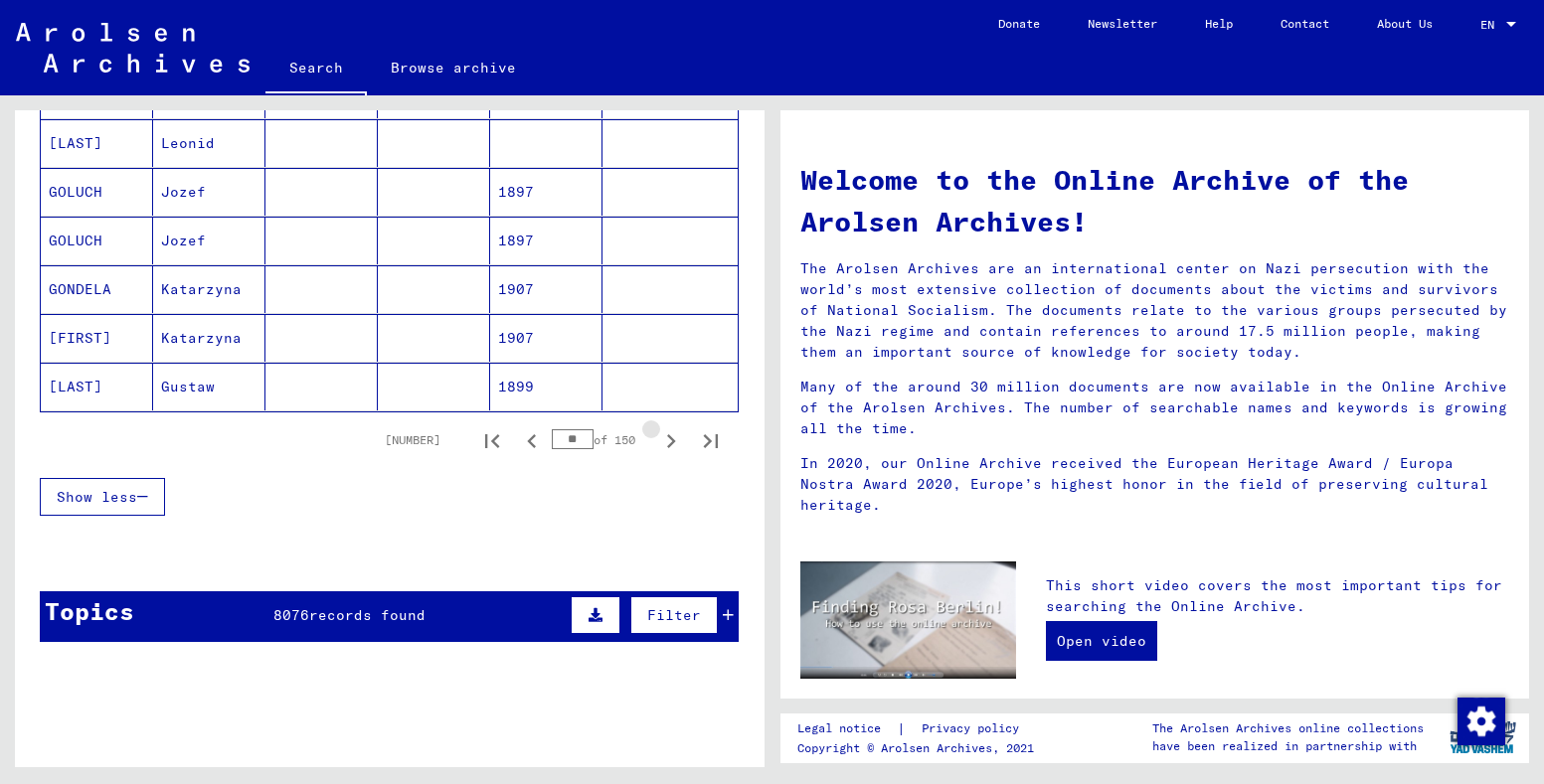 click 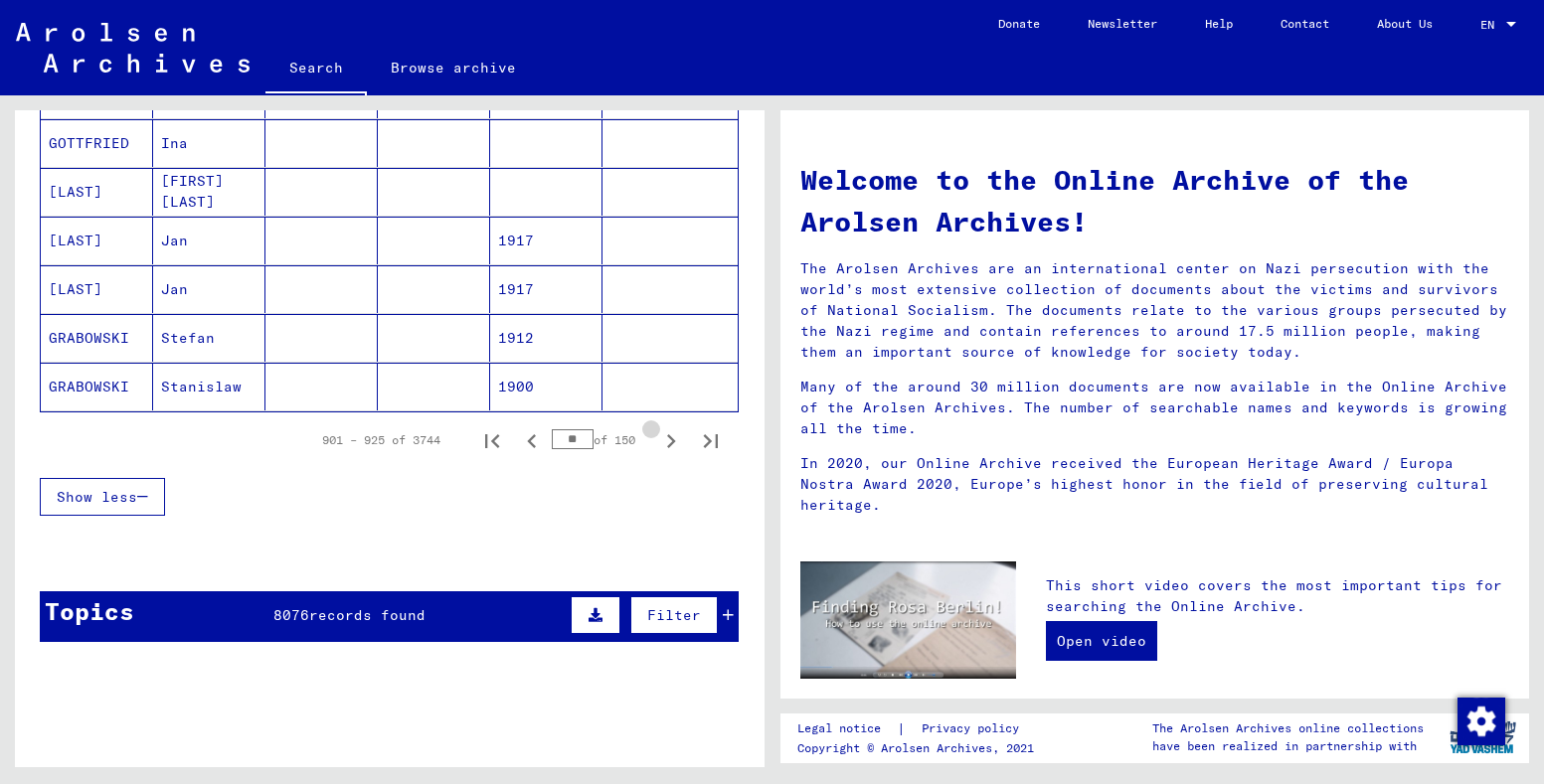 click 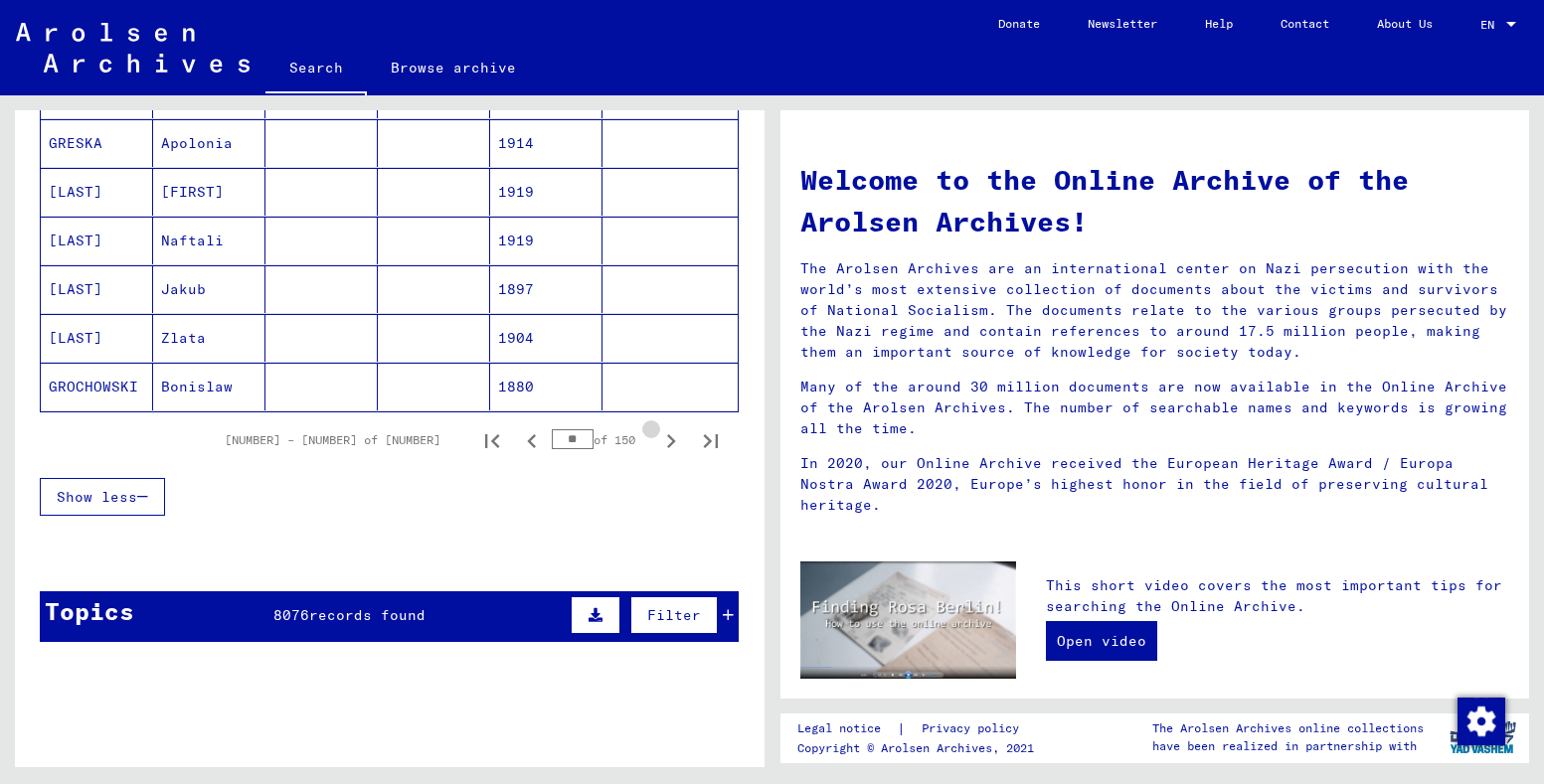 click 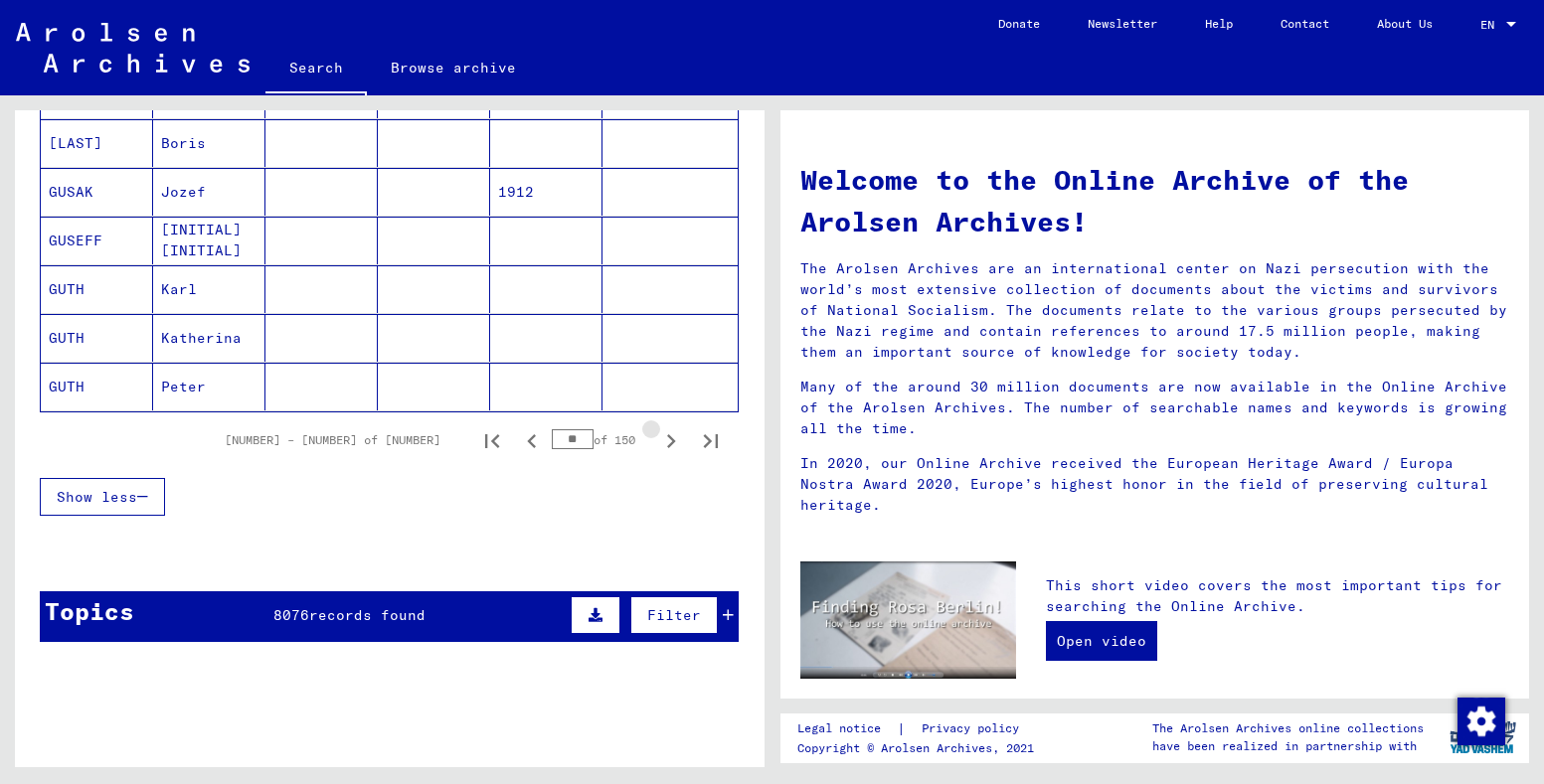 click 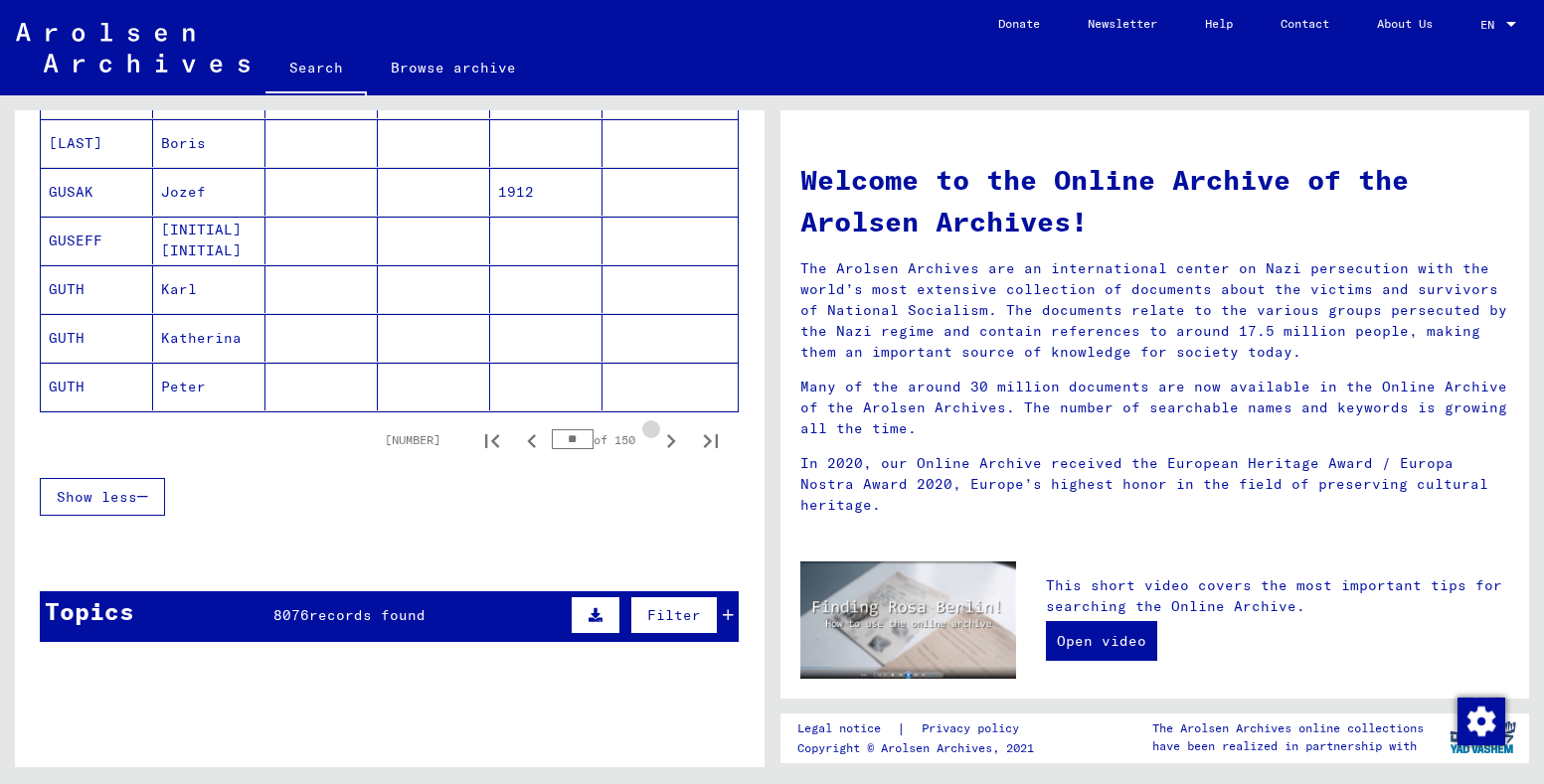 click 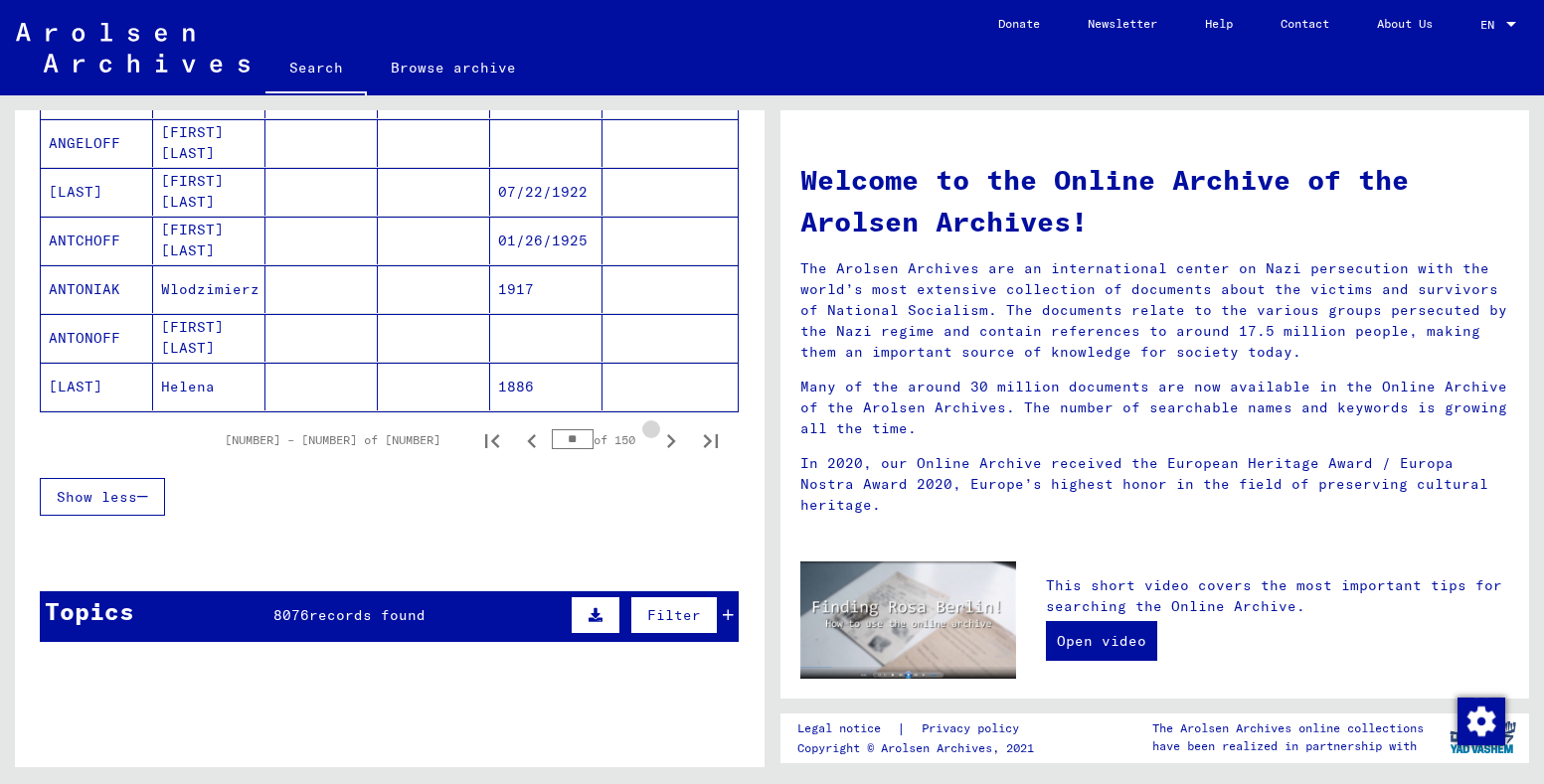 click 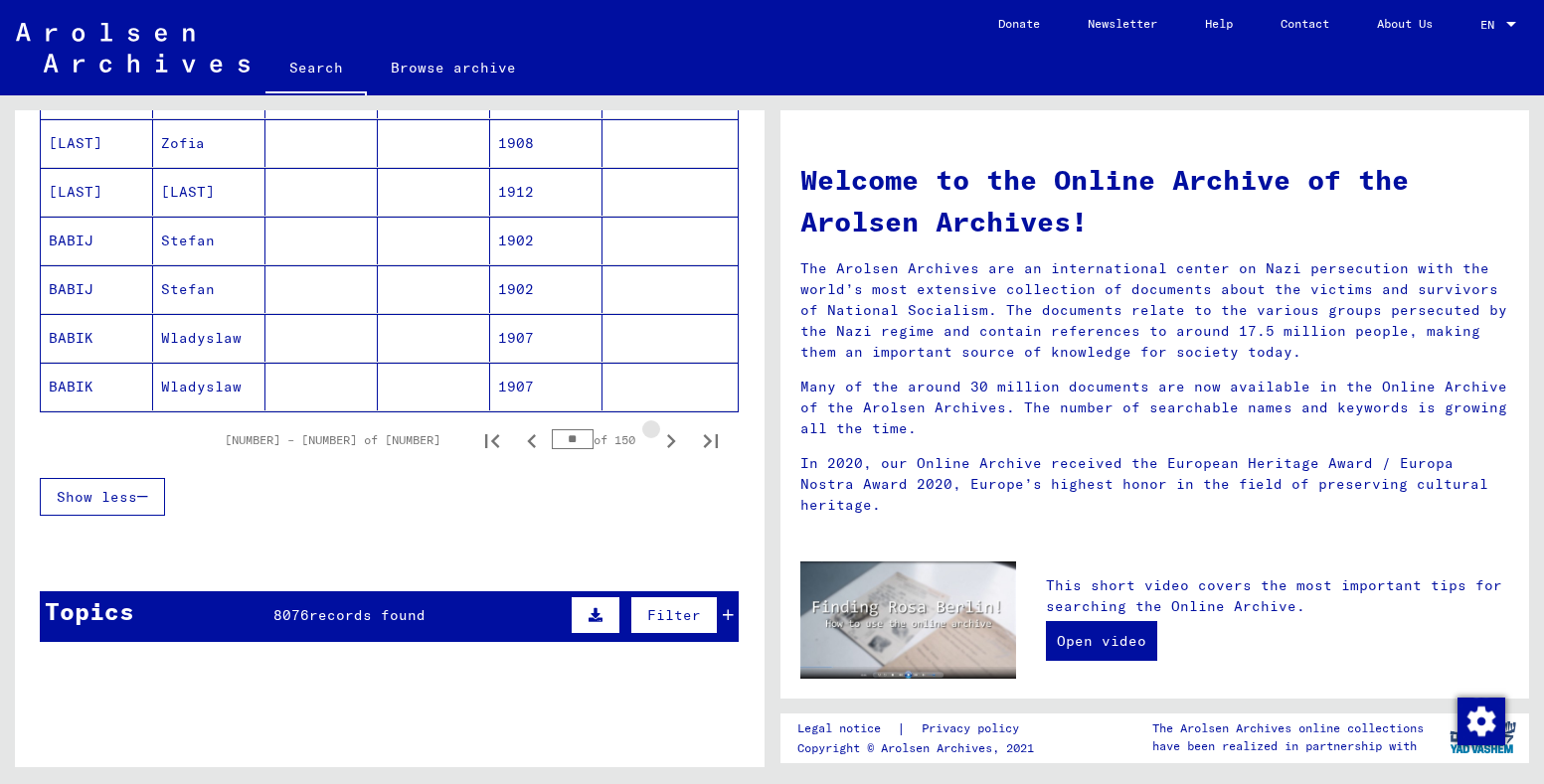 click 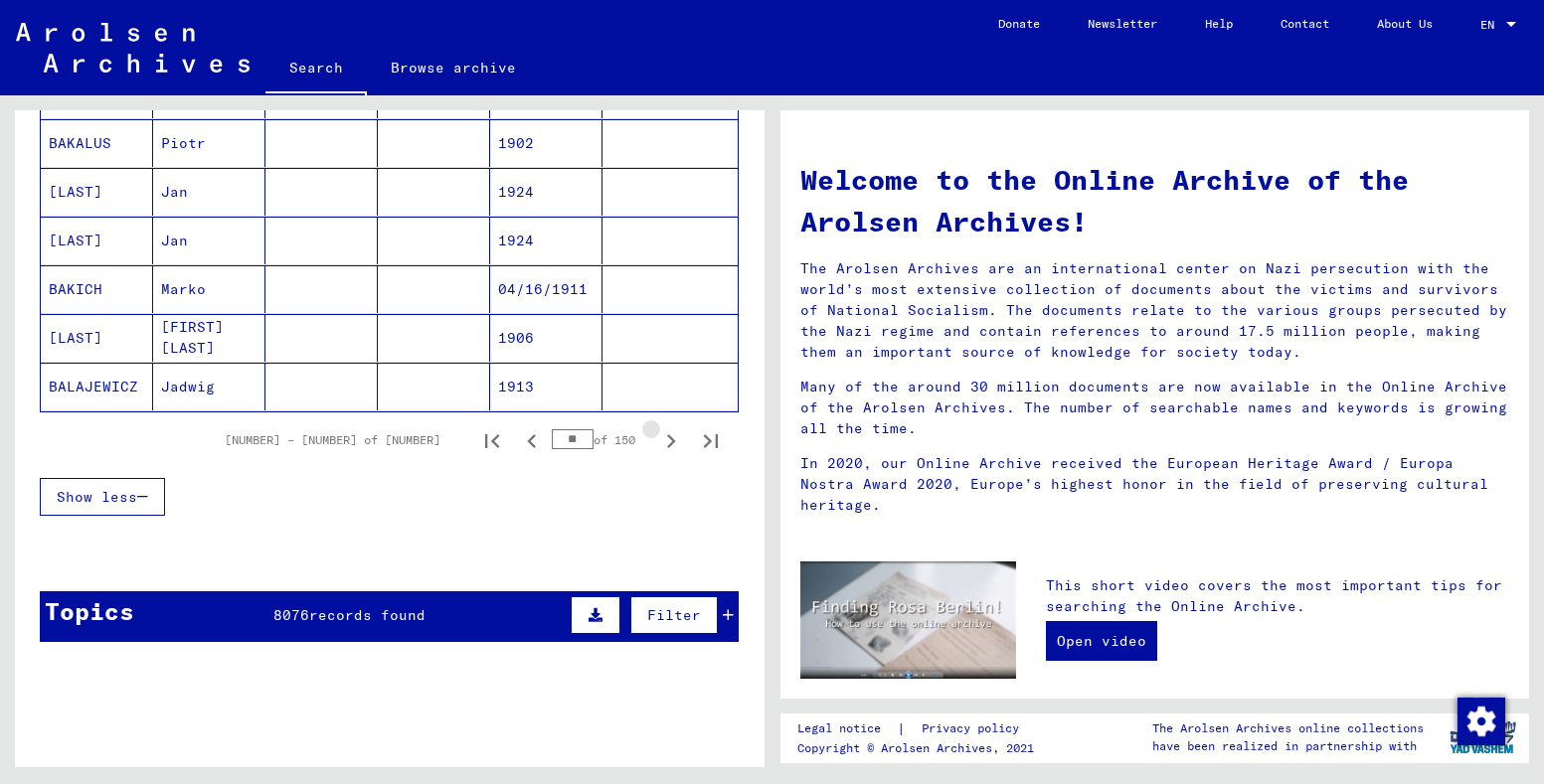click 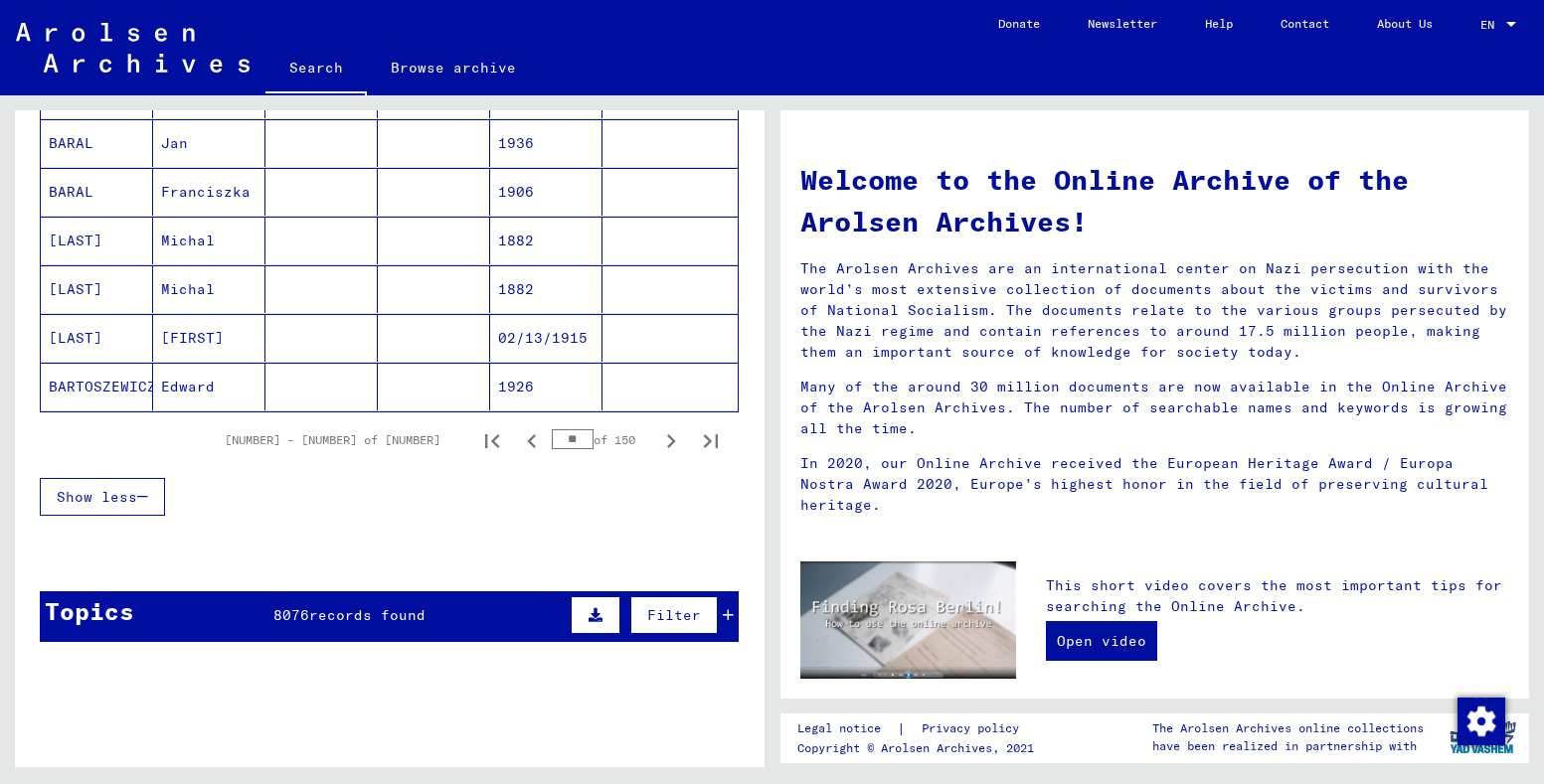 click 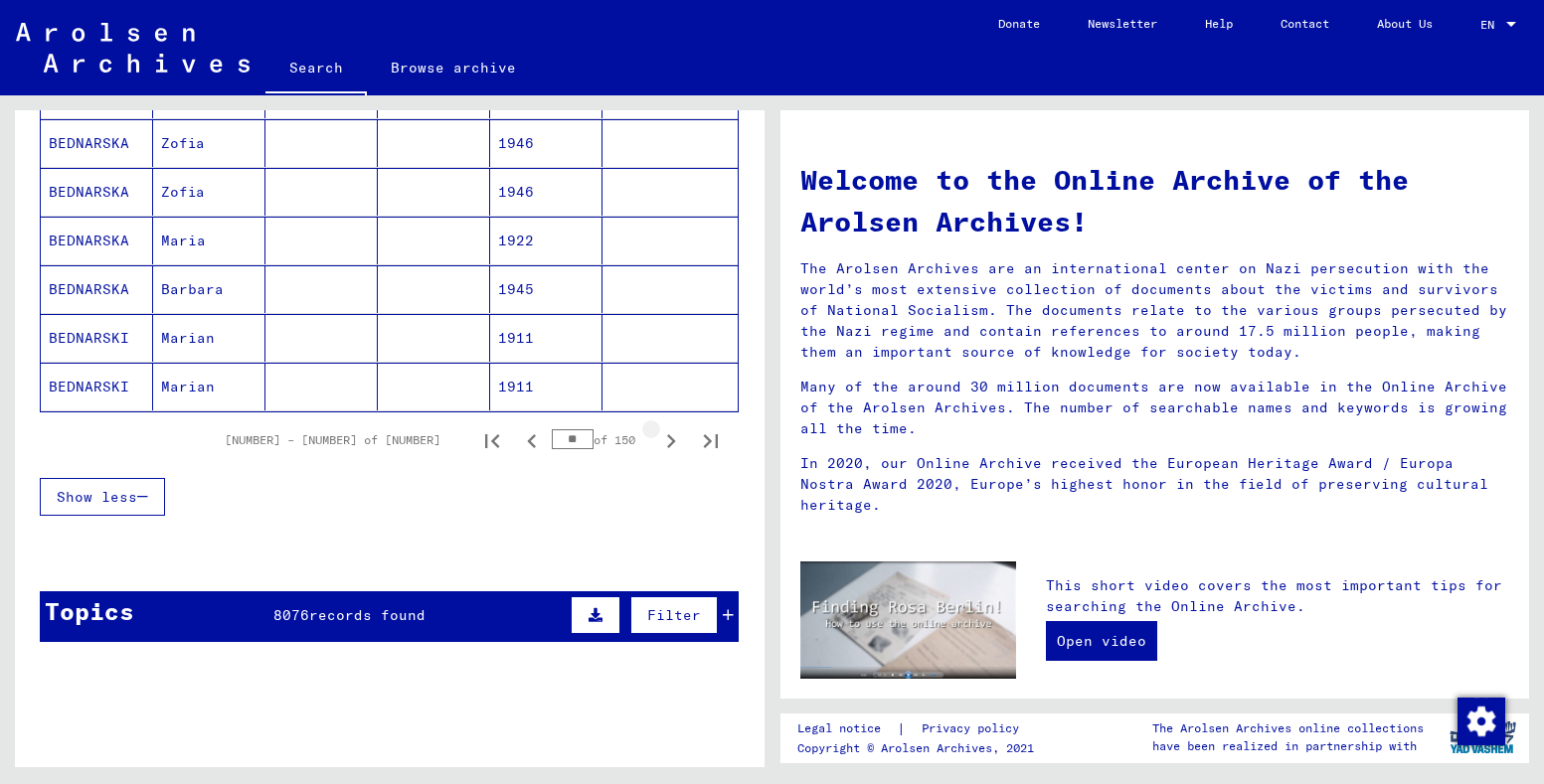 click 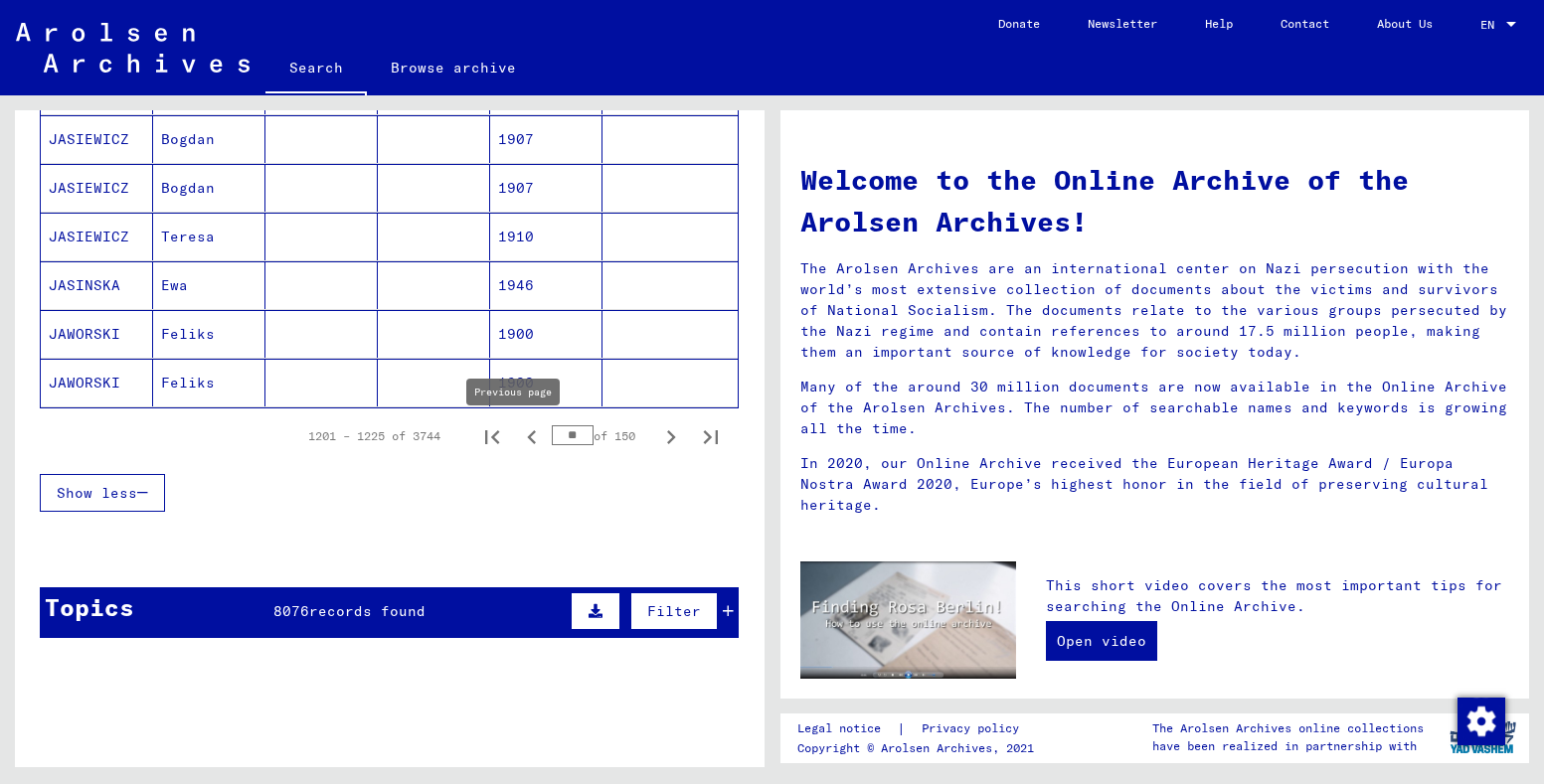 scroll, scrollTop: 1208, scrollLeft: 0, axis: vertical 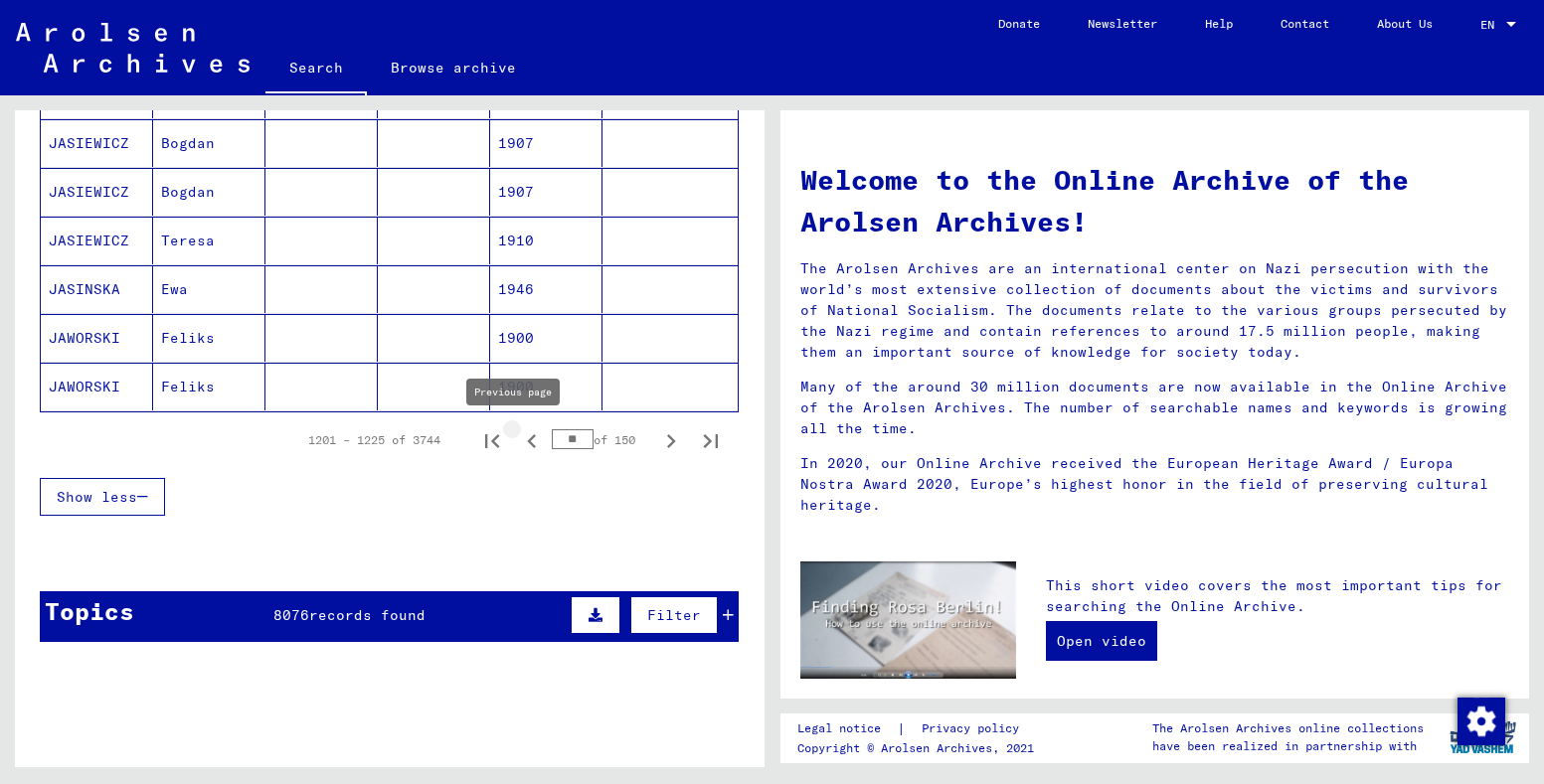 drag, startPoint x: 507, startPoint y: 436, endPoint x: 520, endPoint y: 436, distance: 13 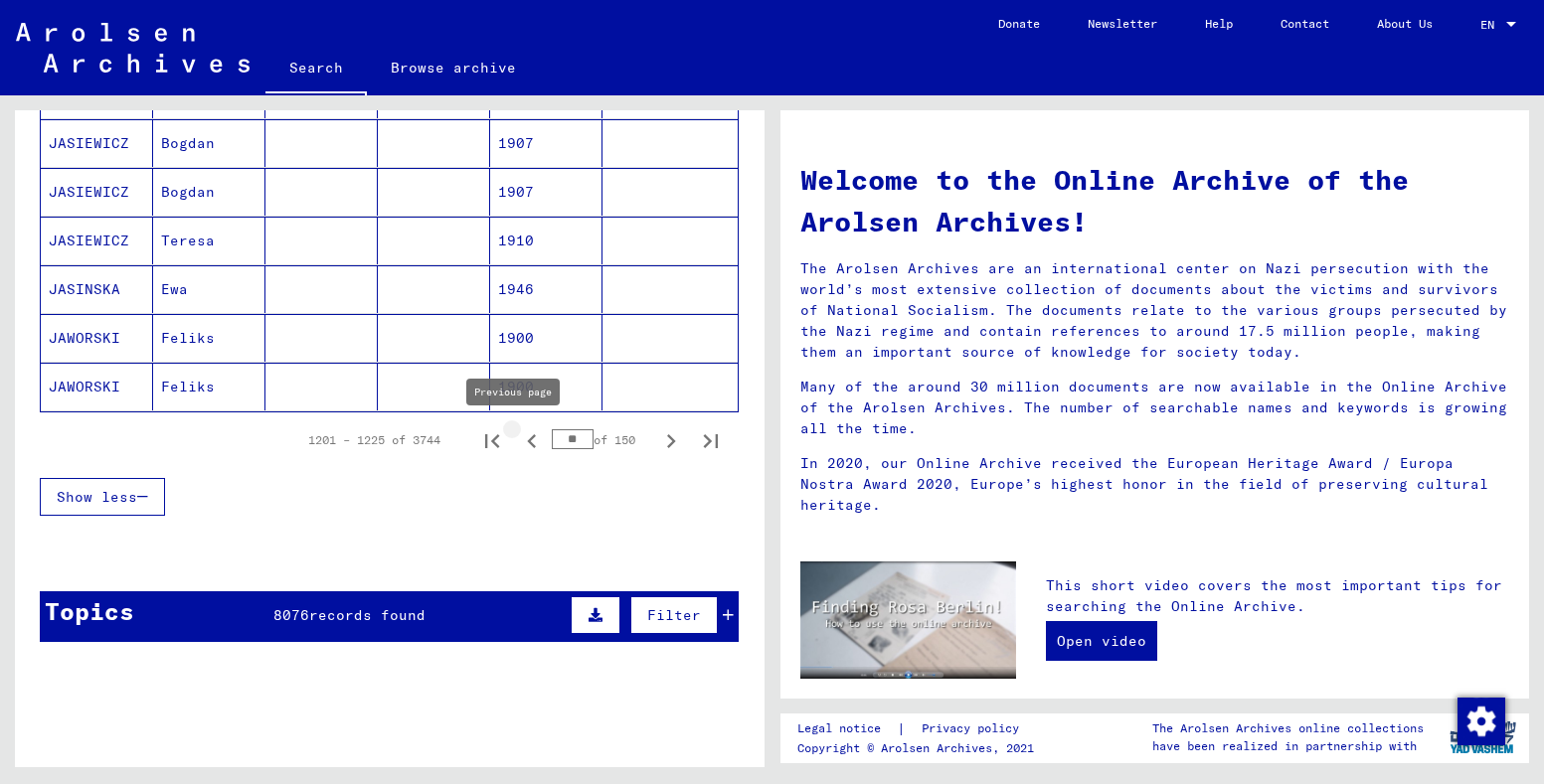 click 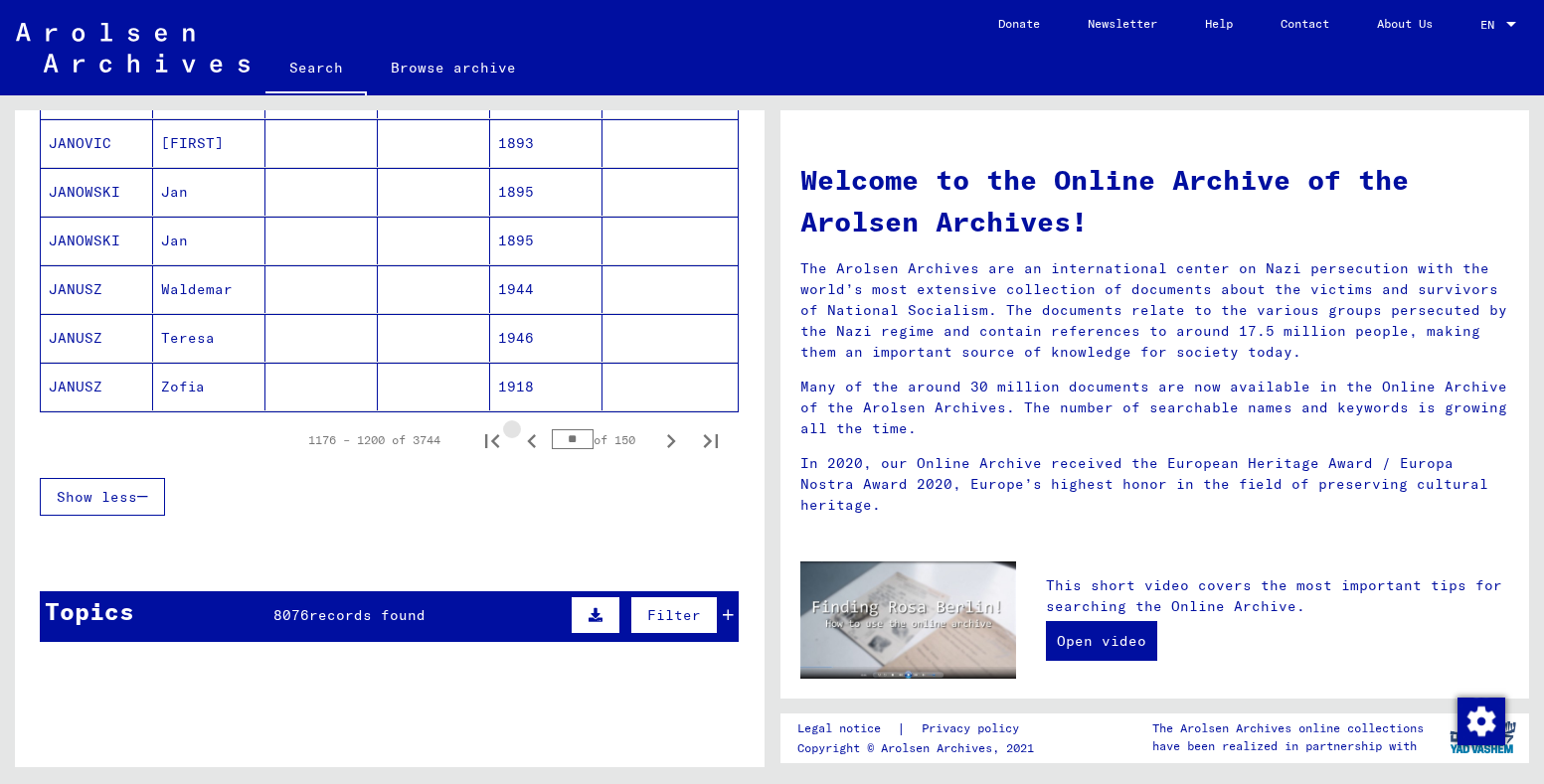 click 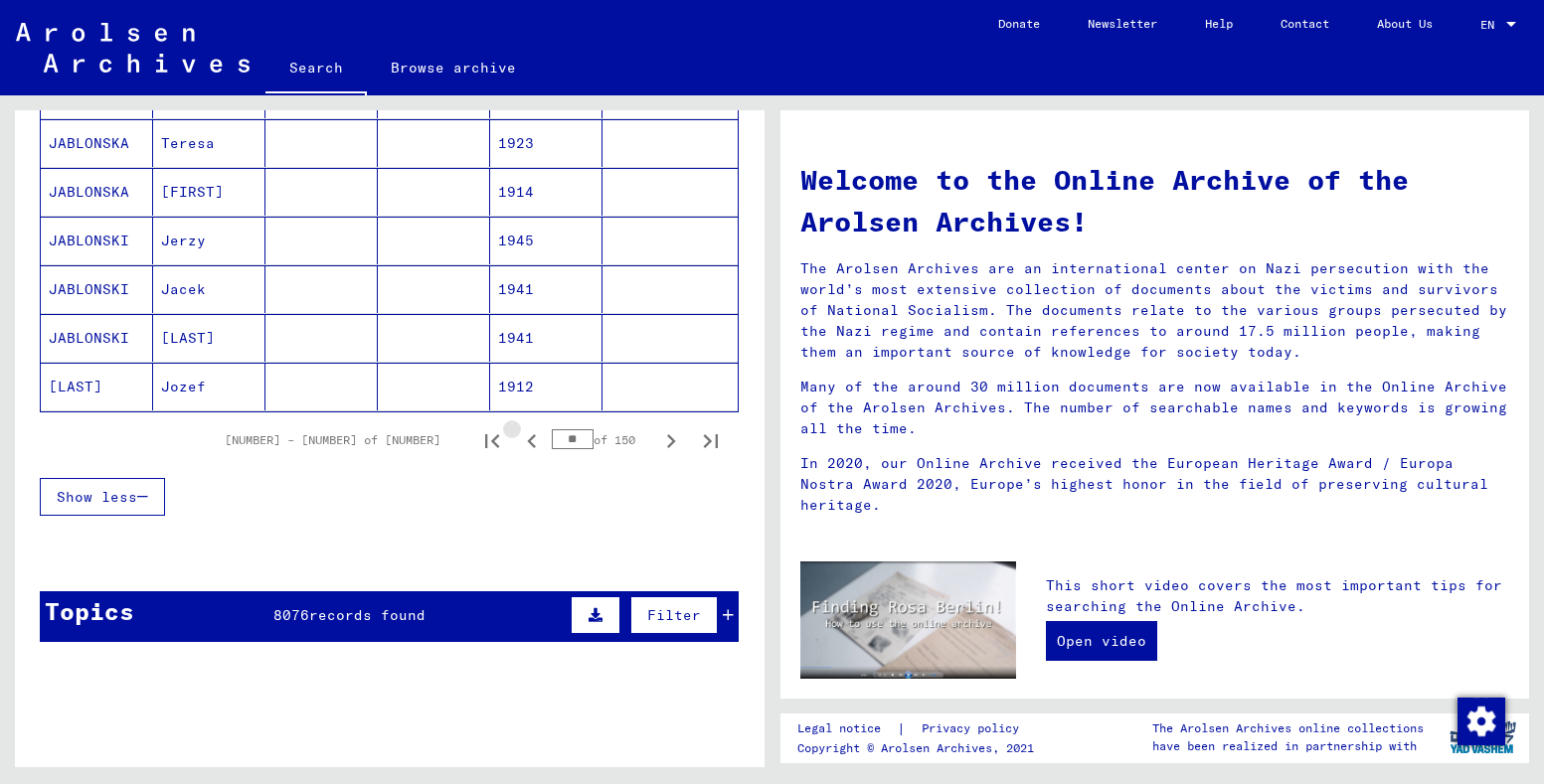 click 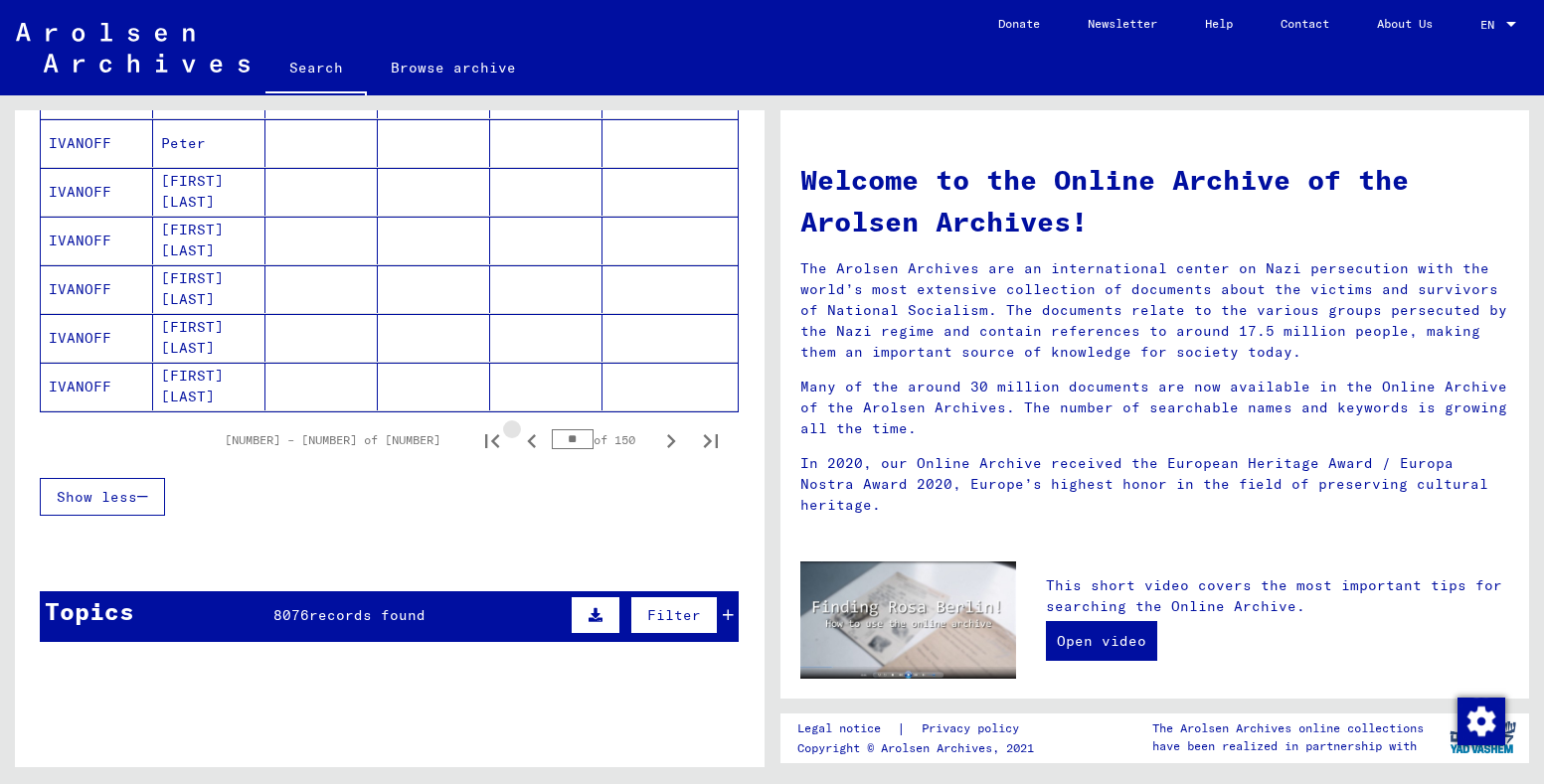 click 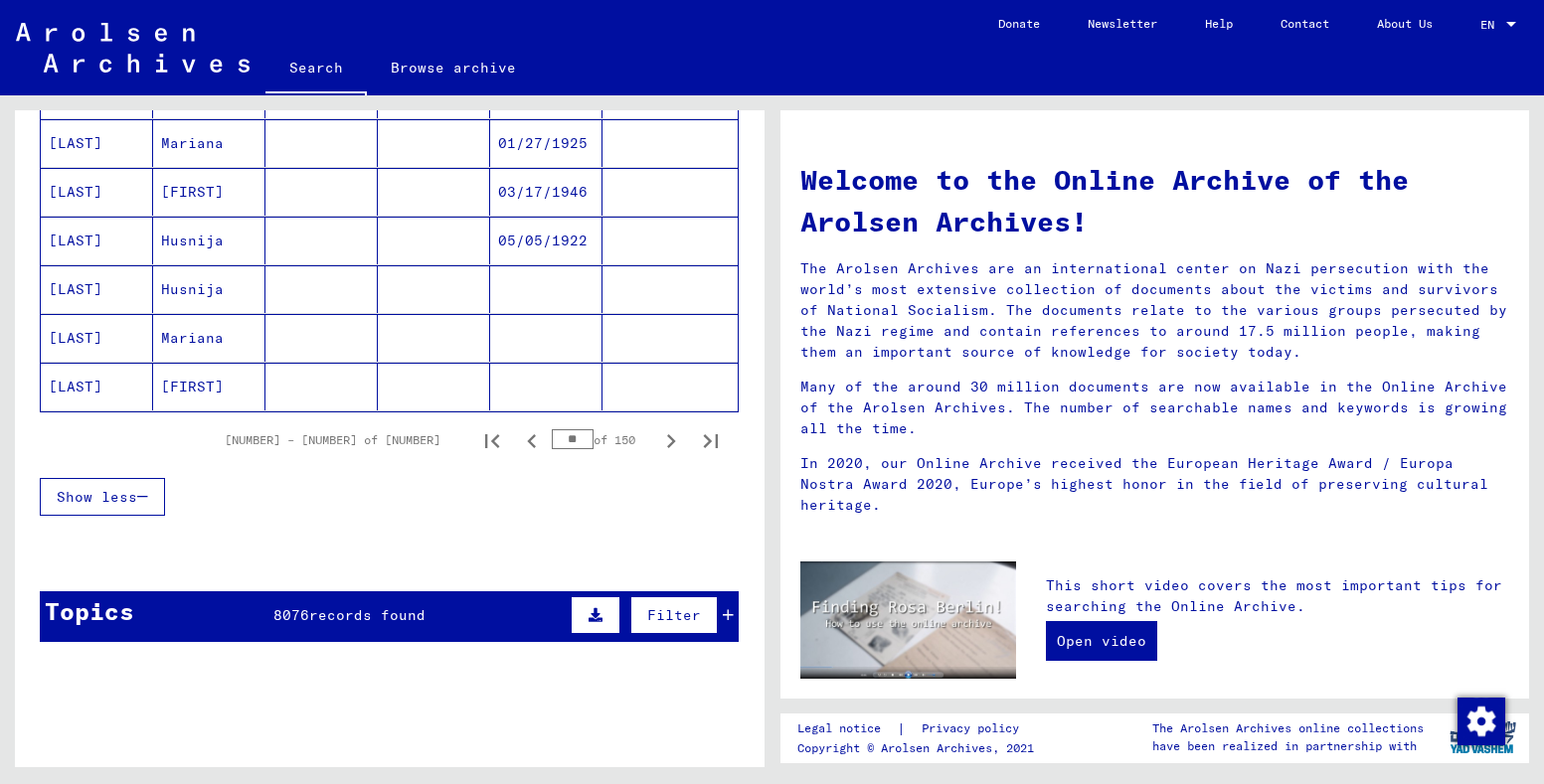click 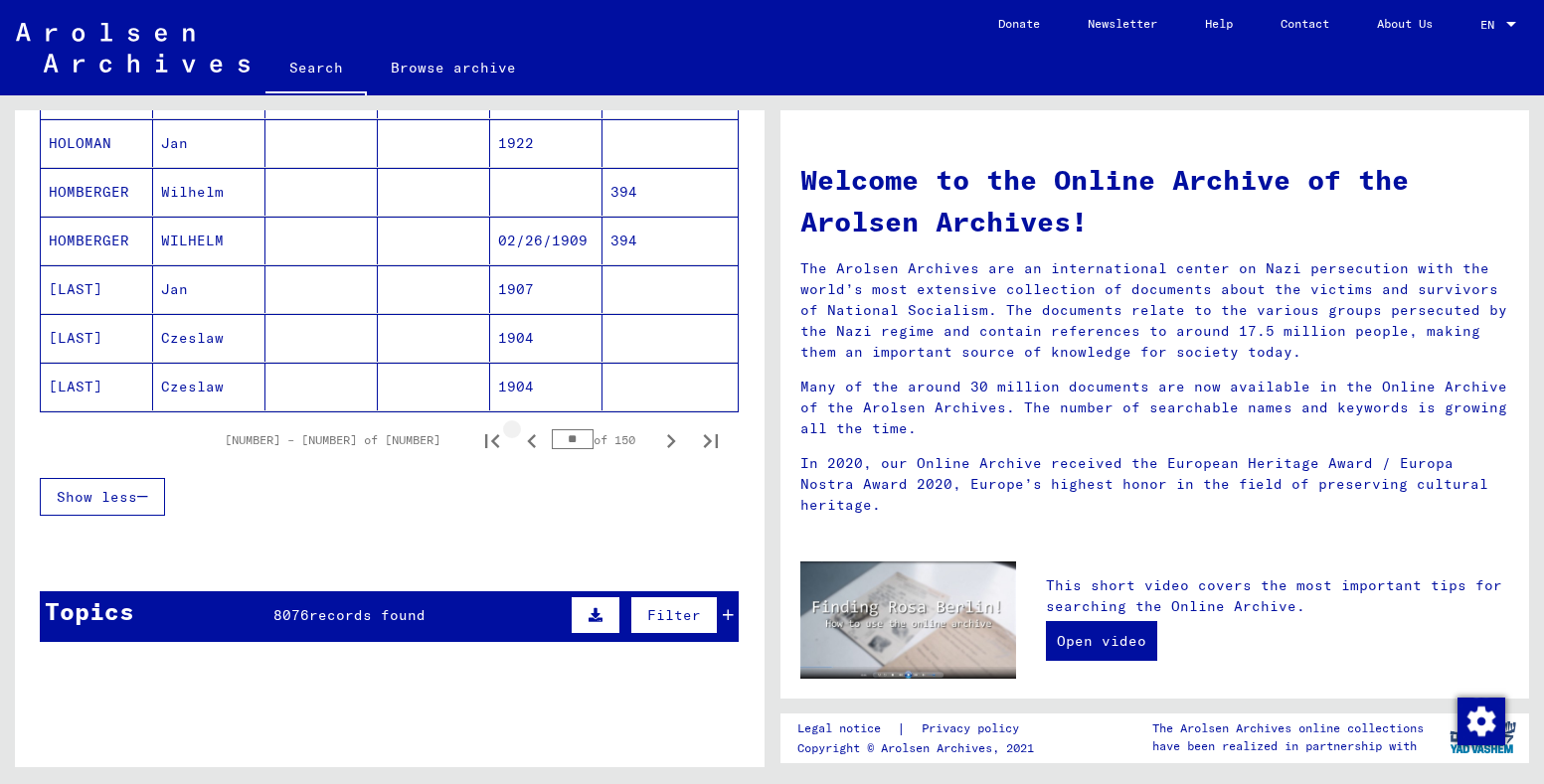 click 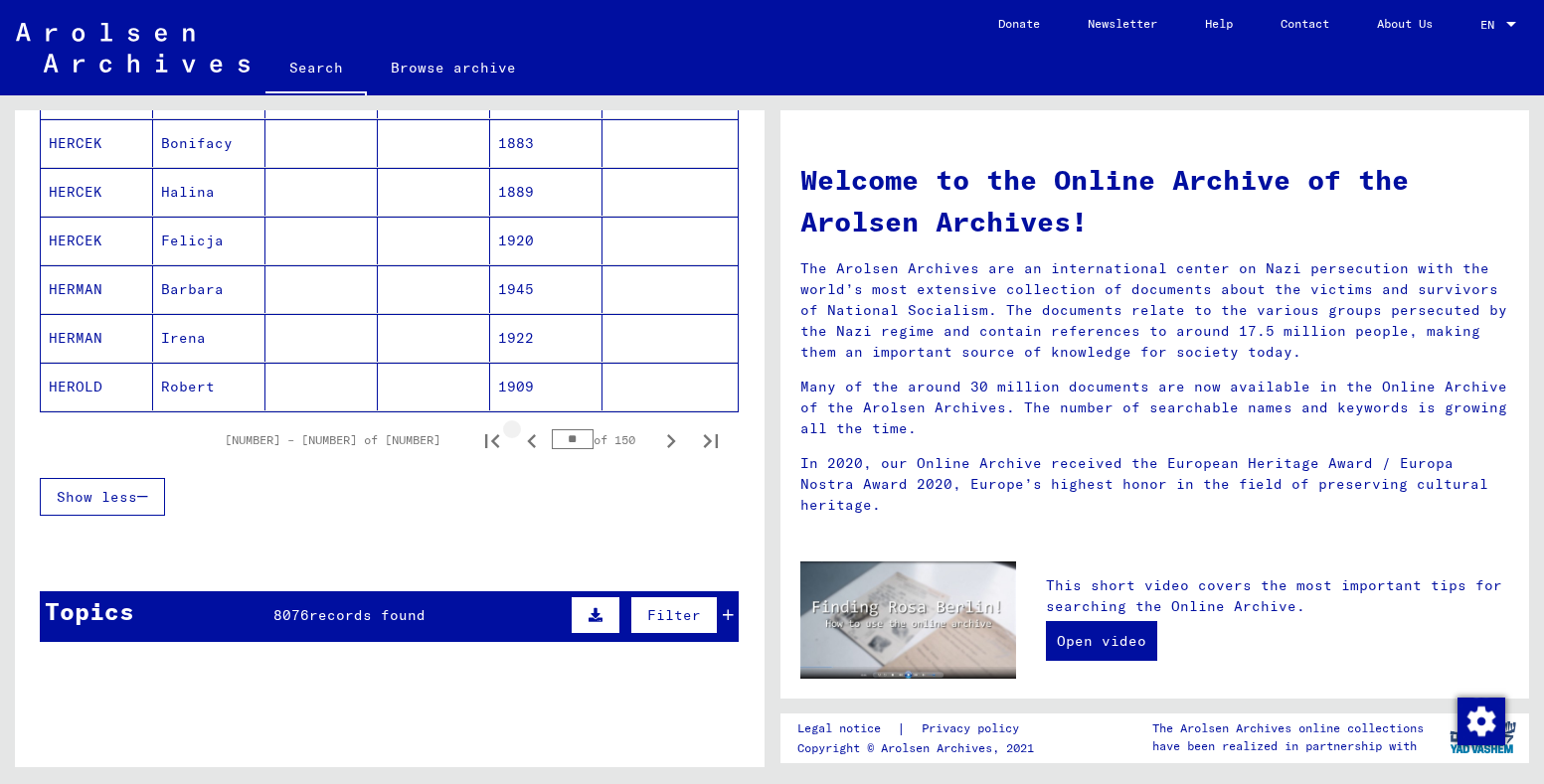 click 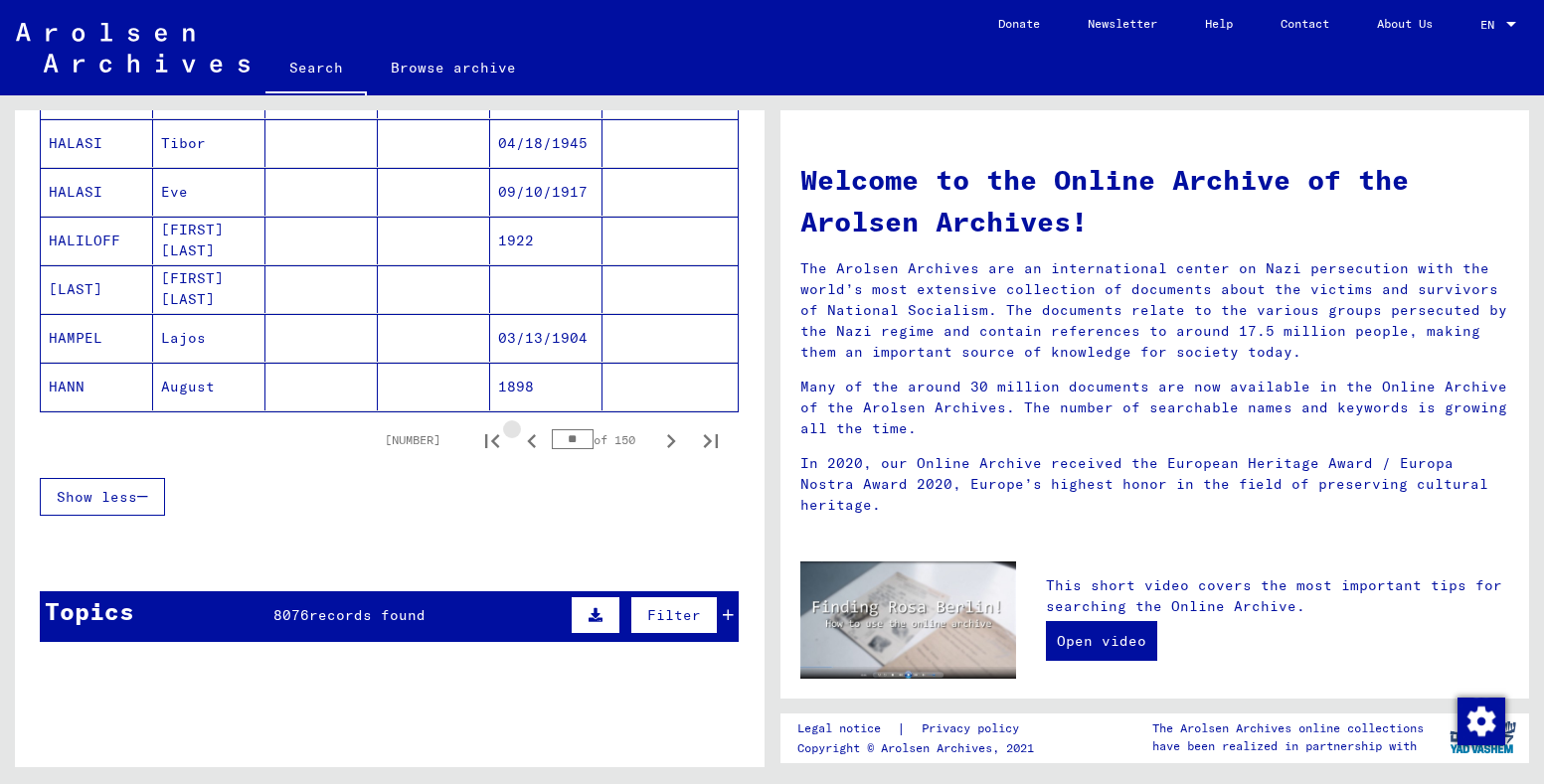 click 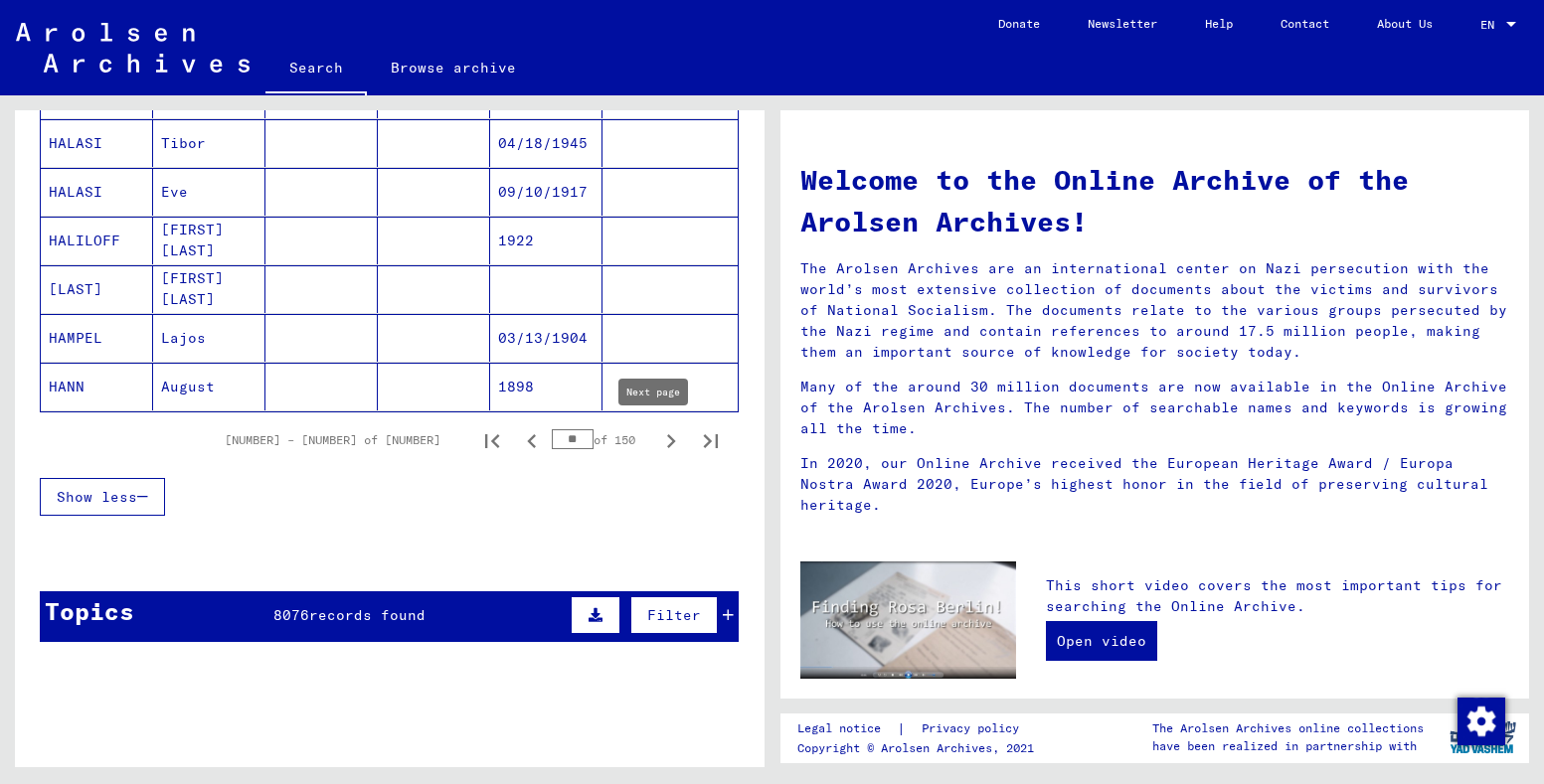 click 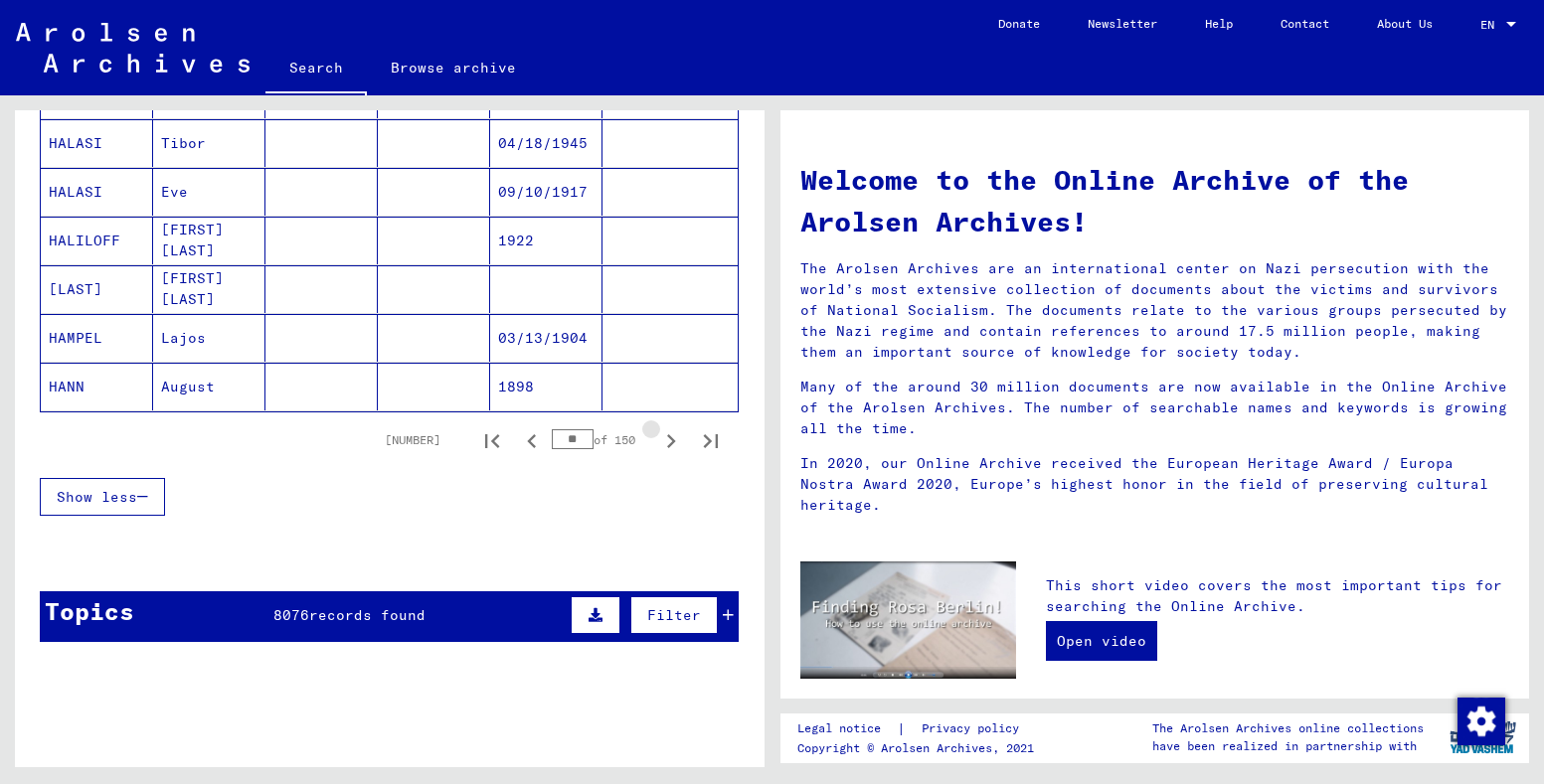 click 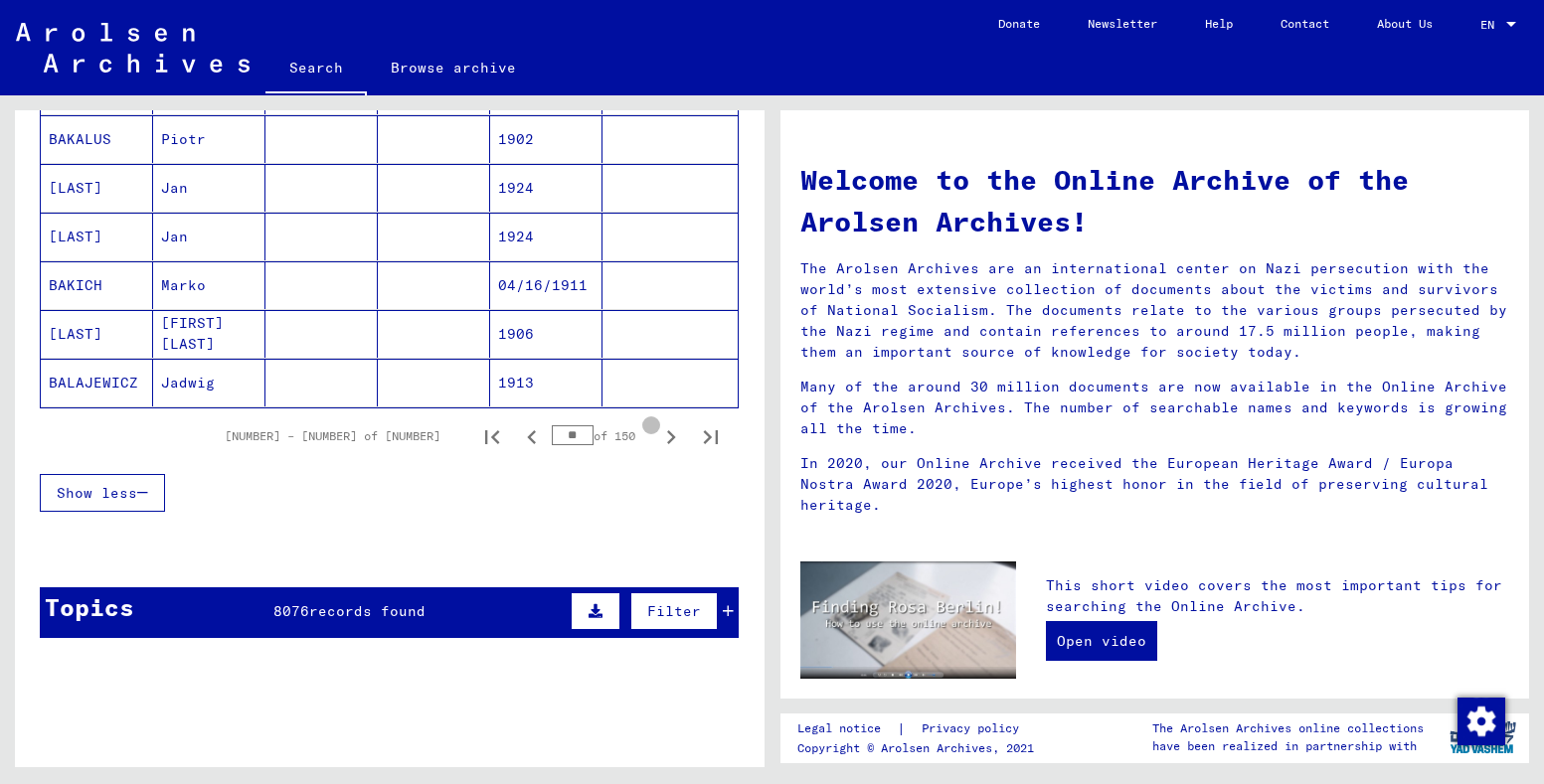 click 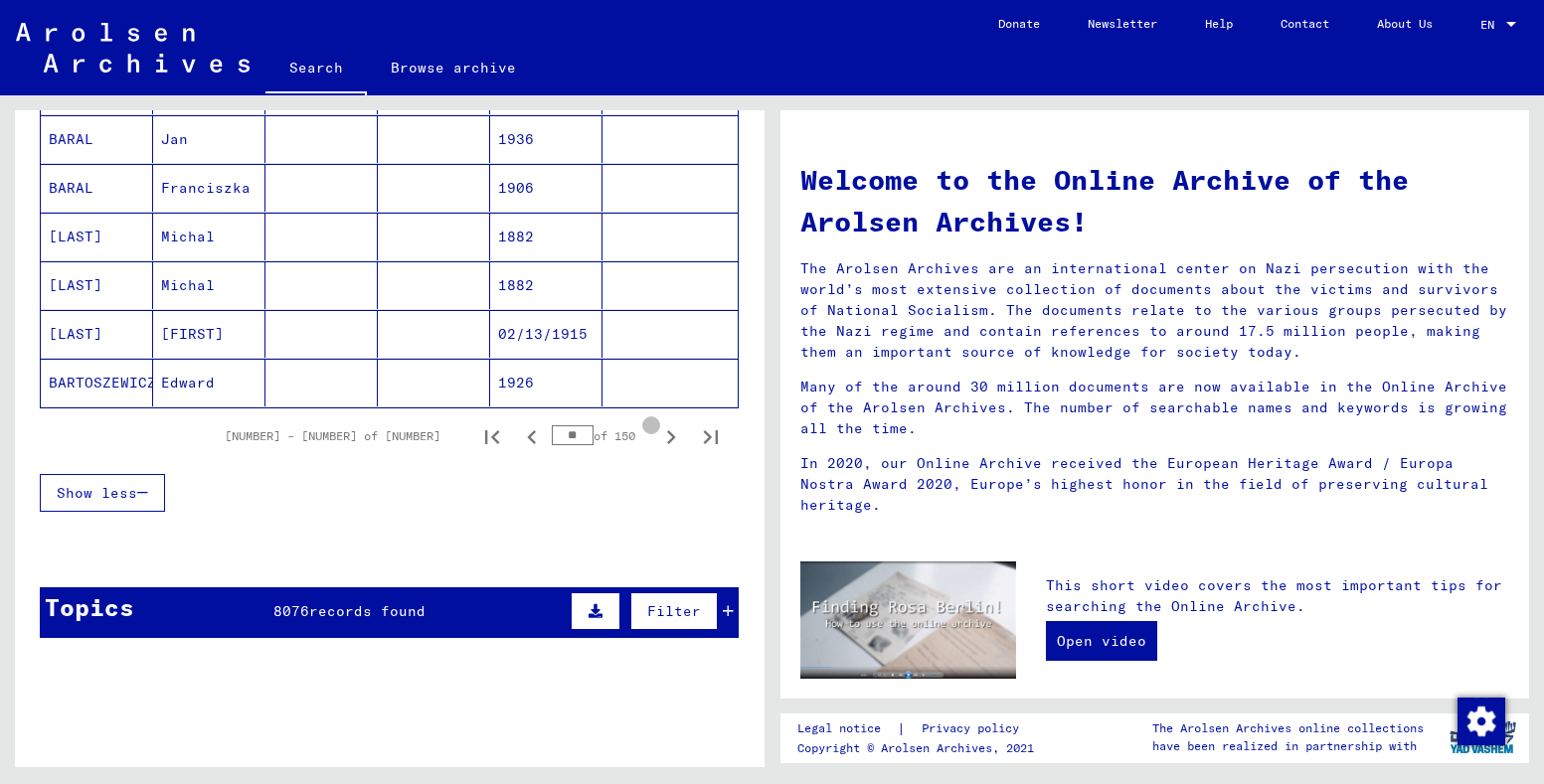 scroll, scrollTop: 1208, scrollLeft: 0, axis: vertical 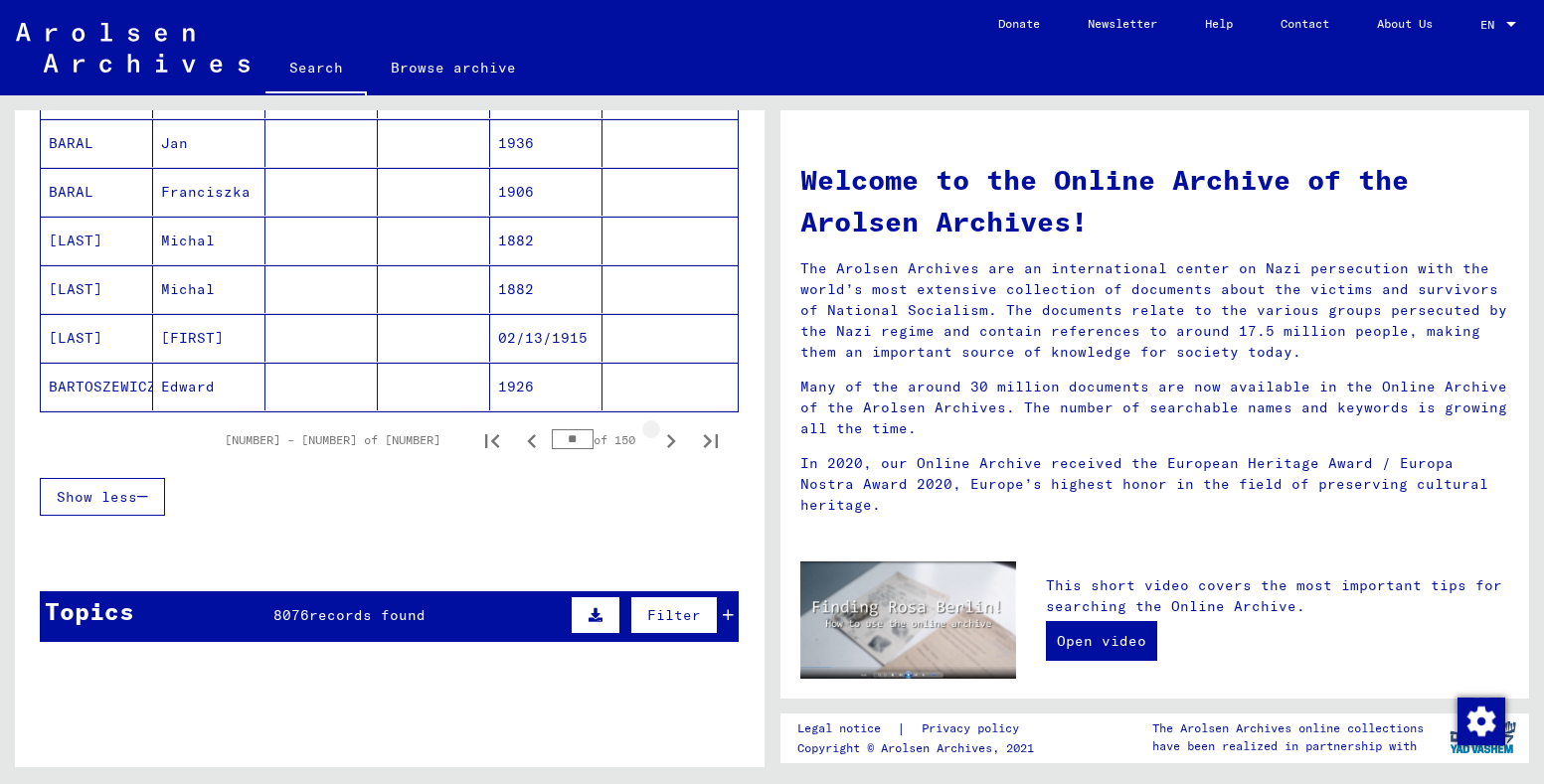 click 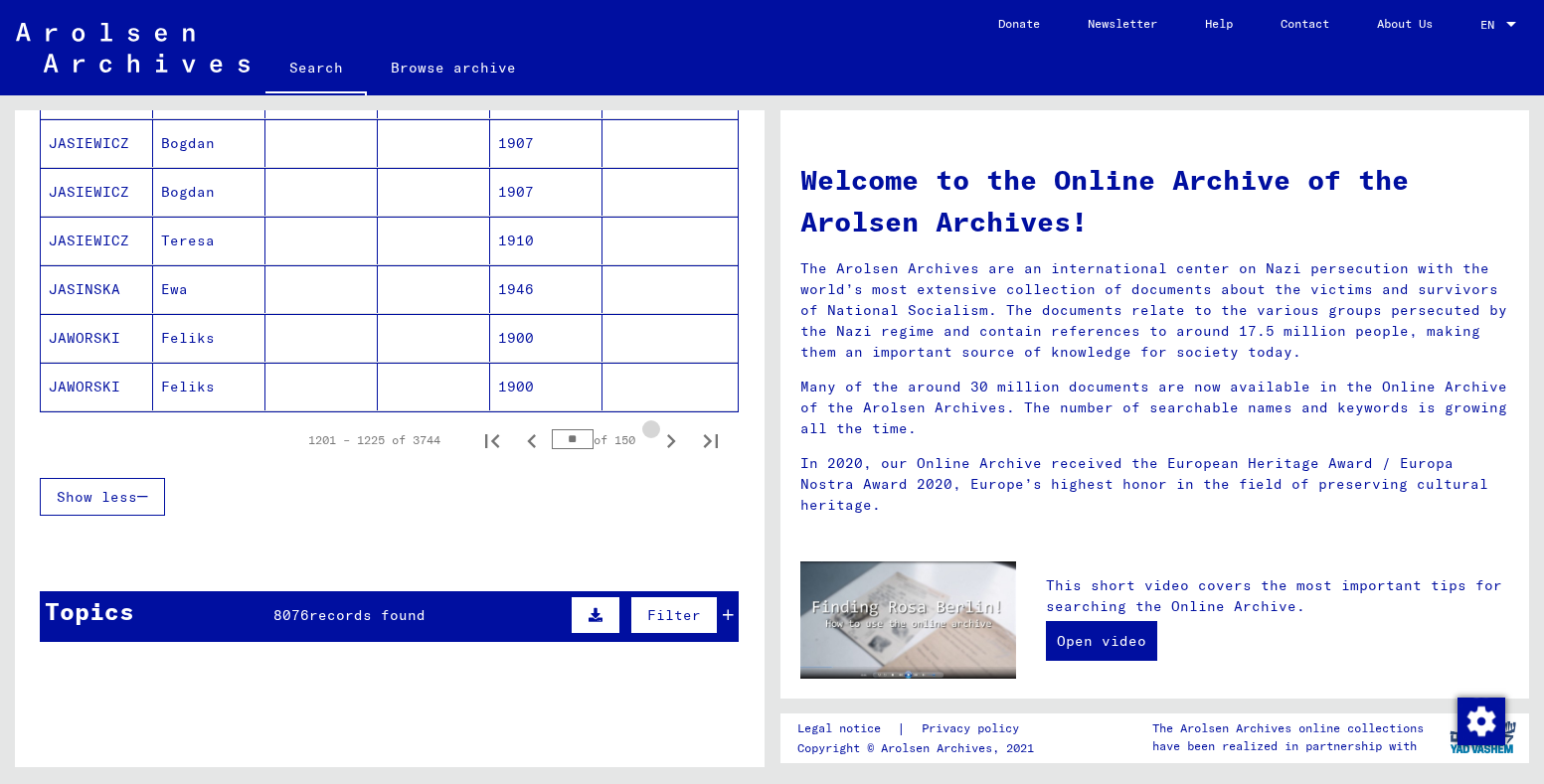 click 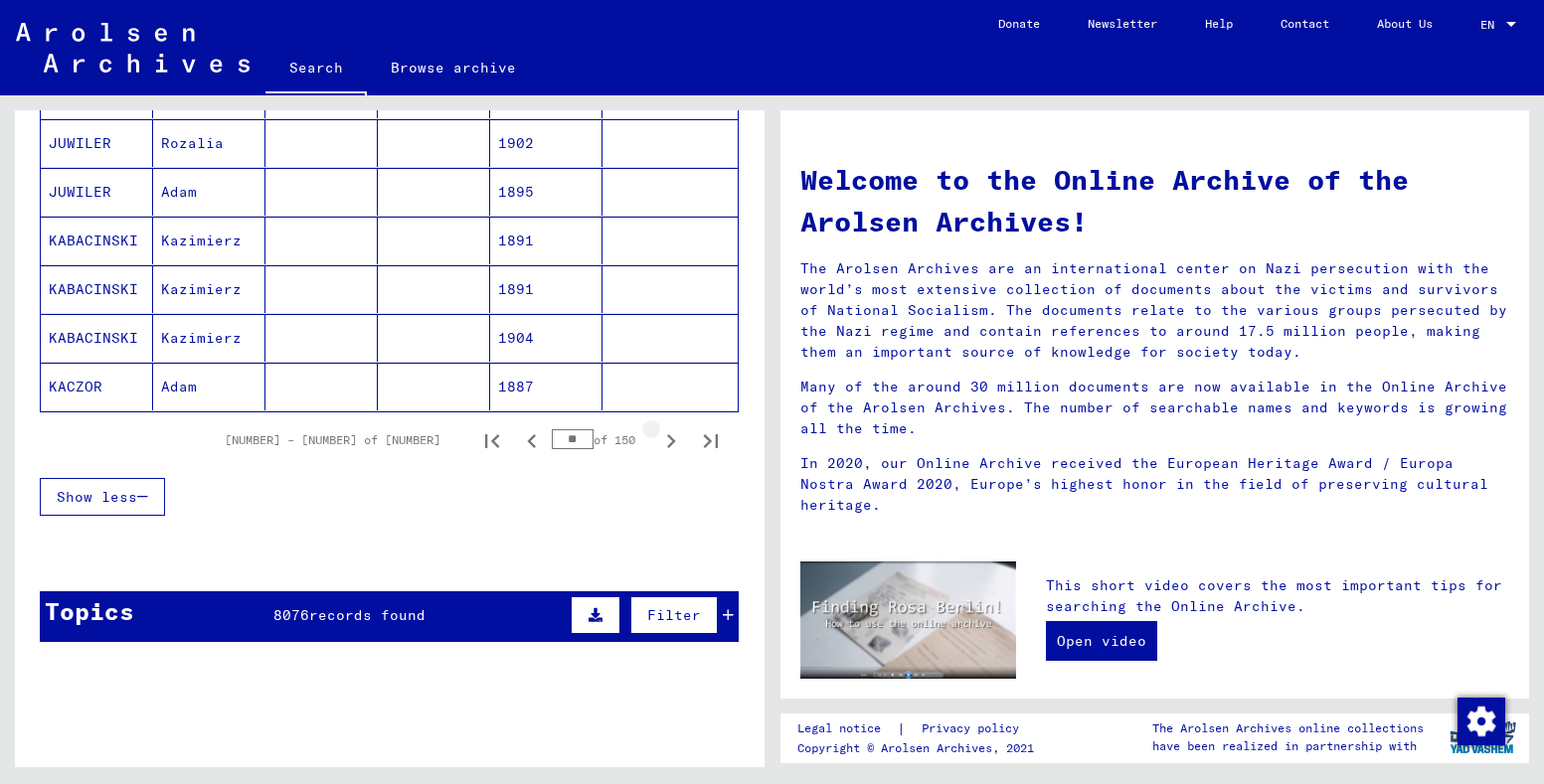 click 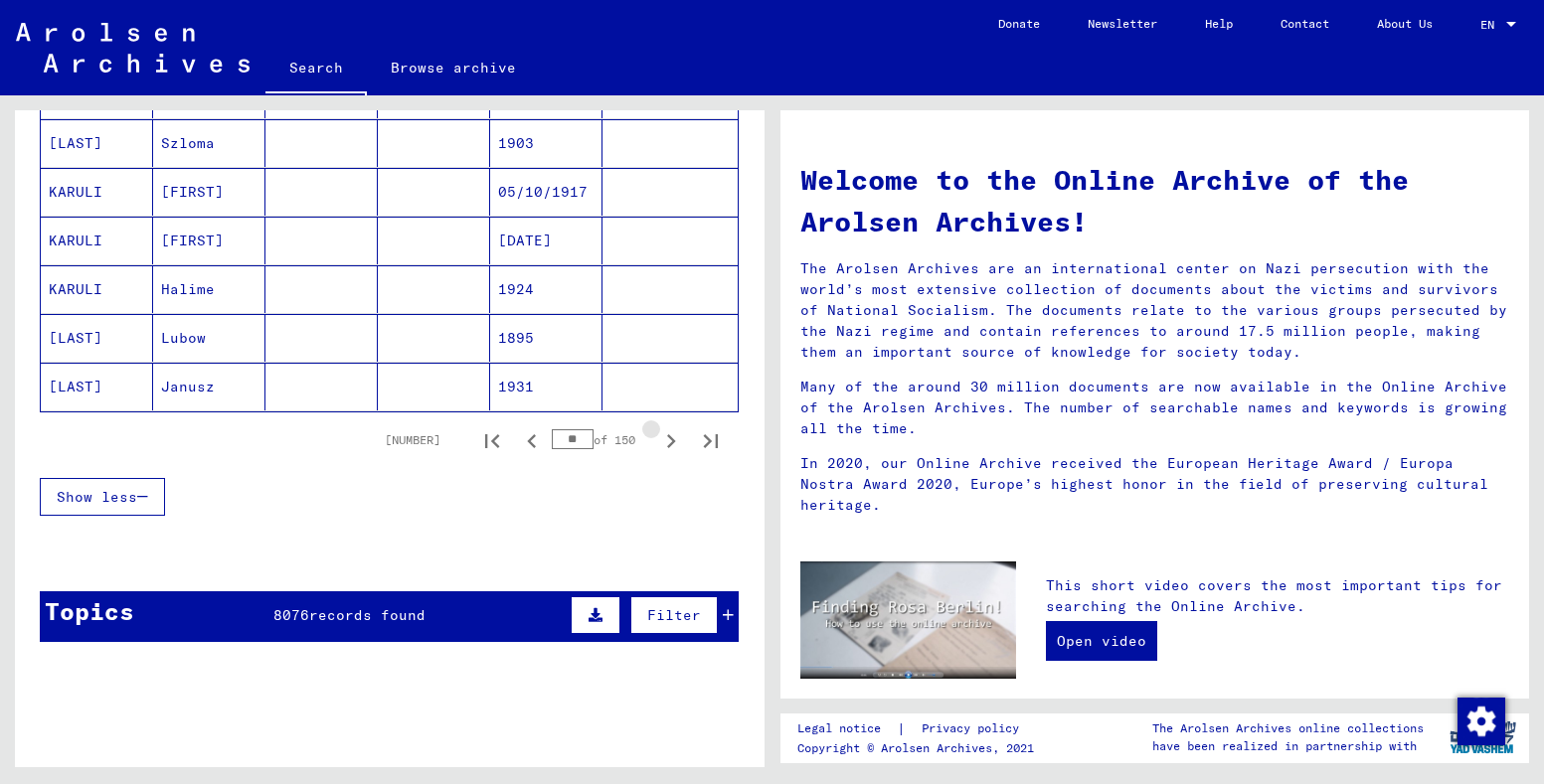 click 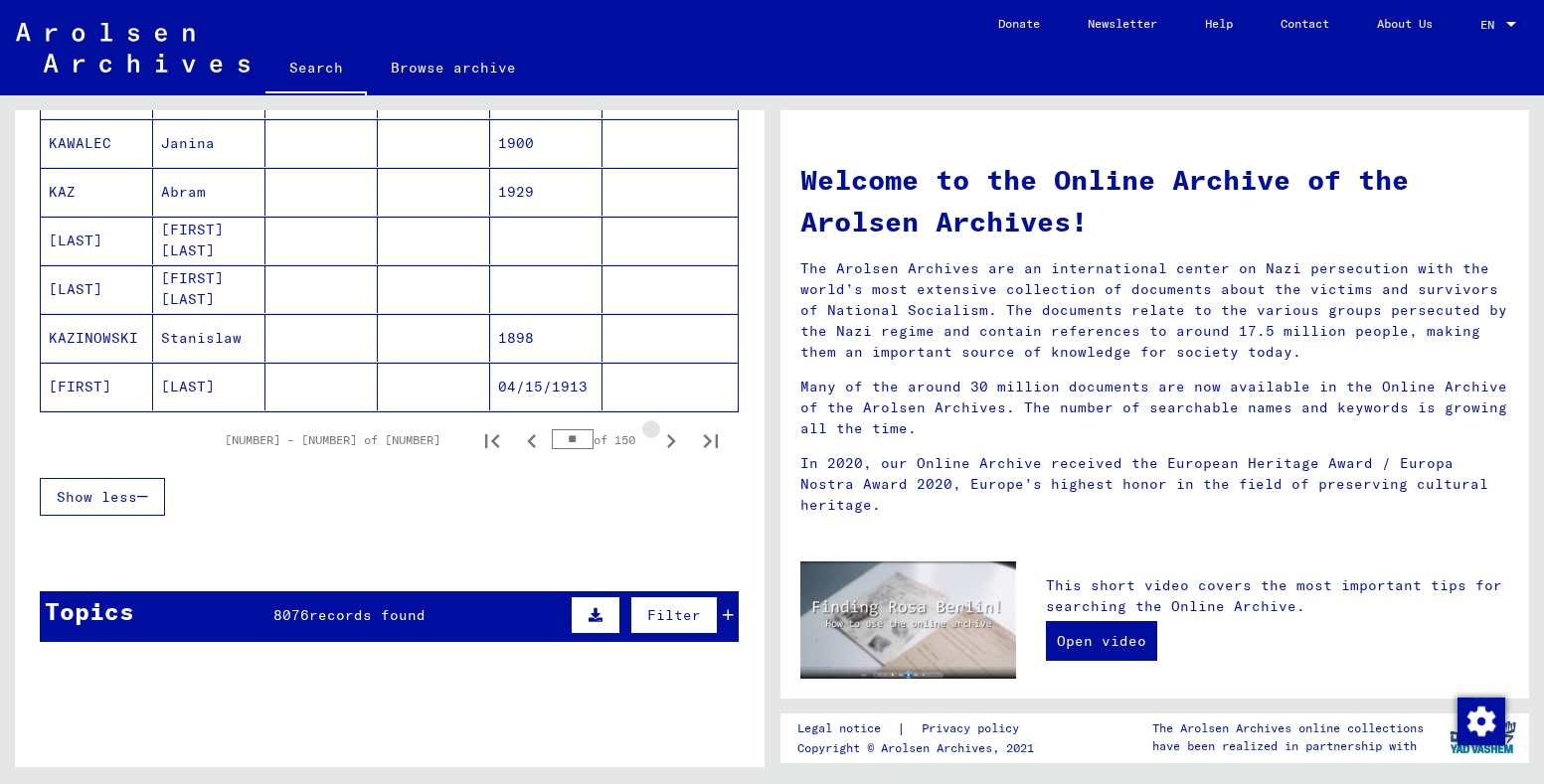 click 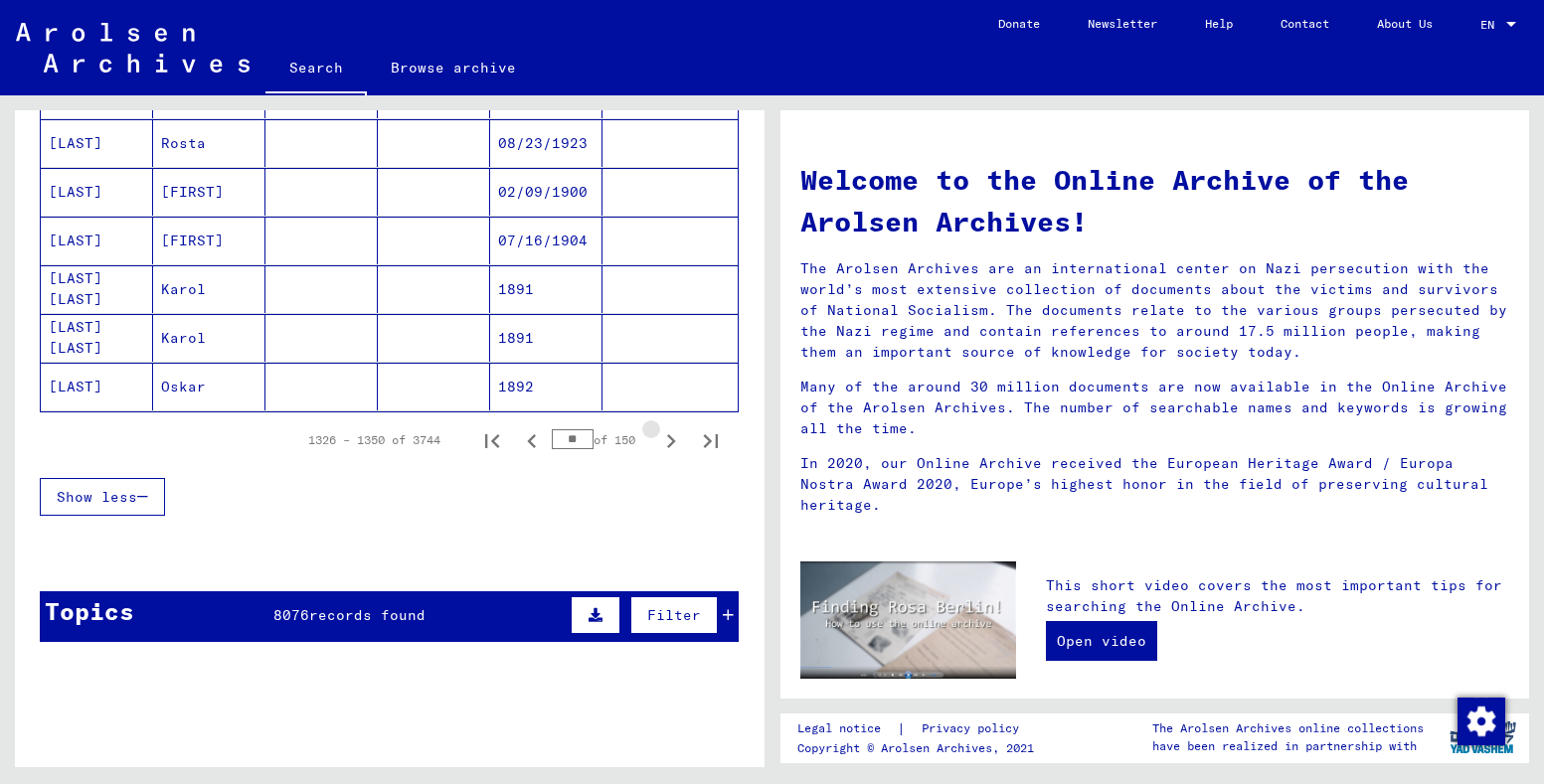 click 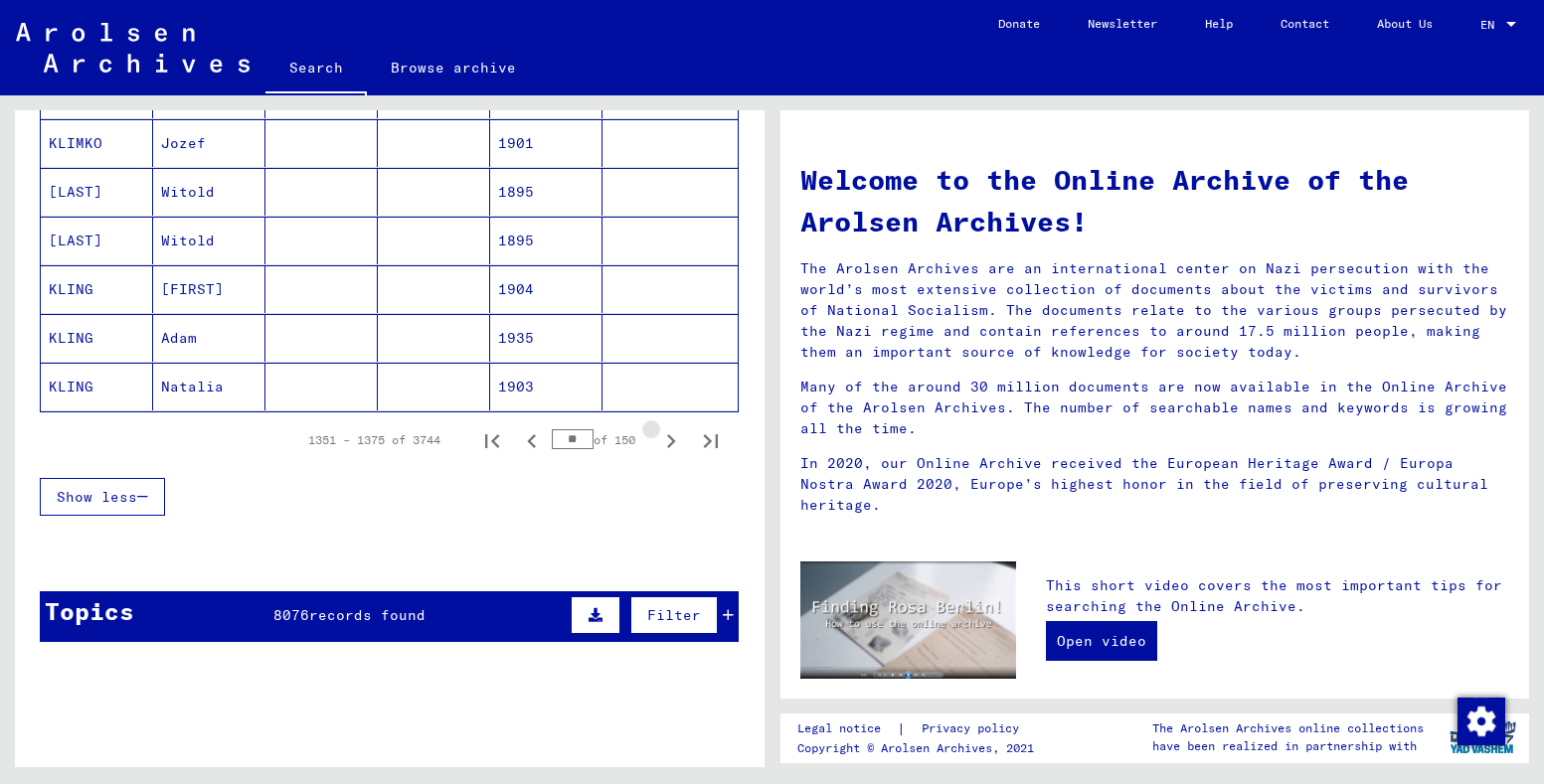 click 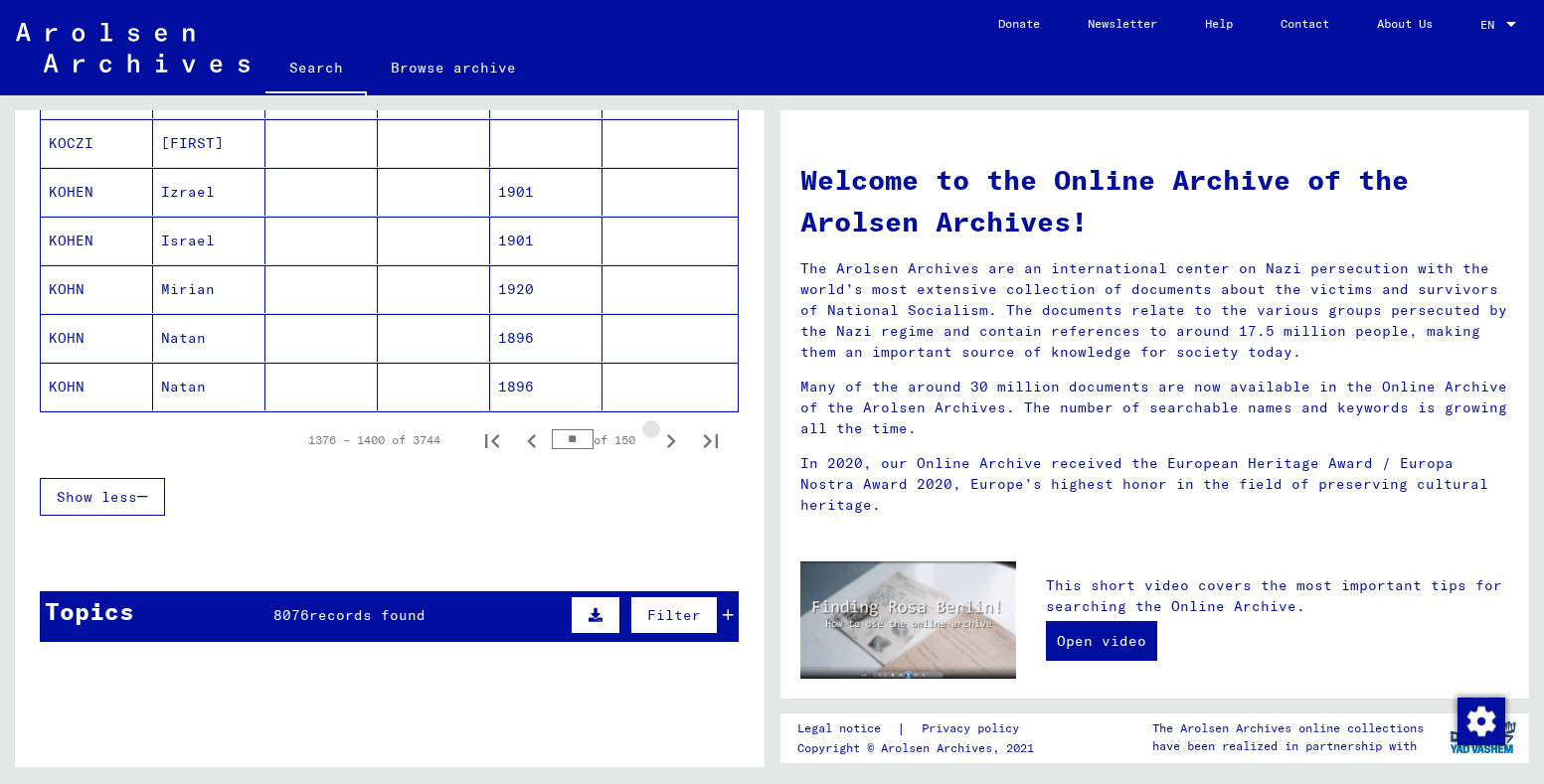 click 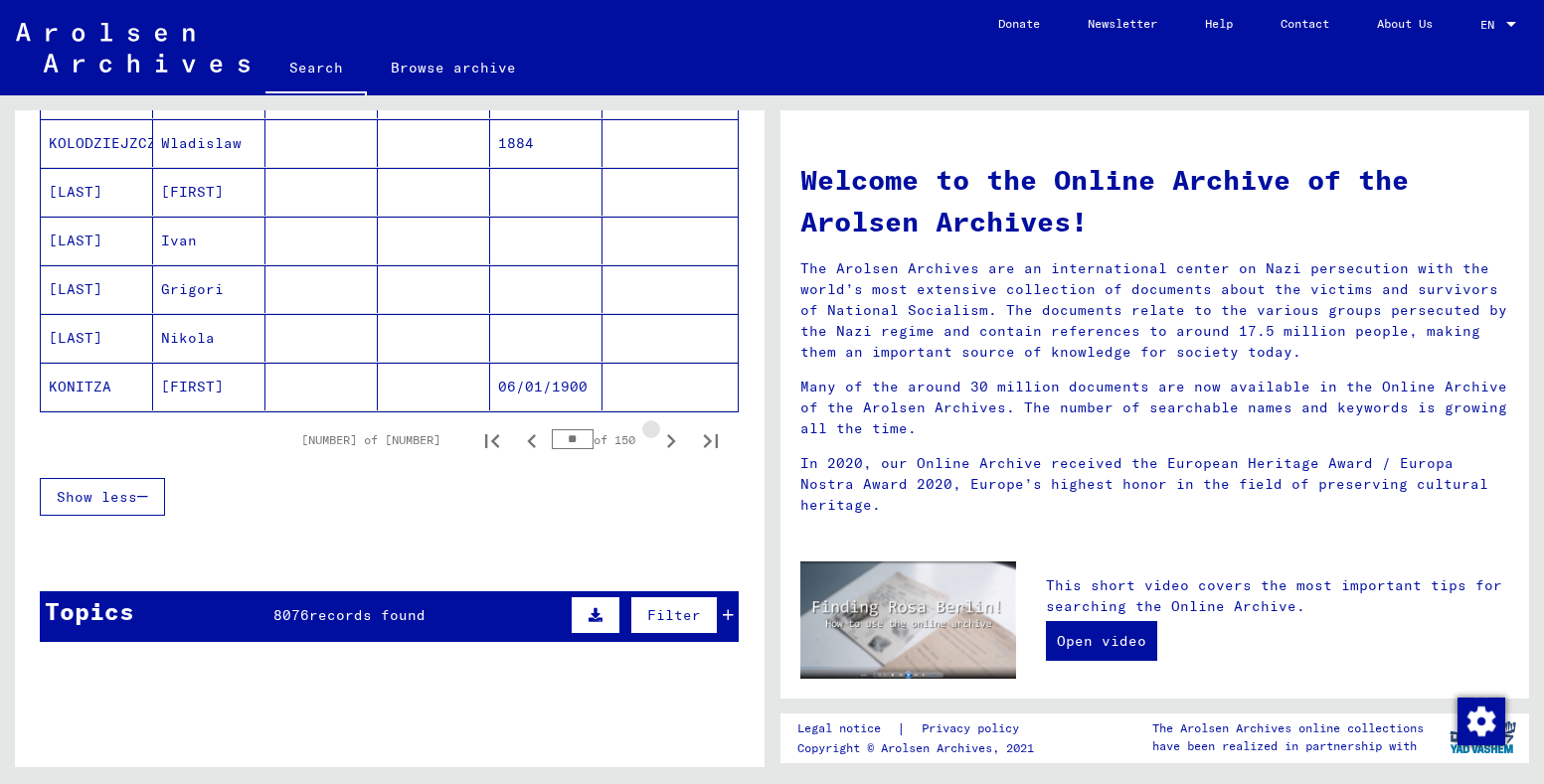 click 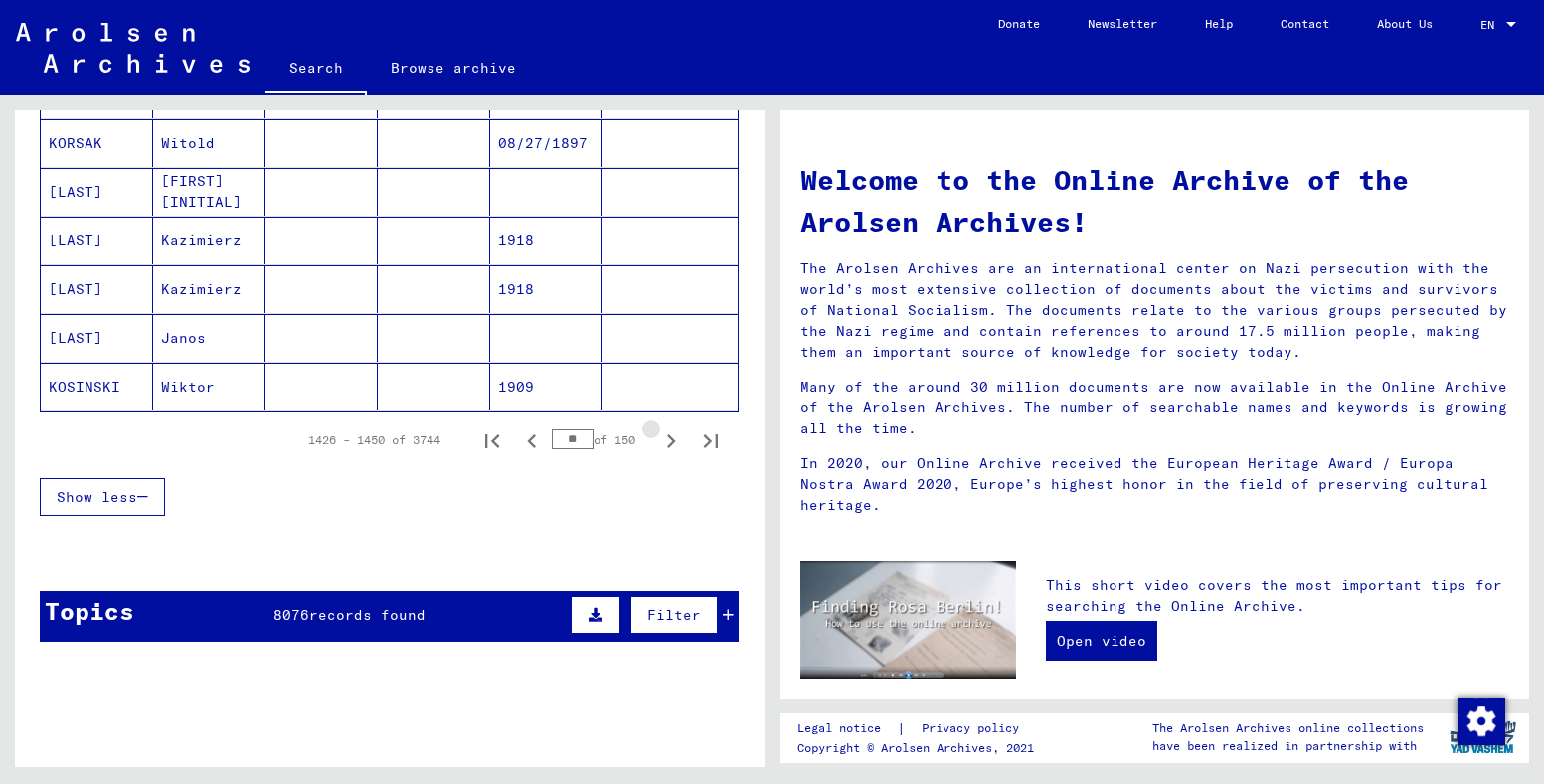 click 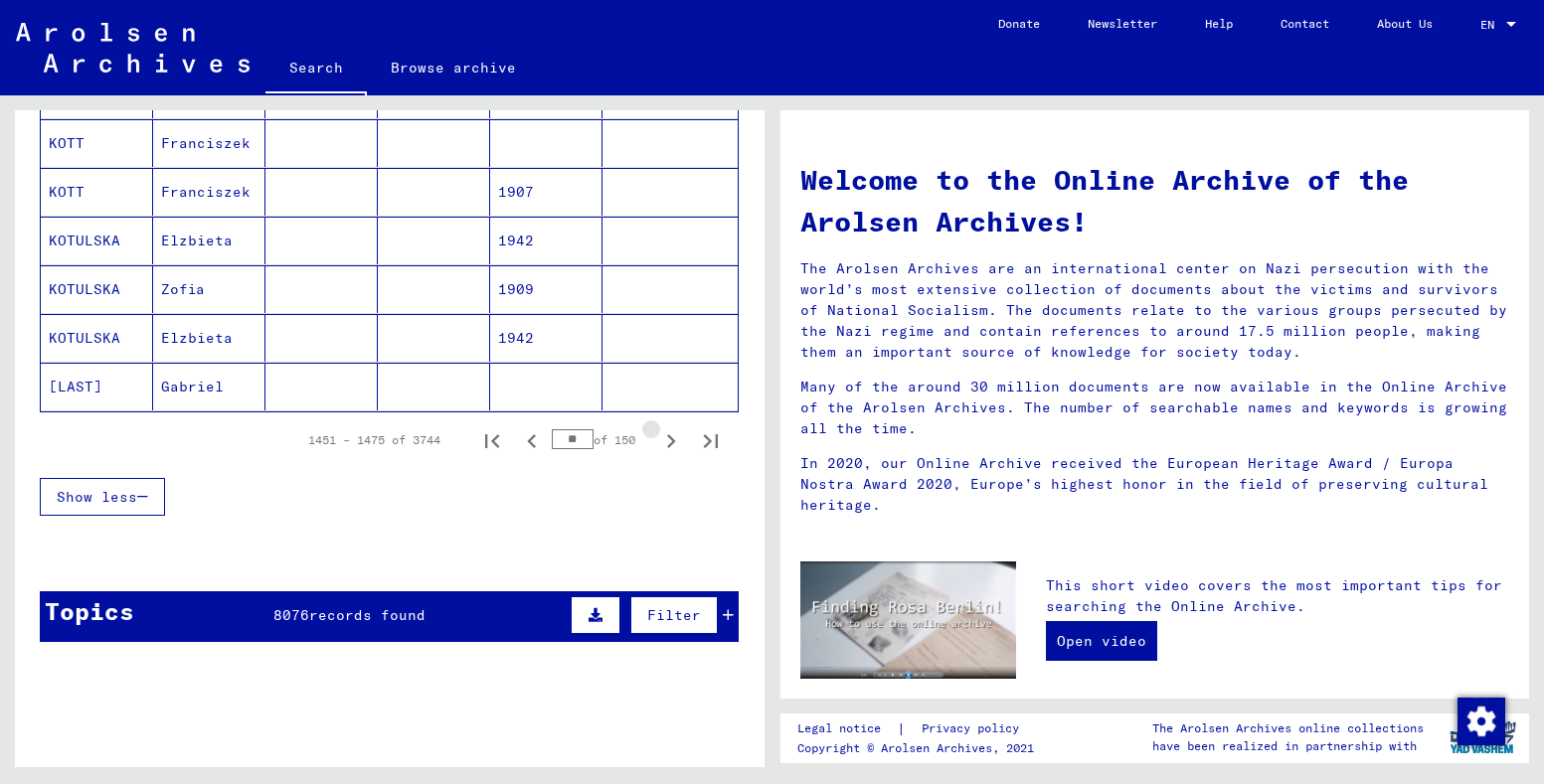 click 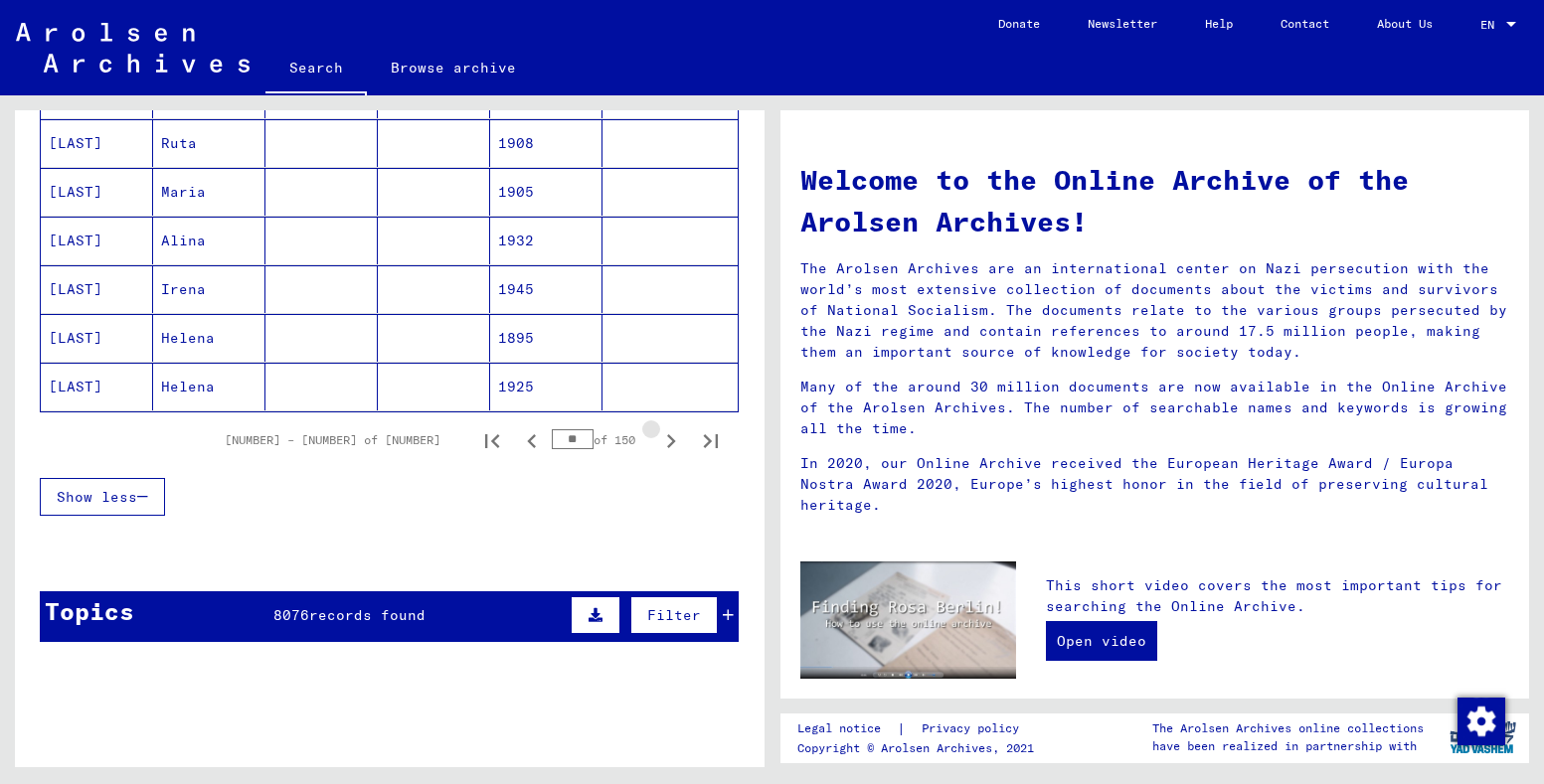 click 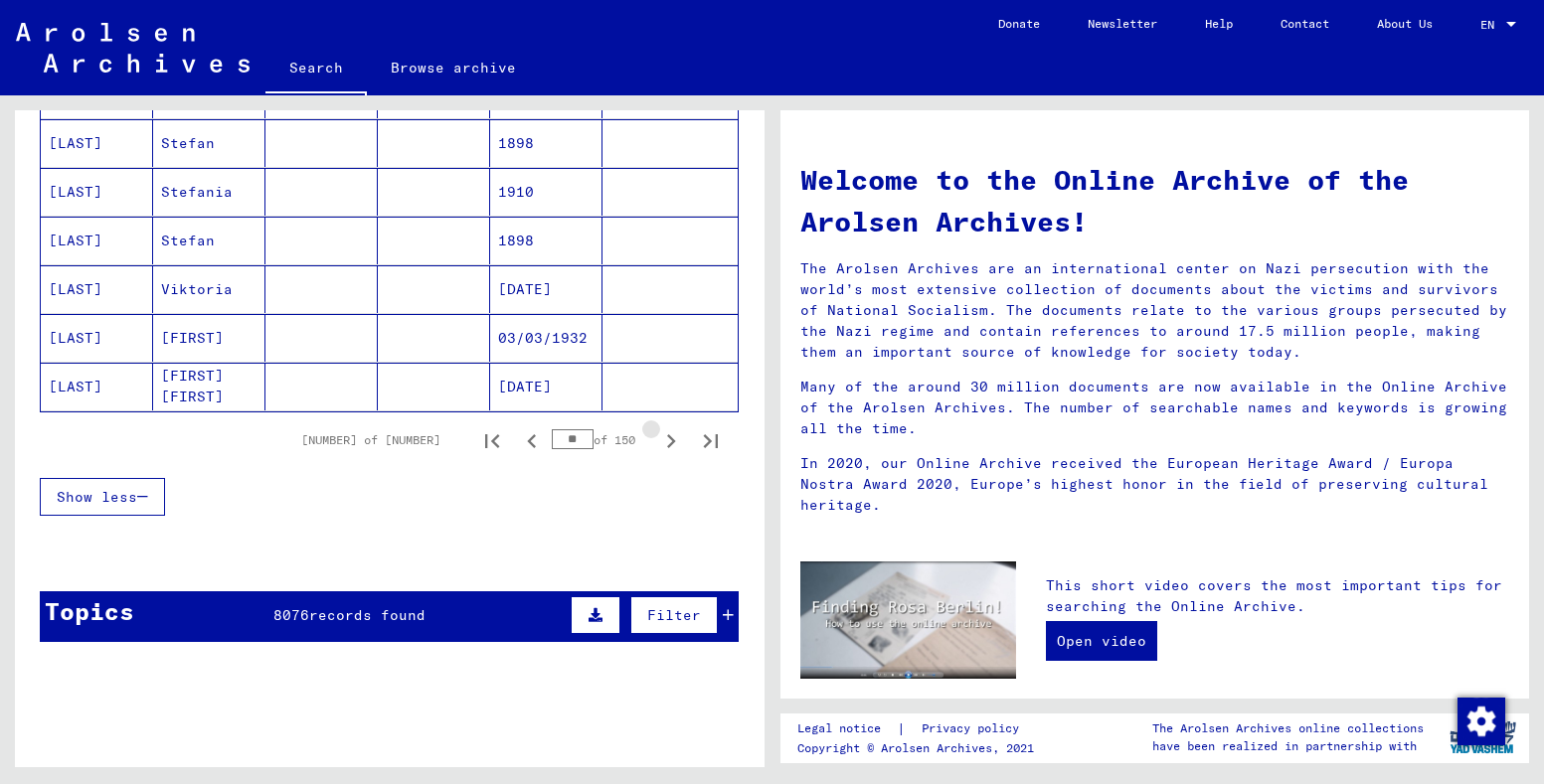 click 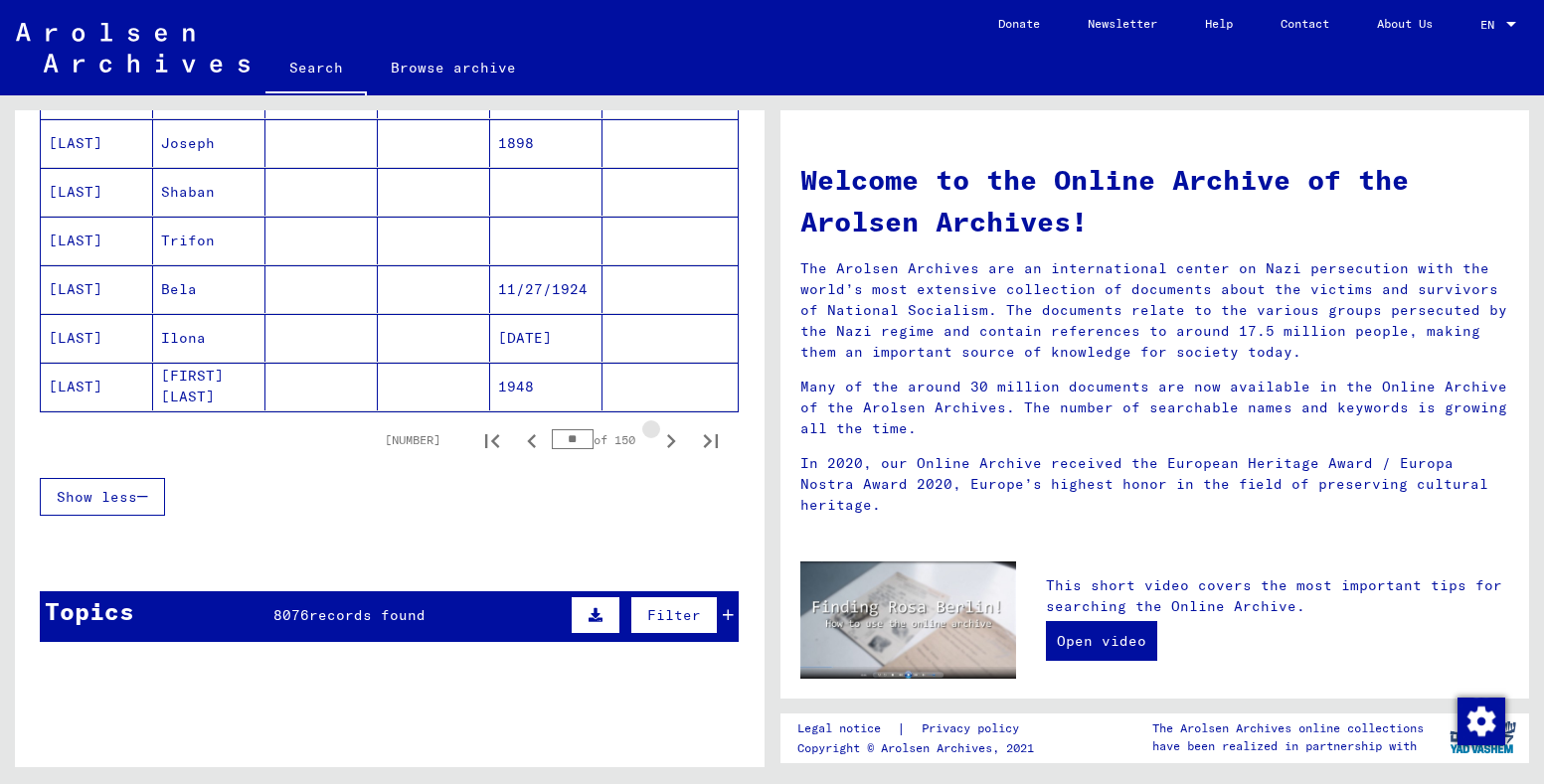 click 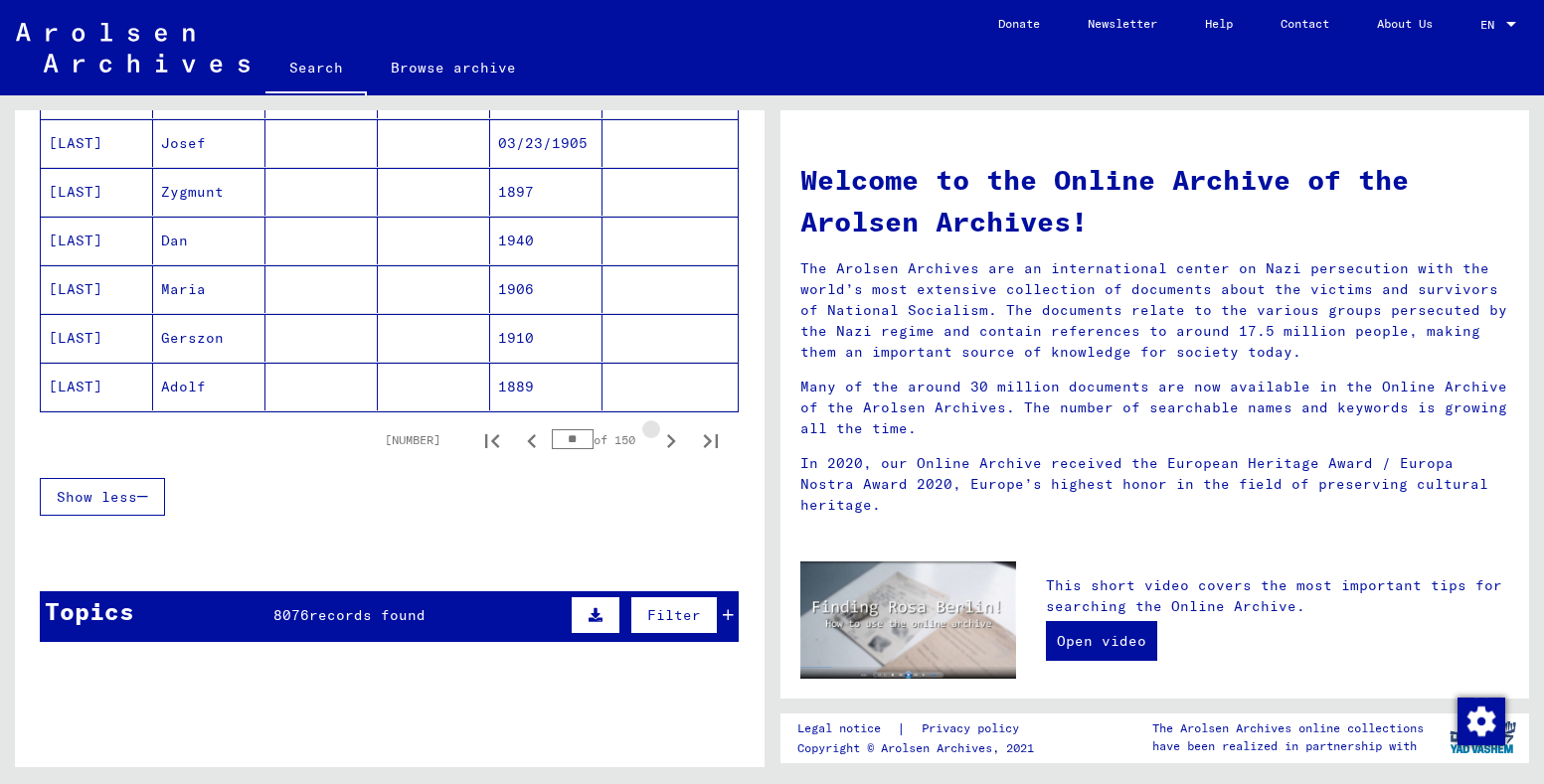 click 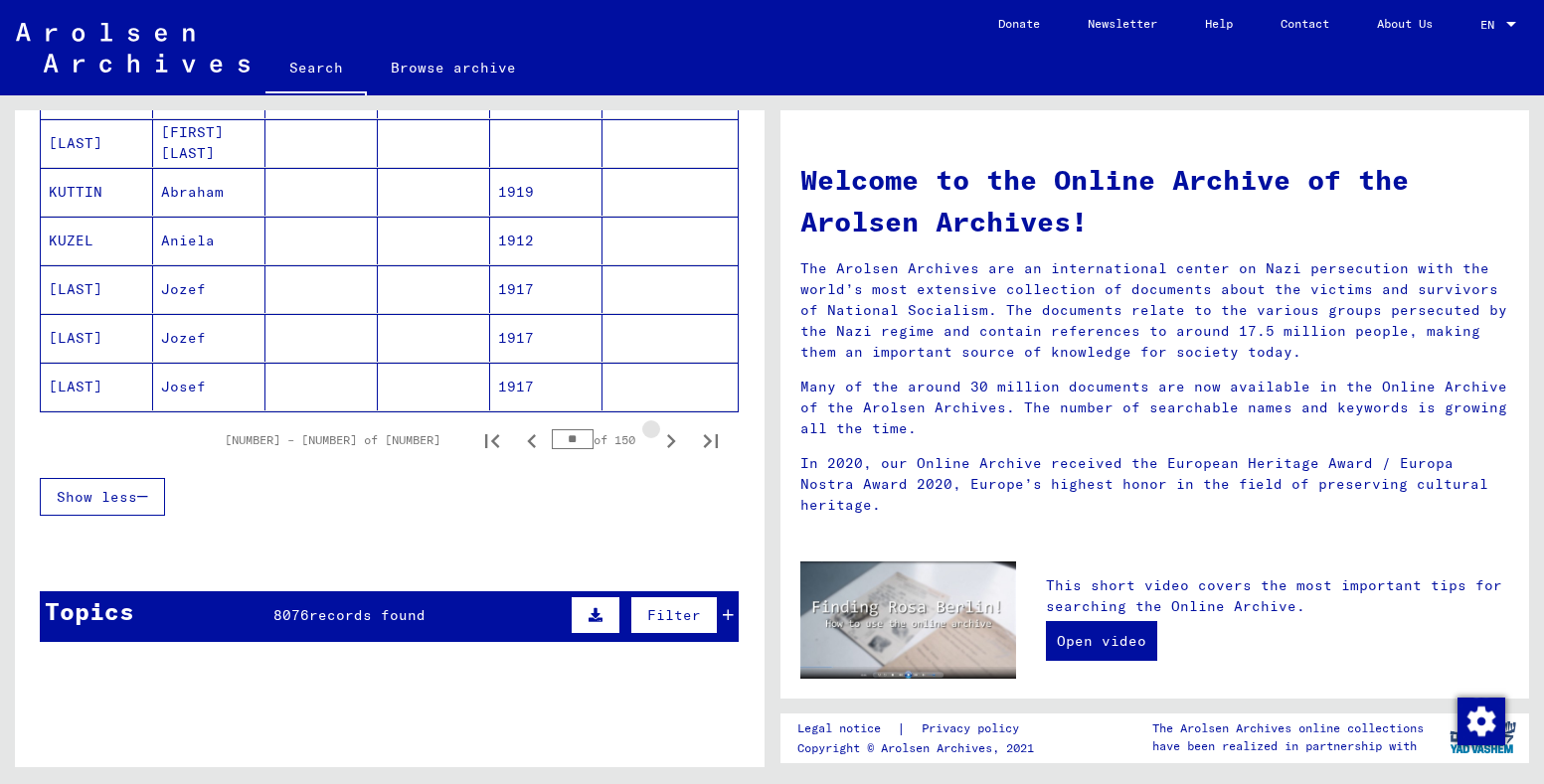 click 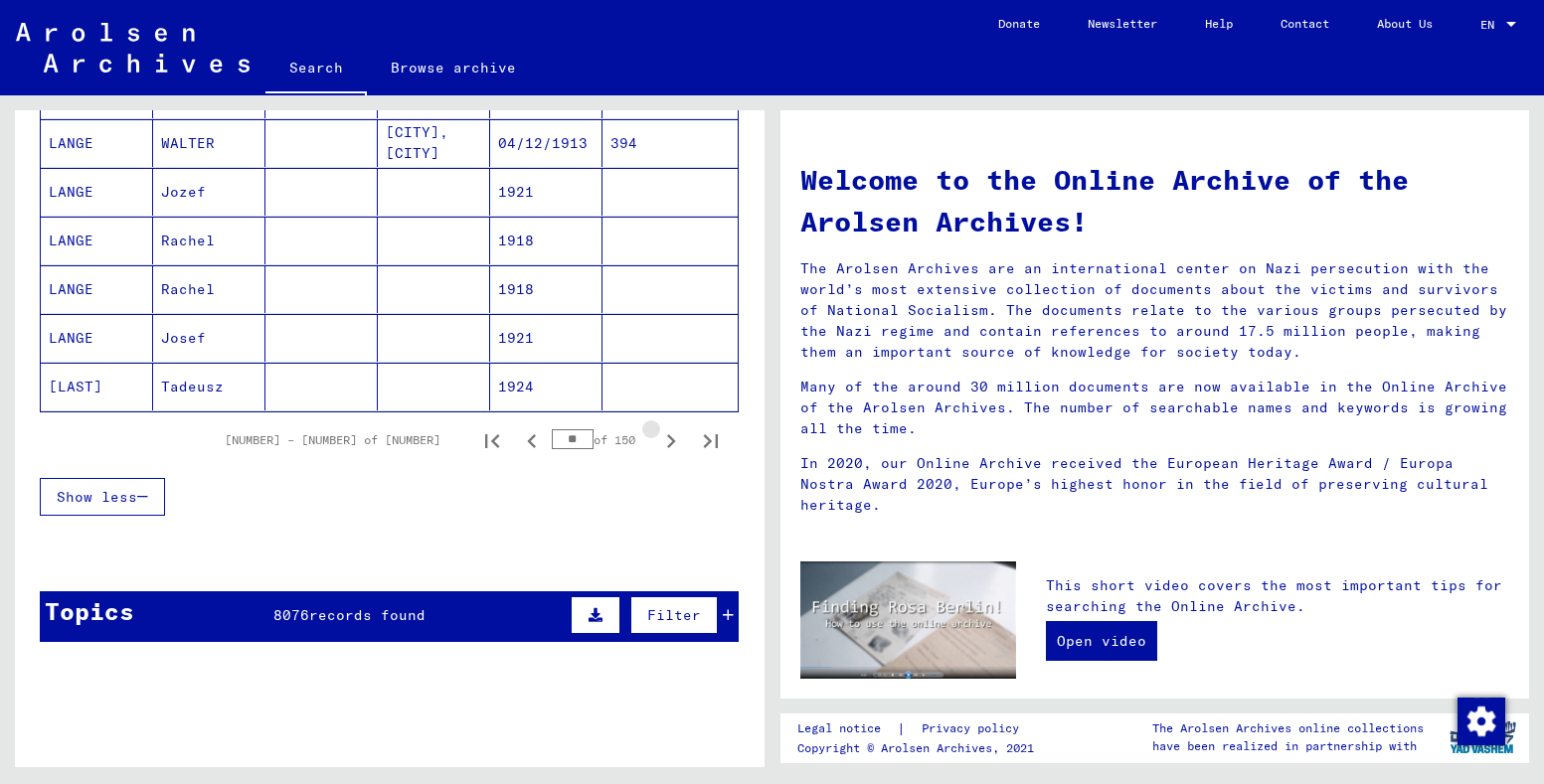 click 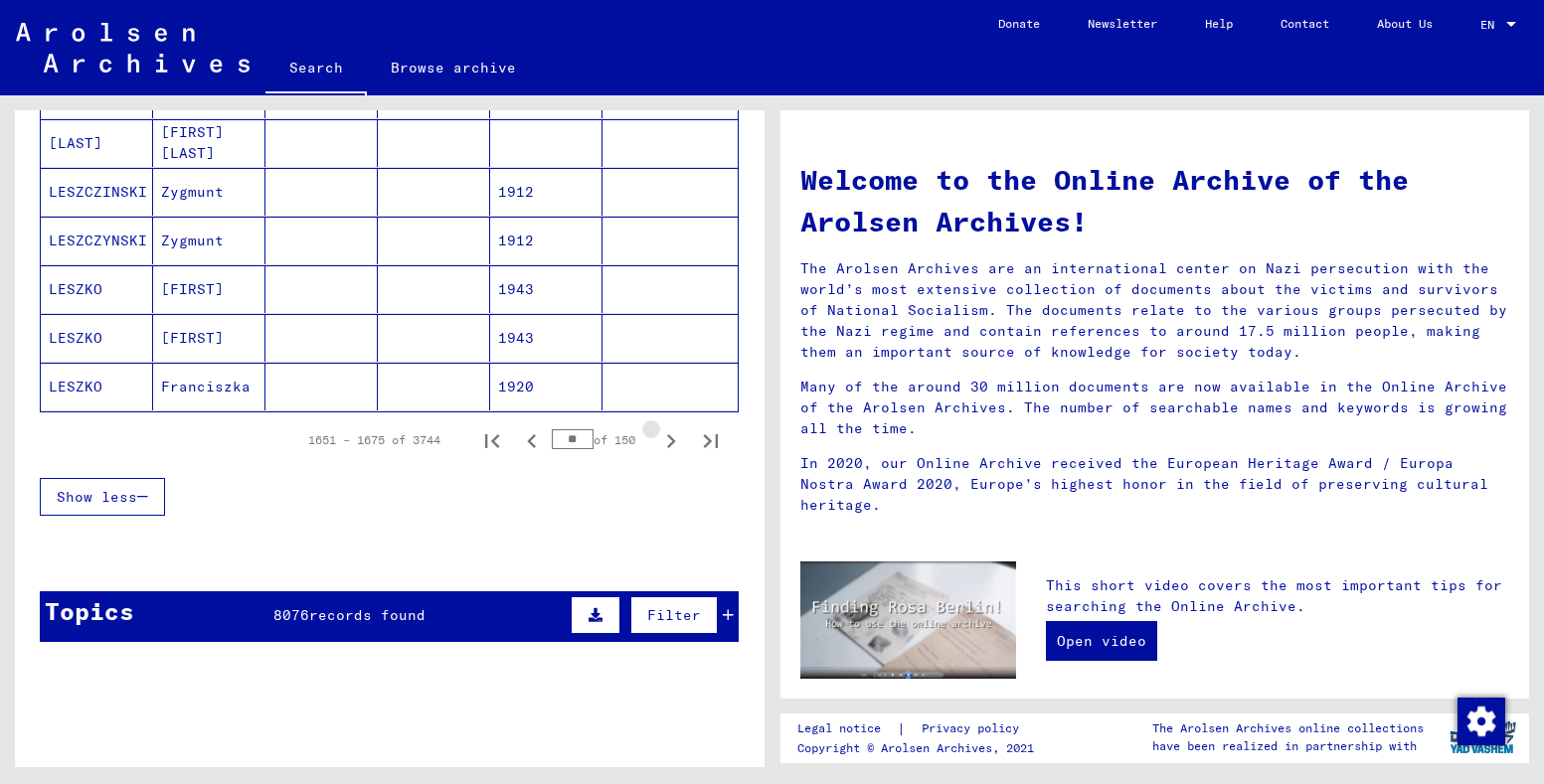 click 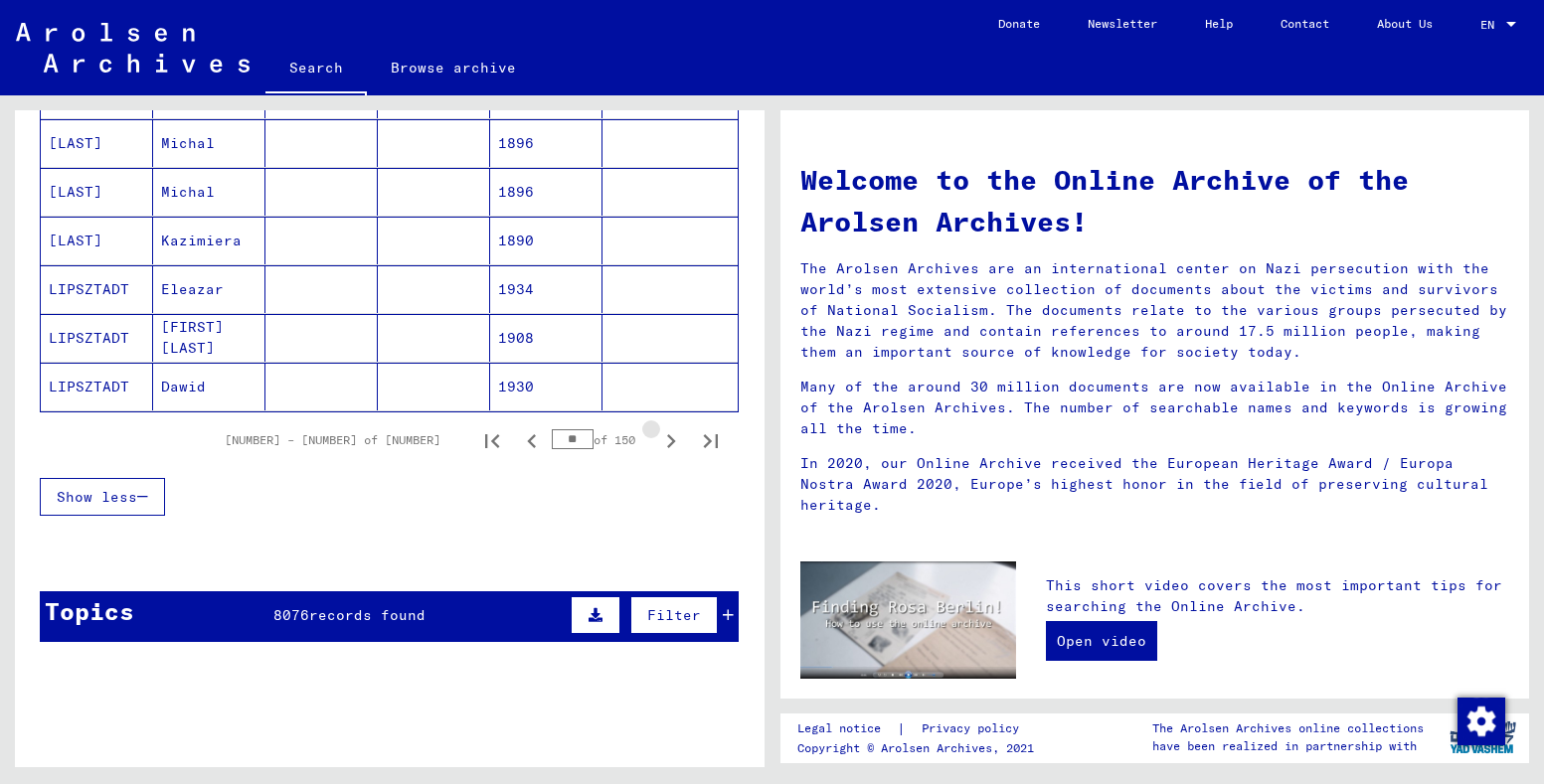 click 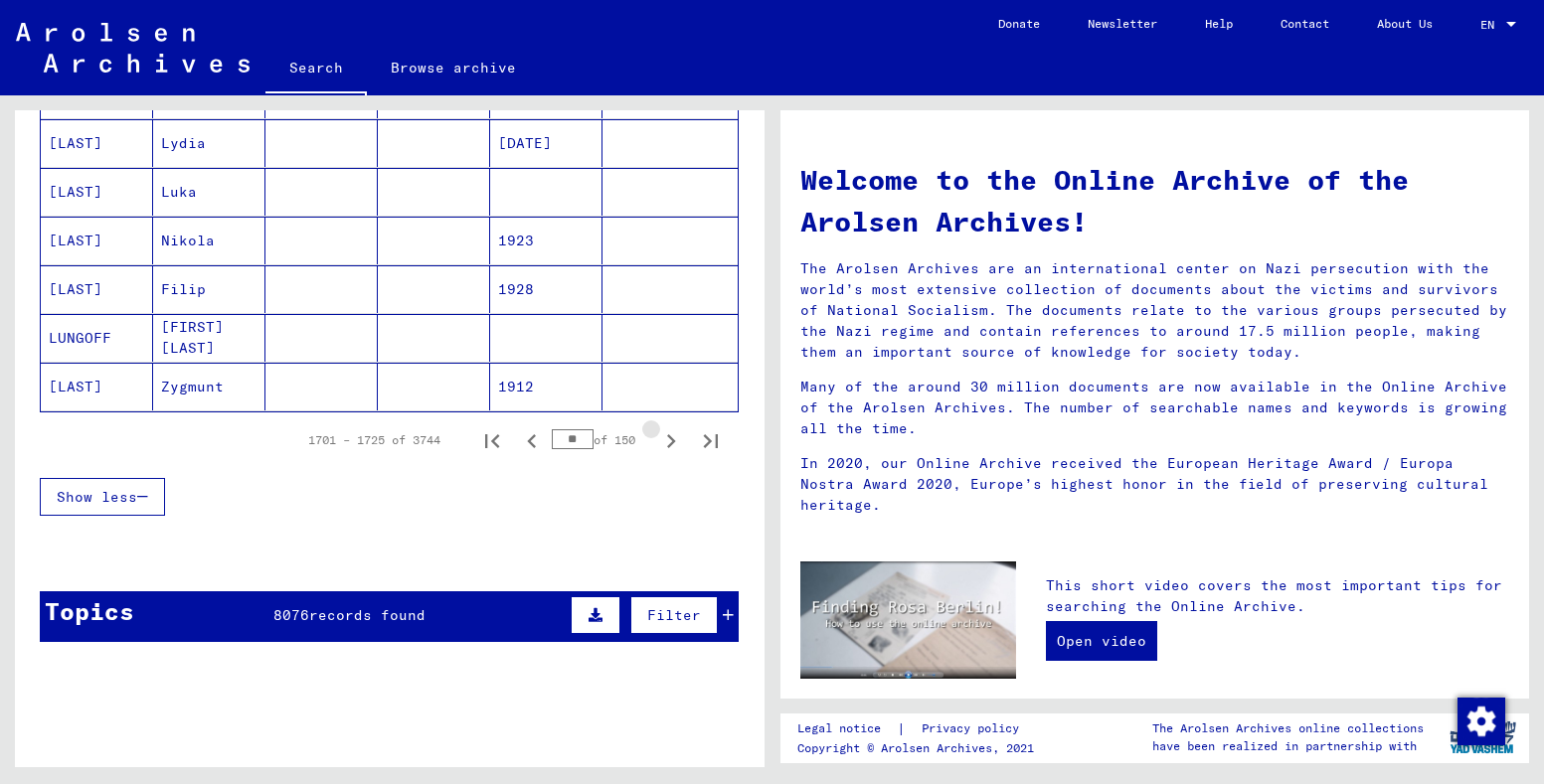 click 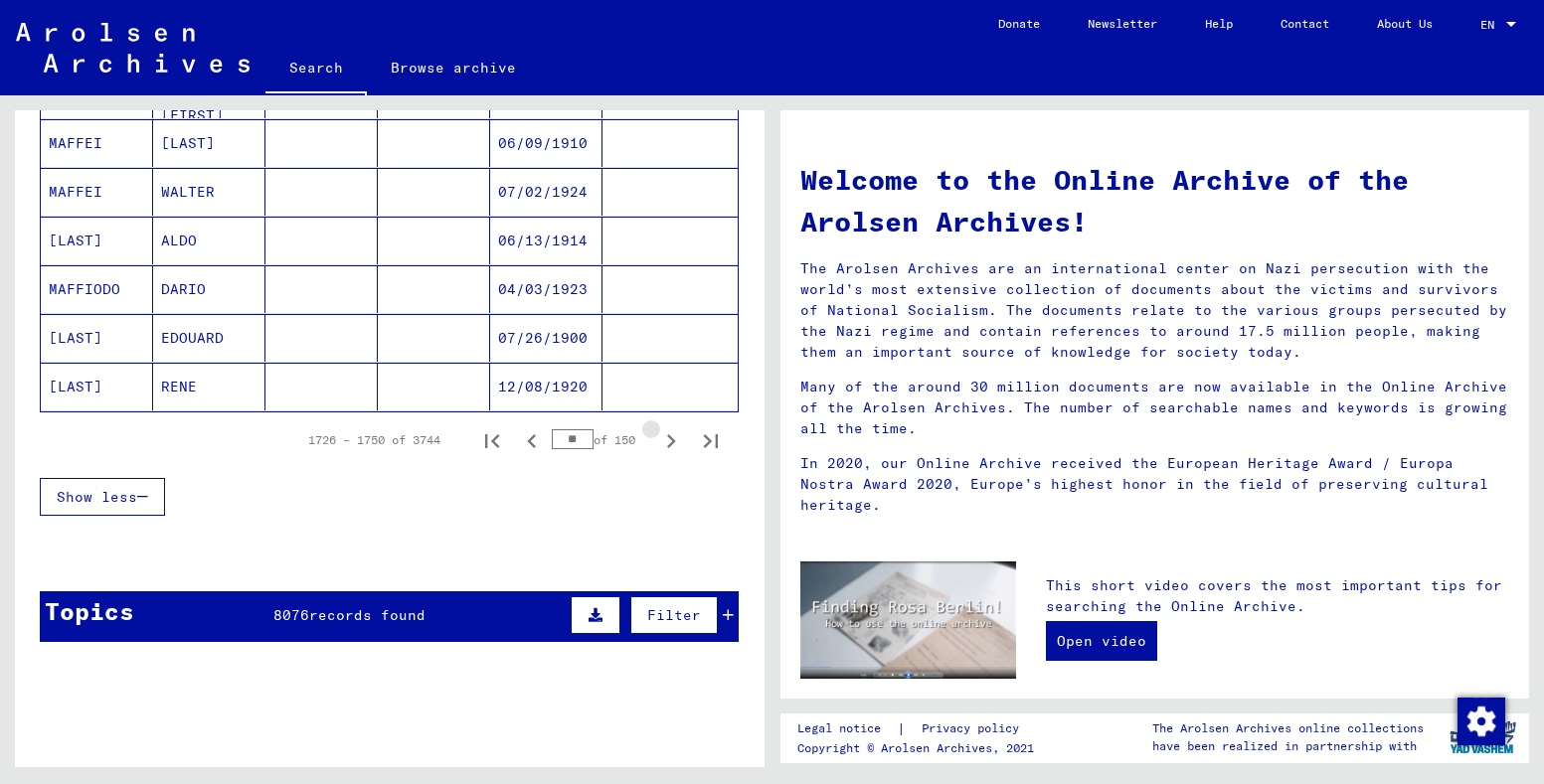 click 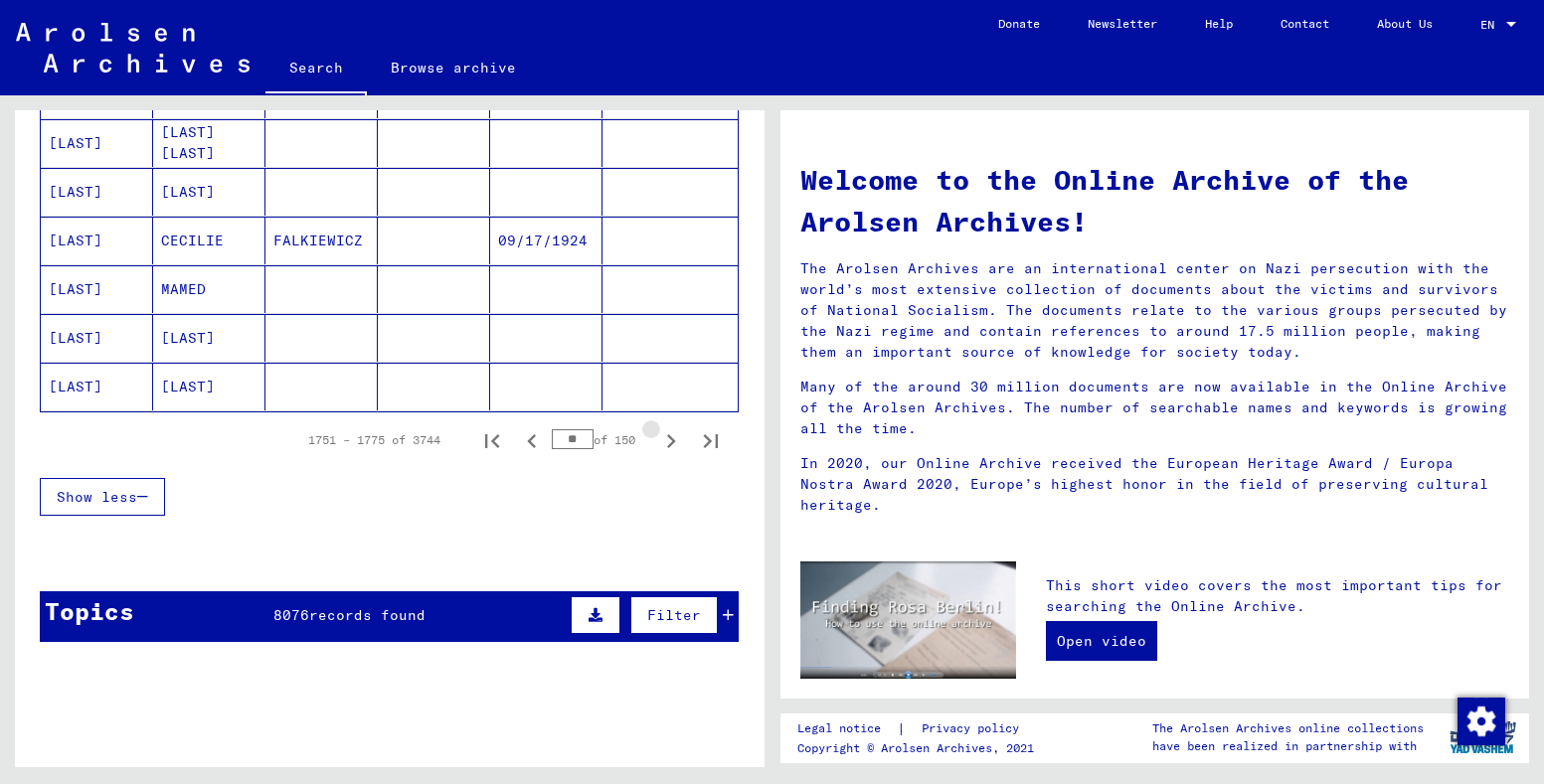 click 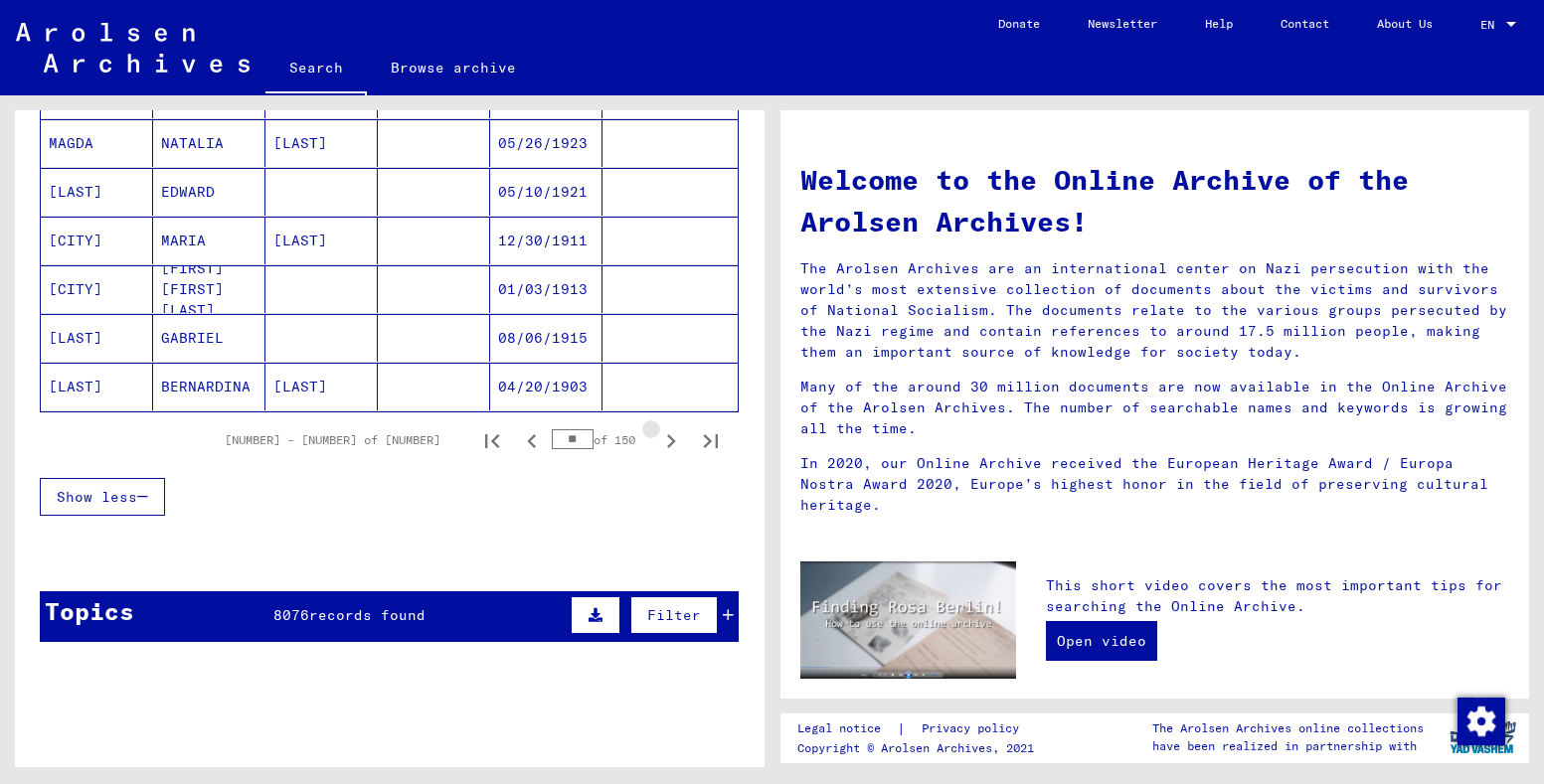 click 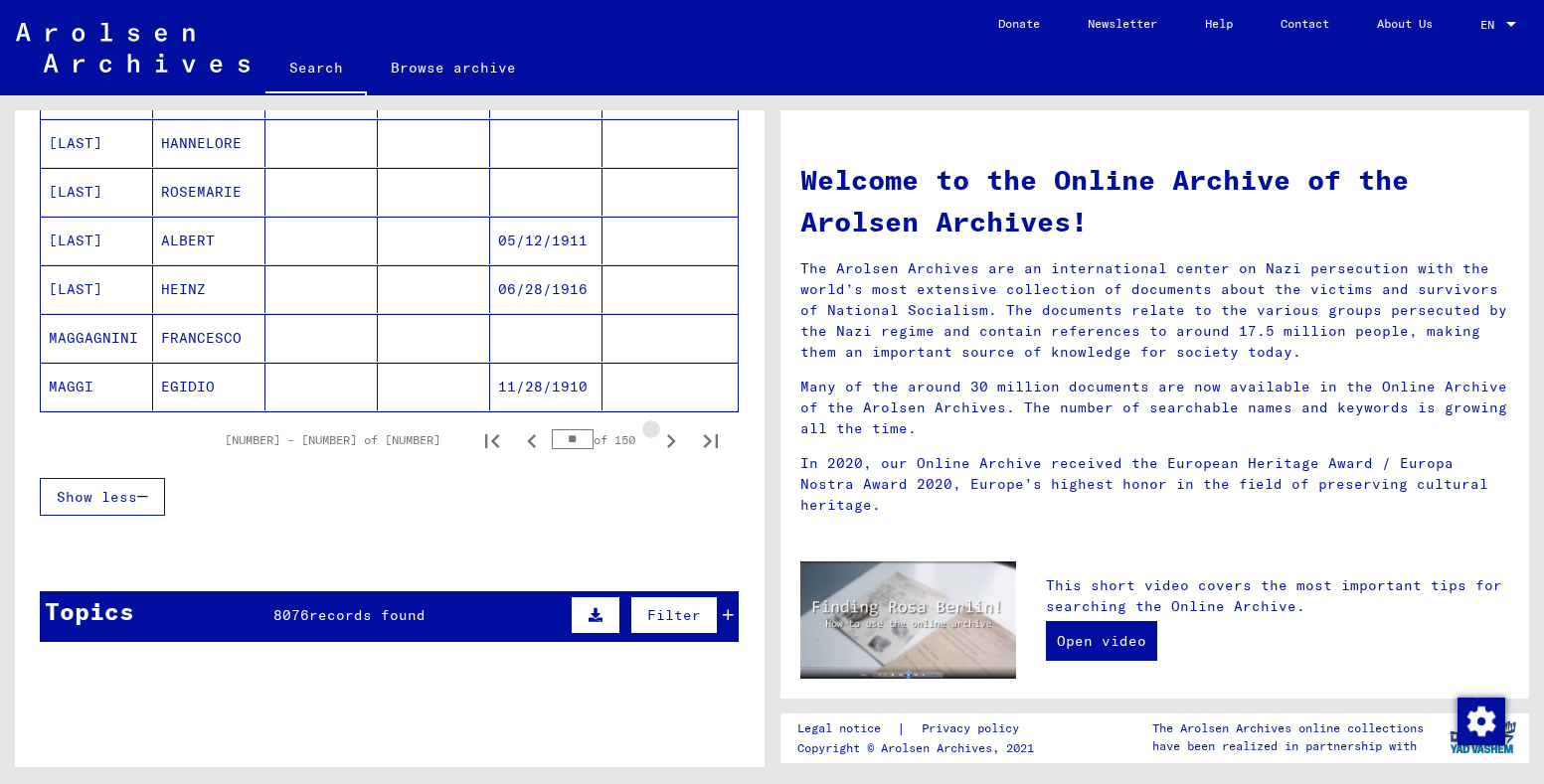 click 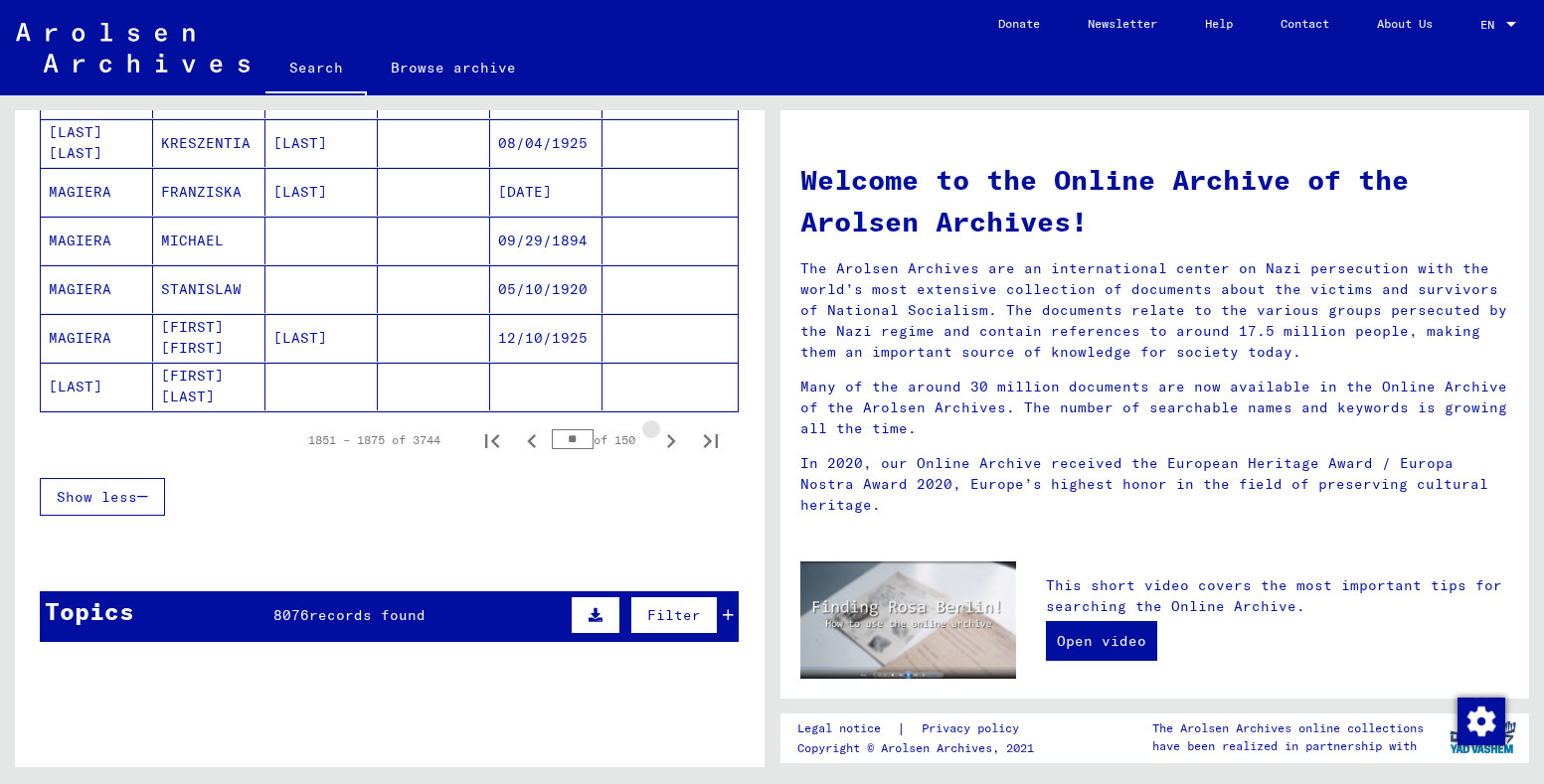 click 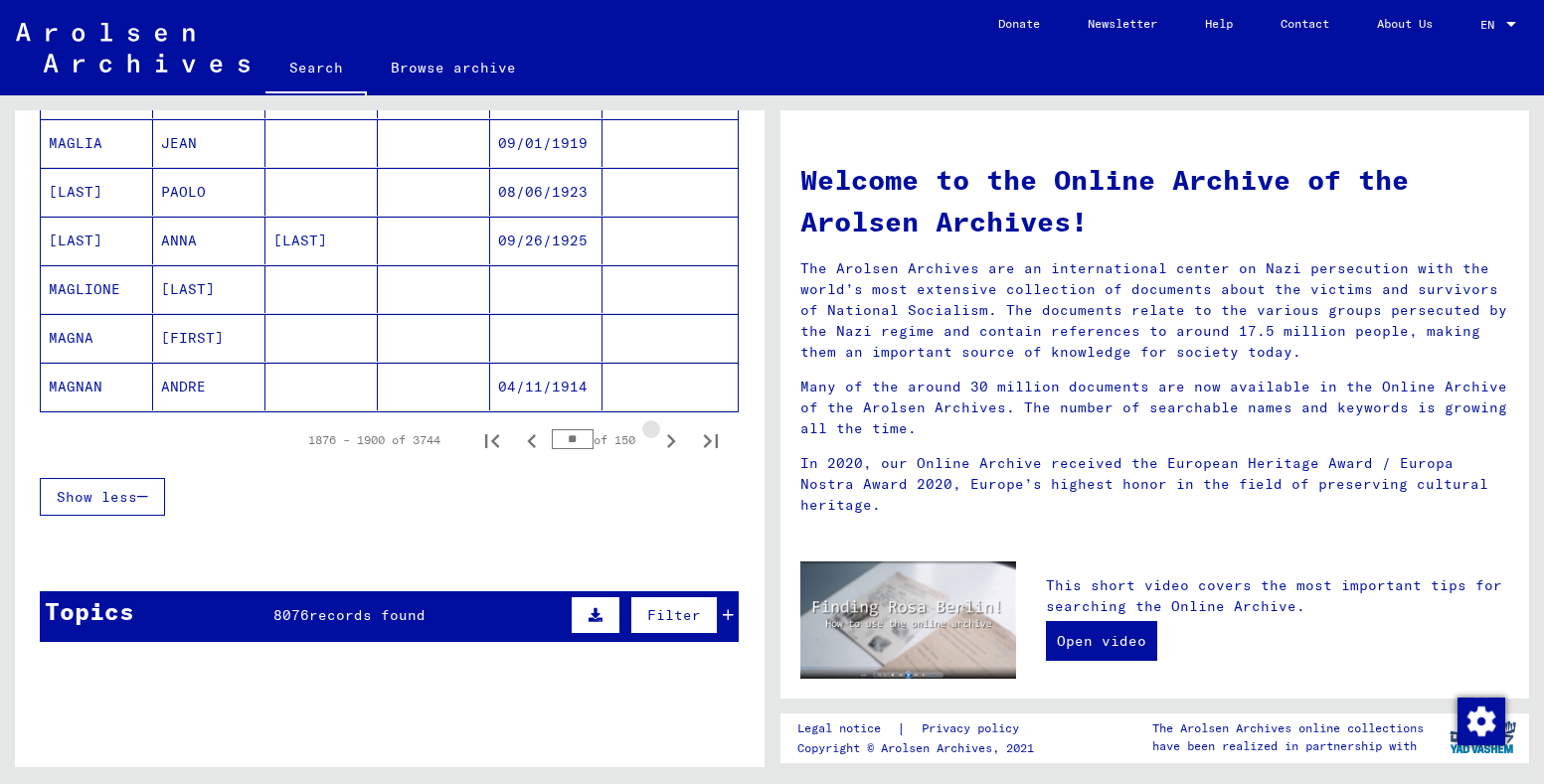 click 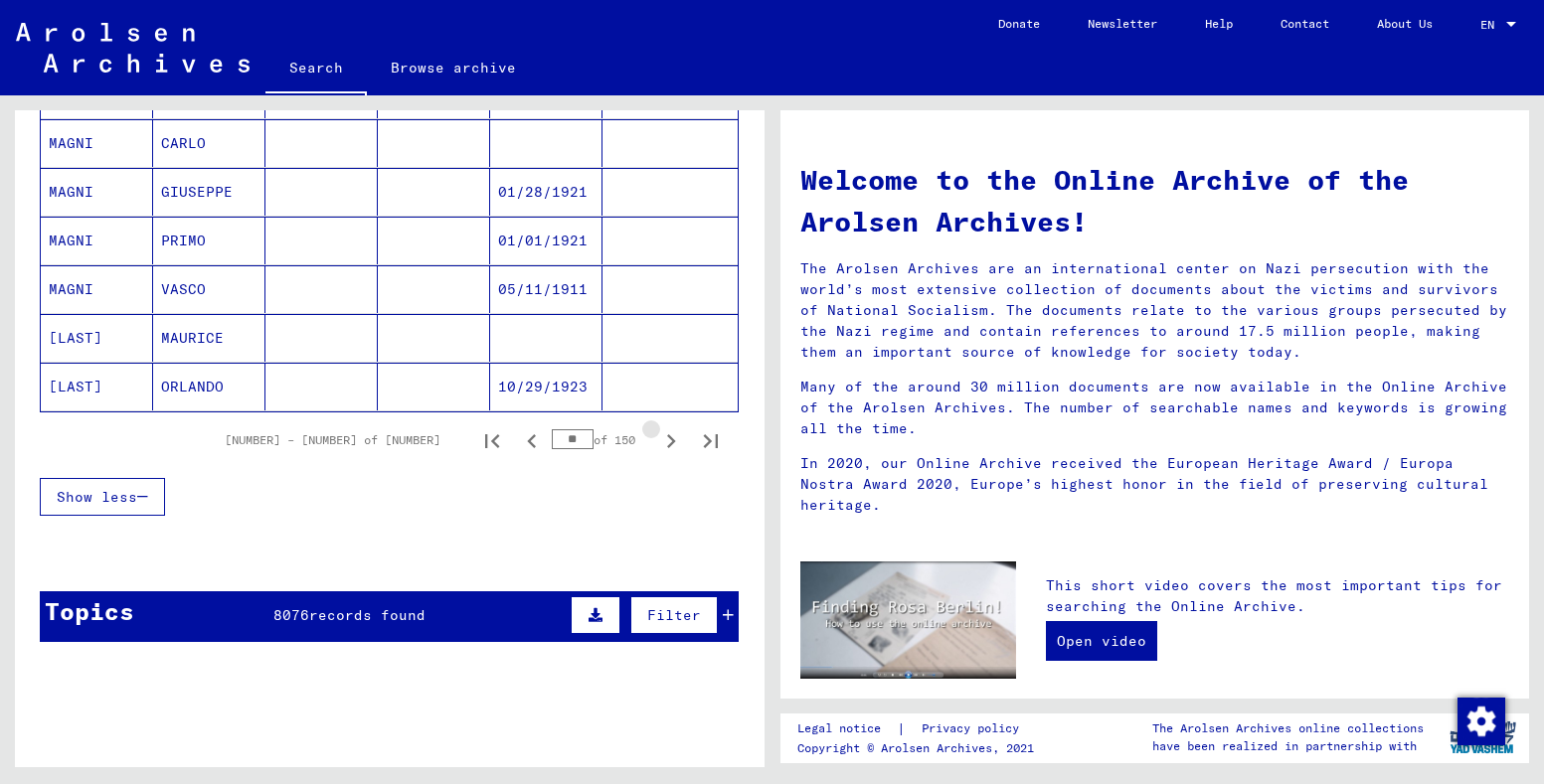 click 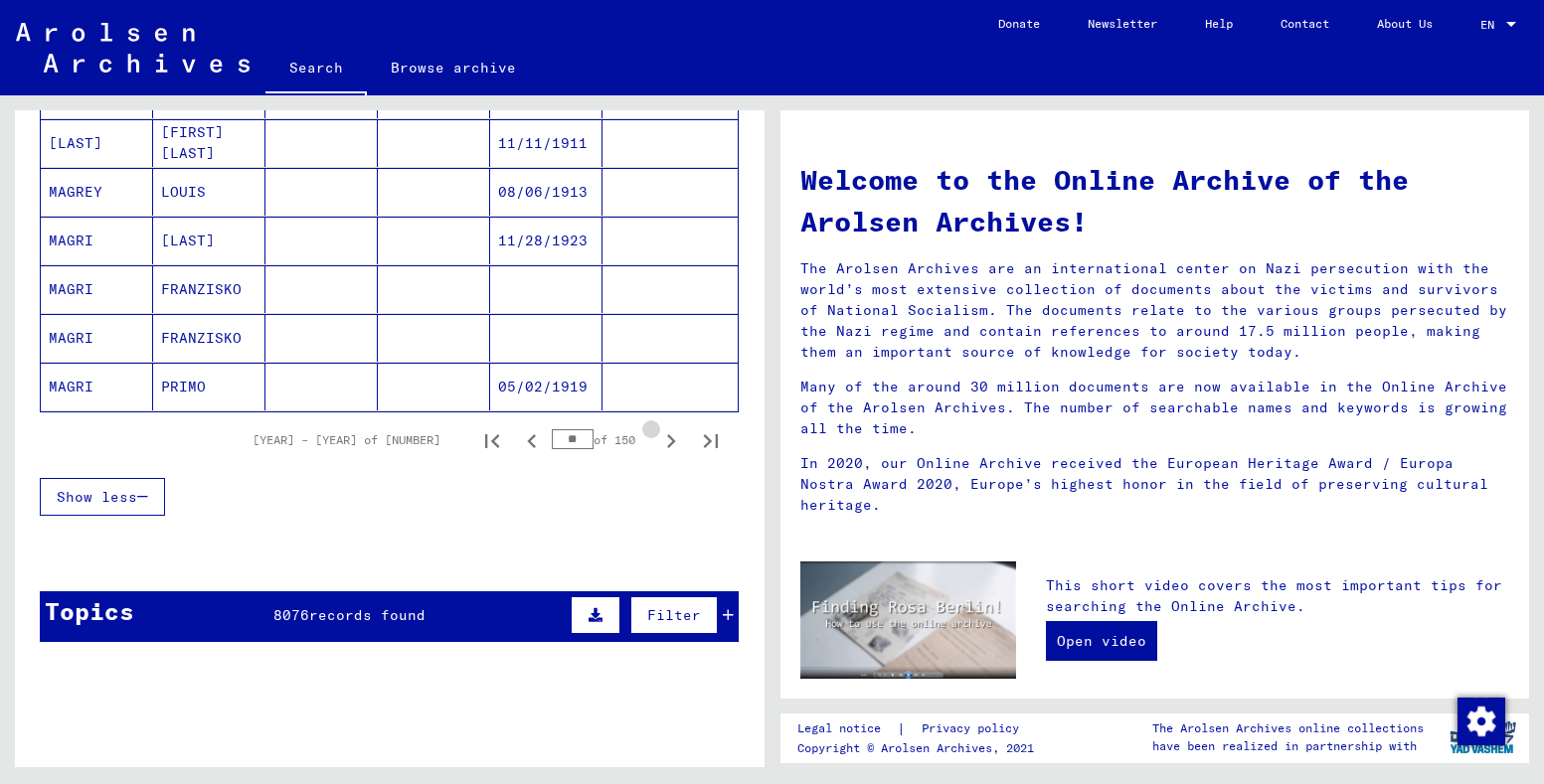 click 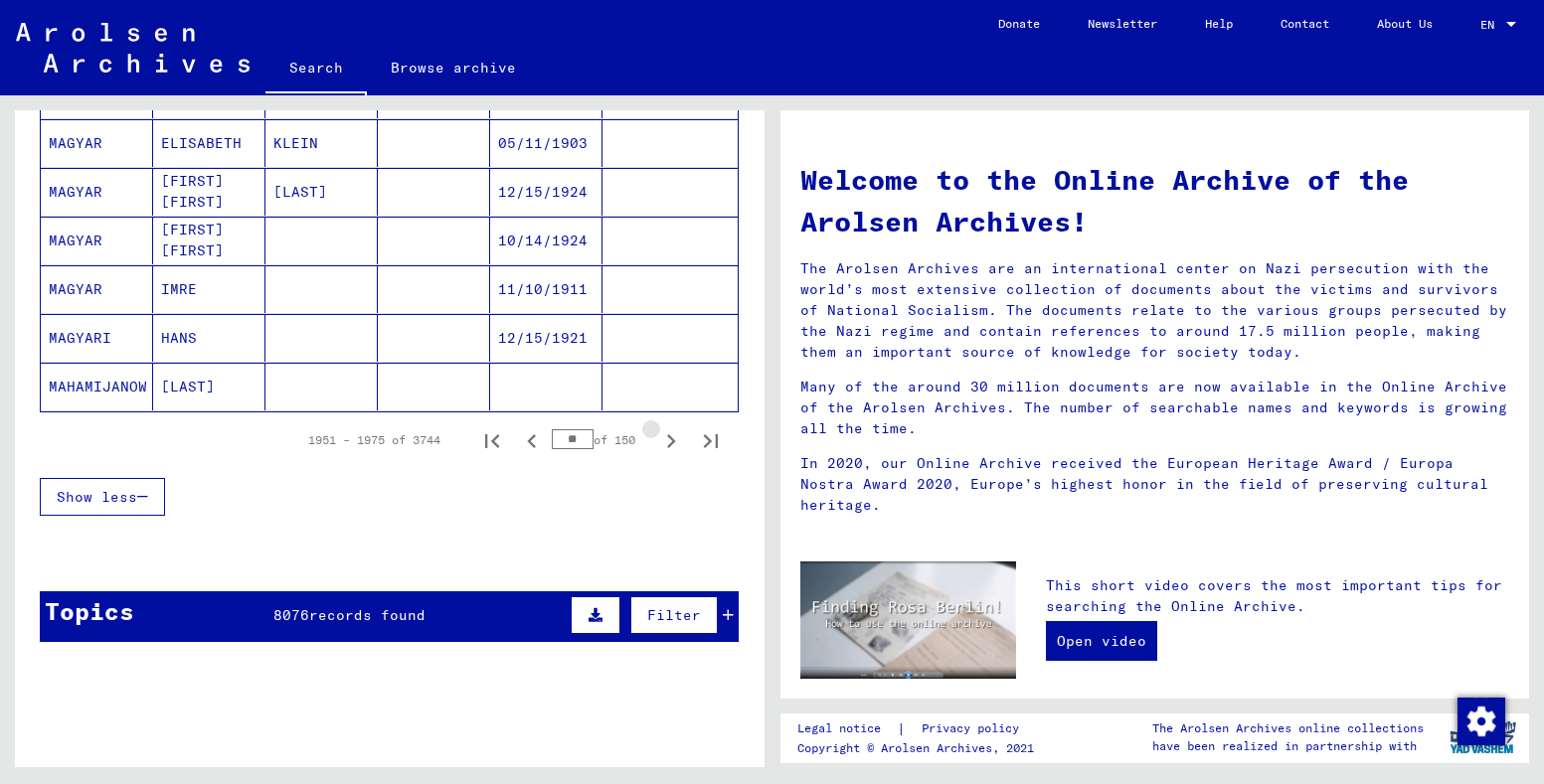 click 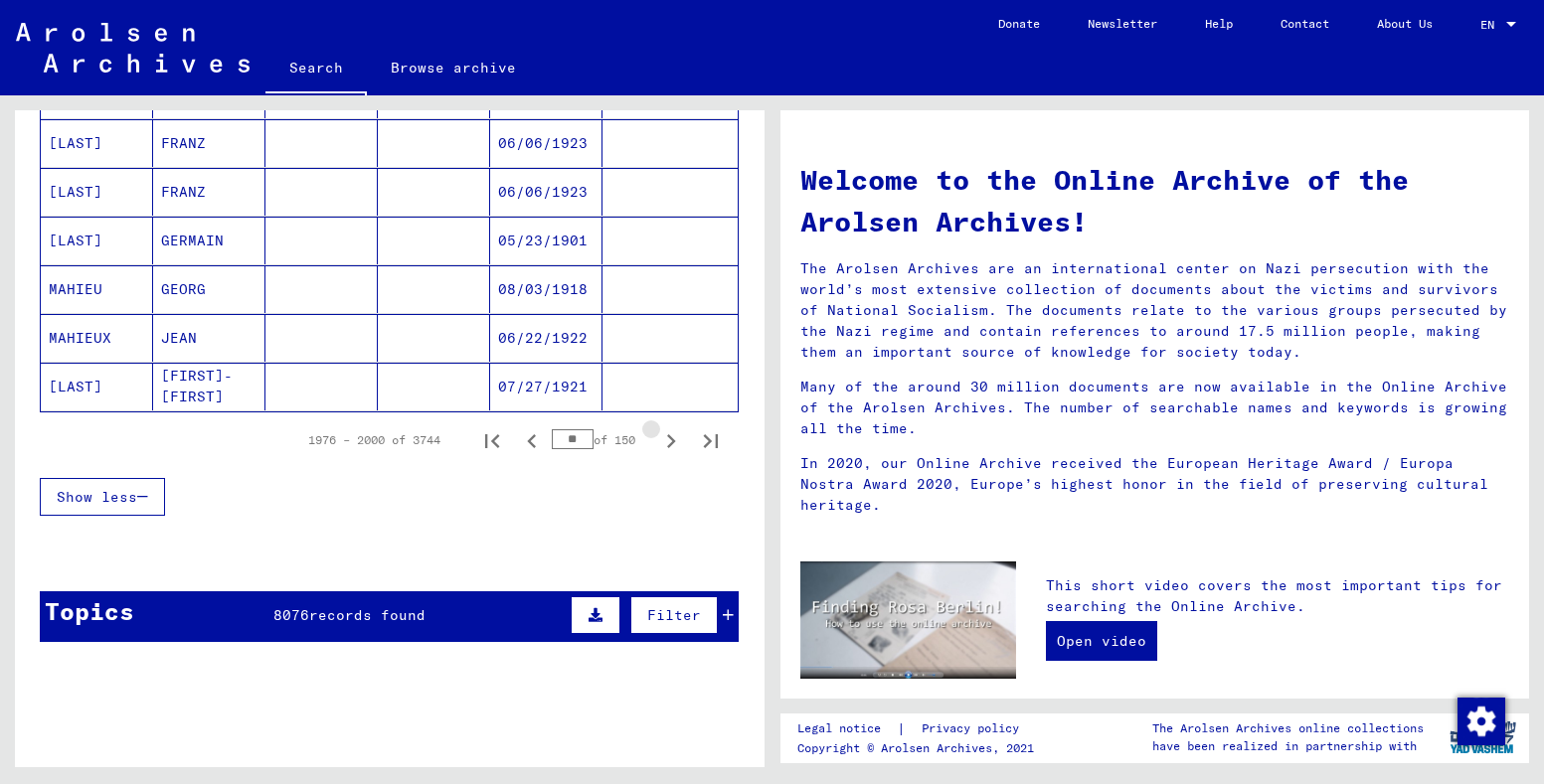 click 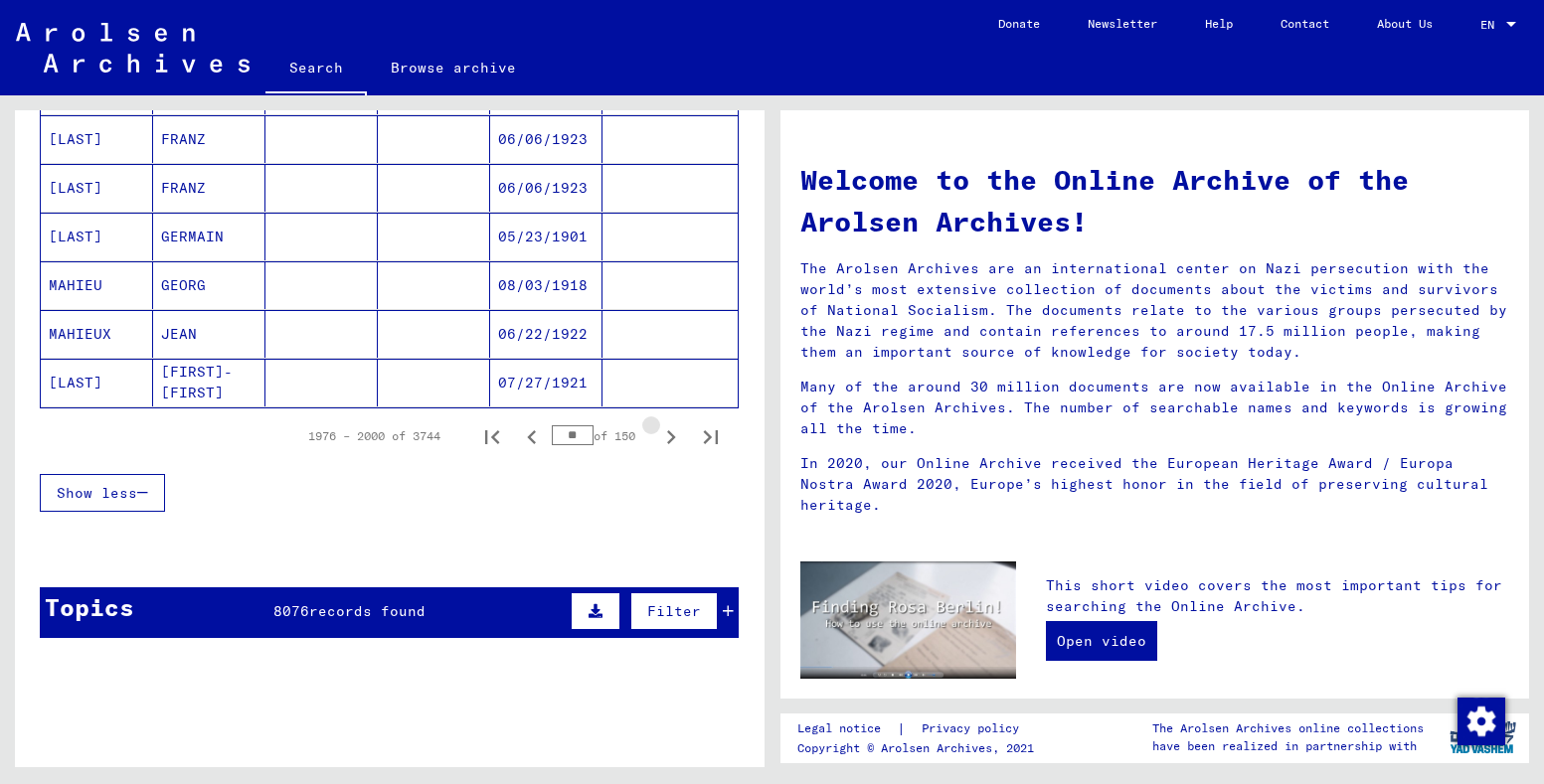 click 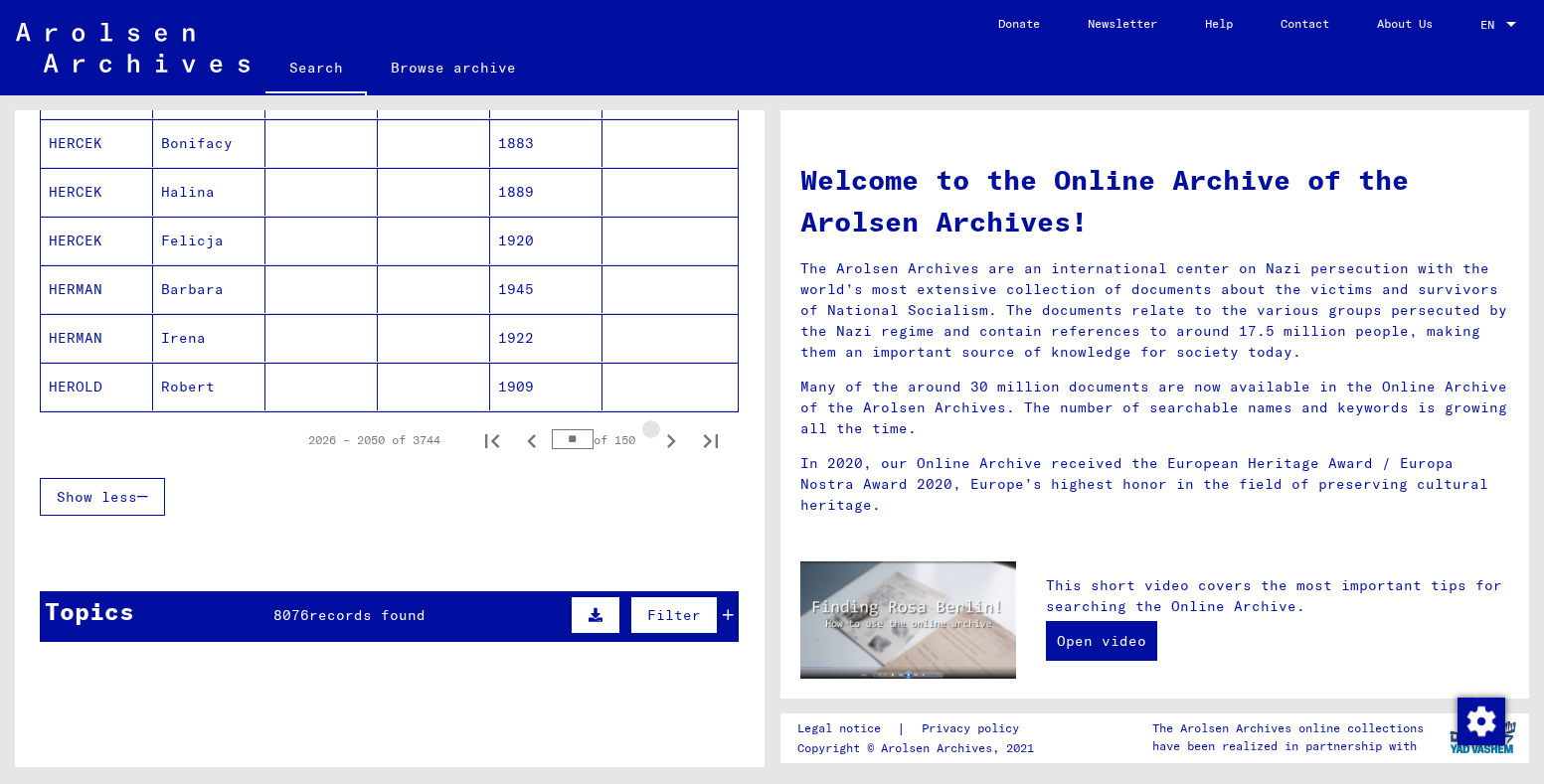 click 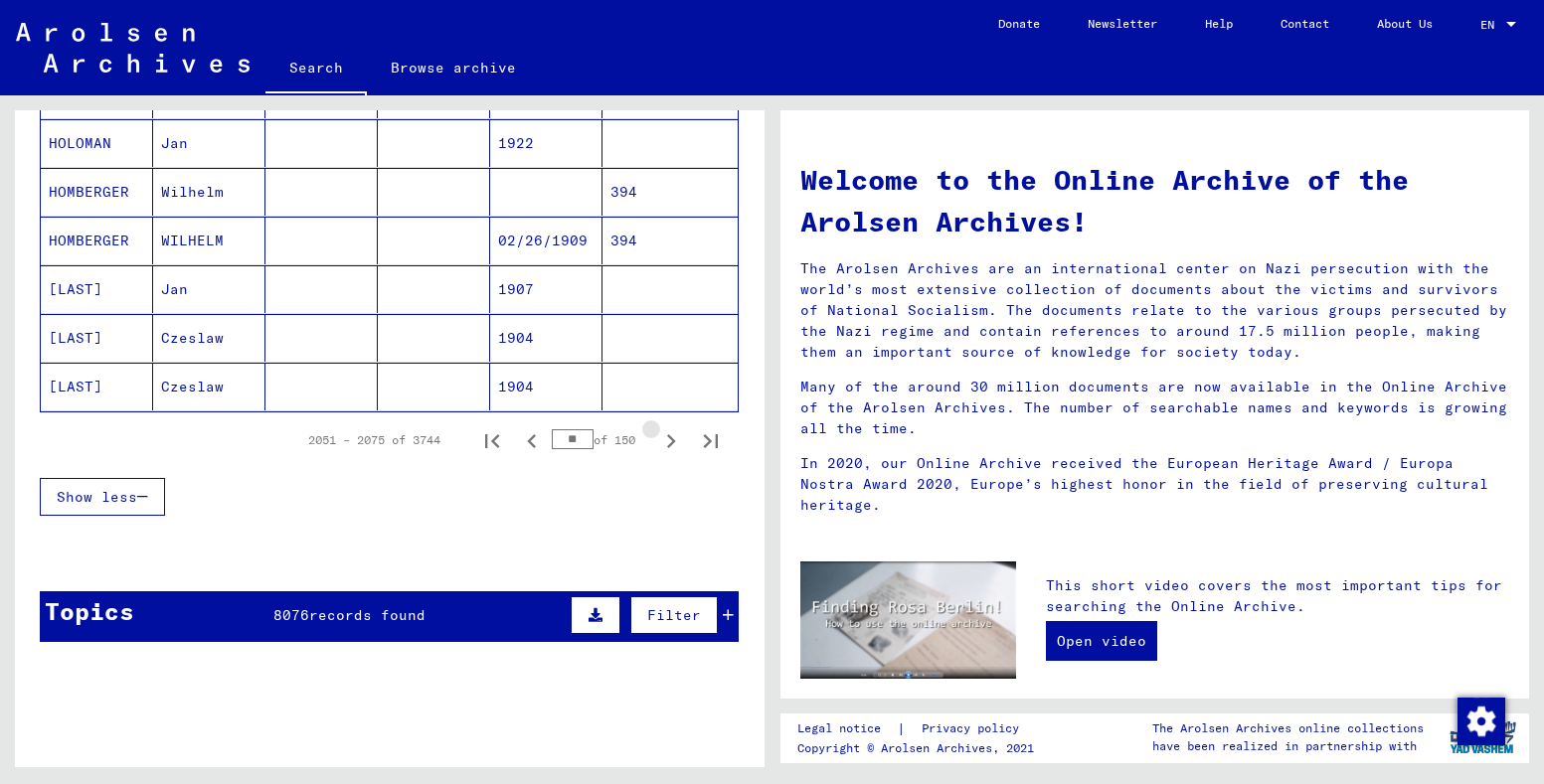 click 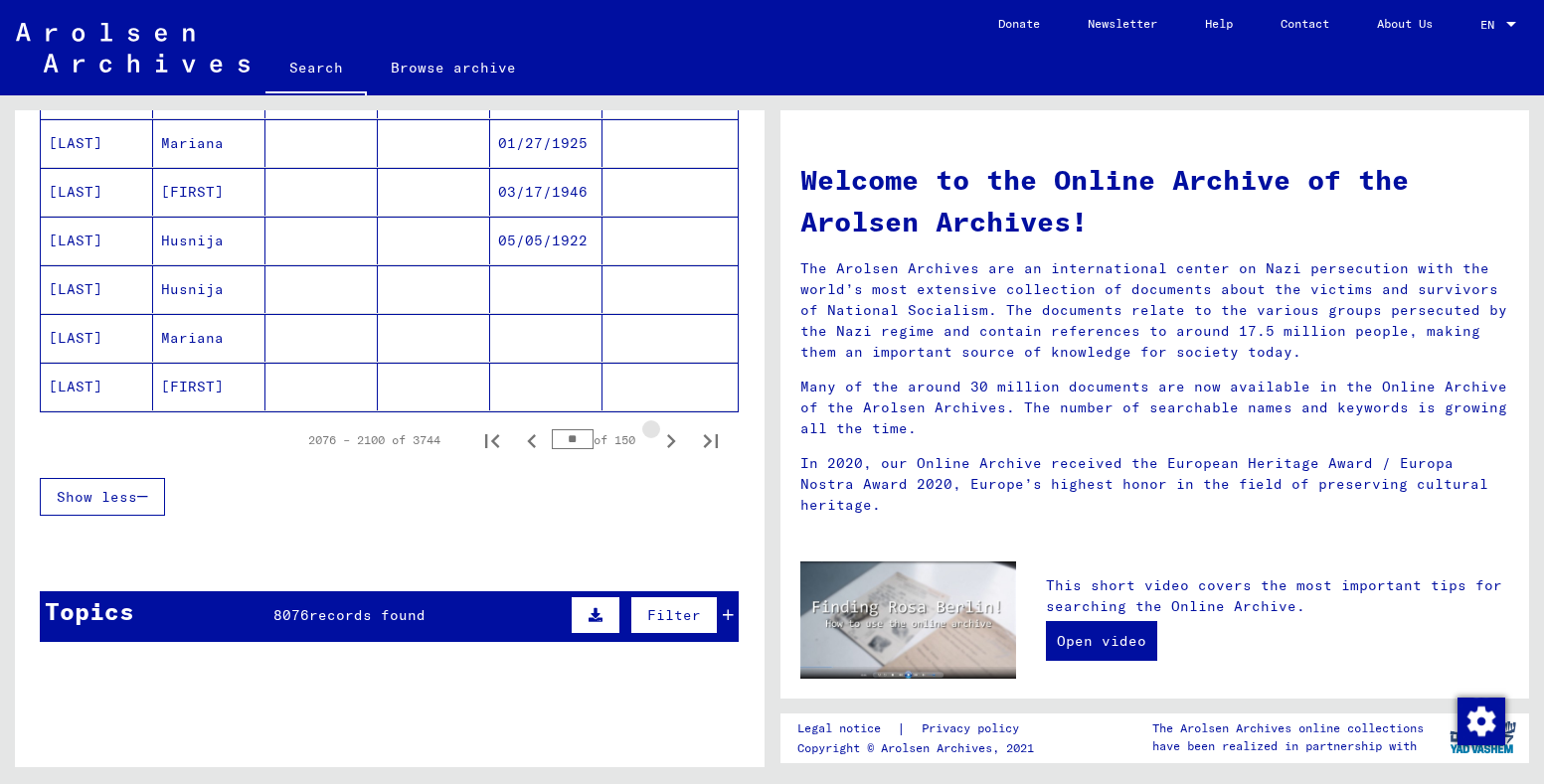 click 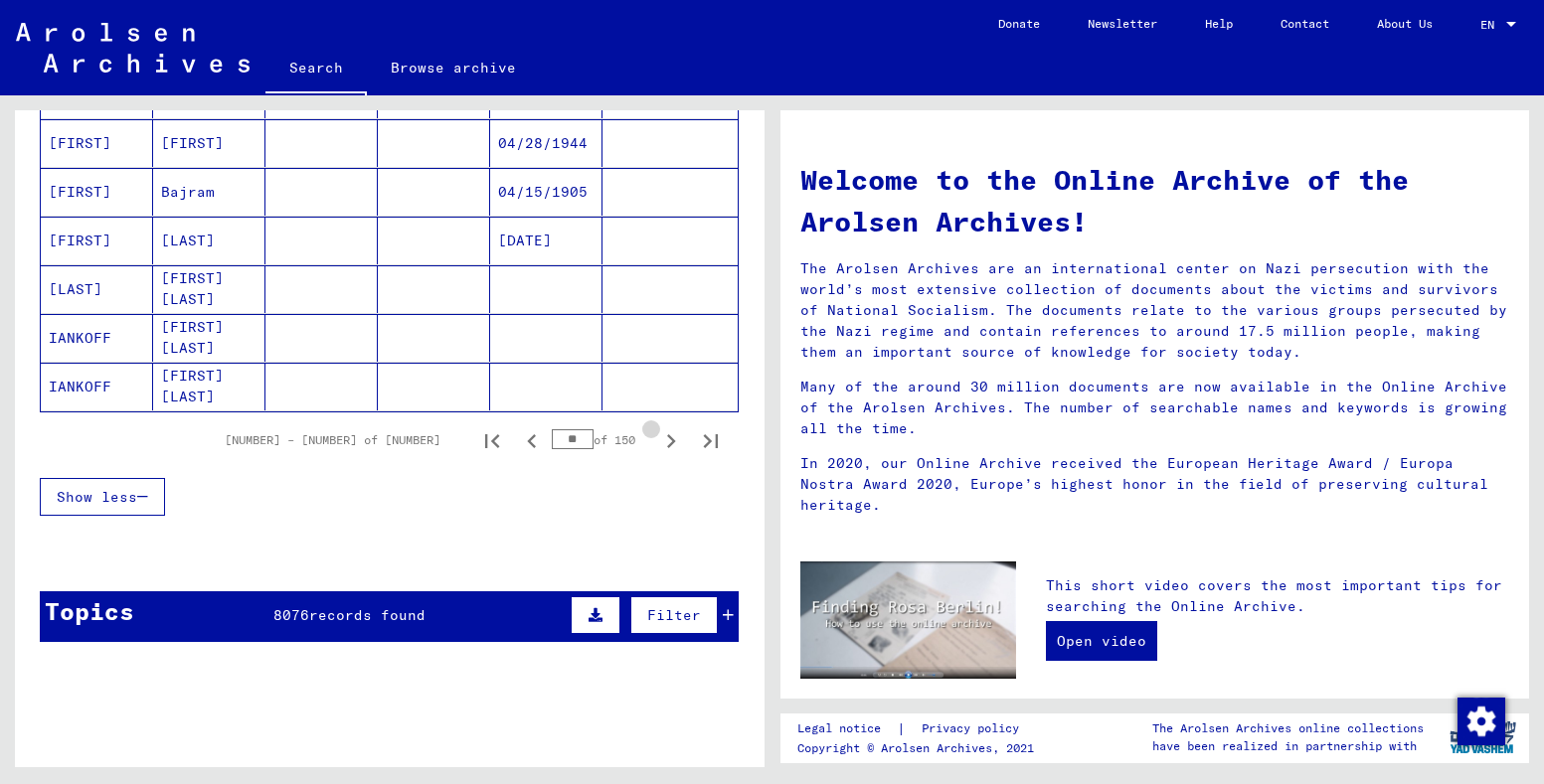 click 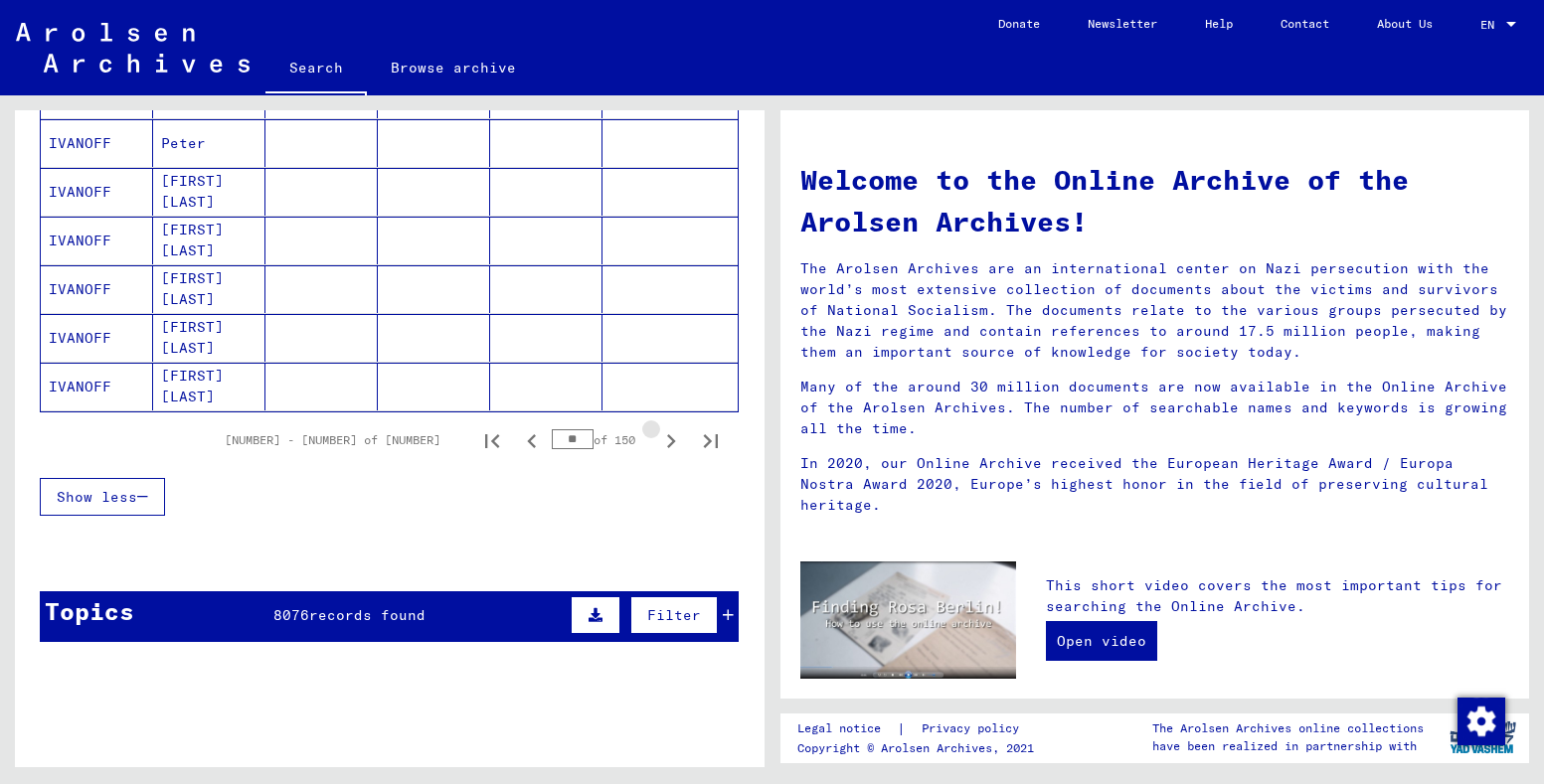 click 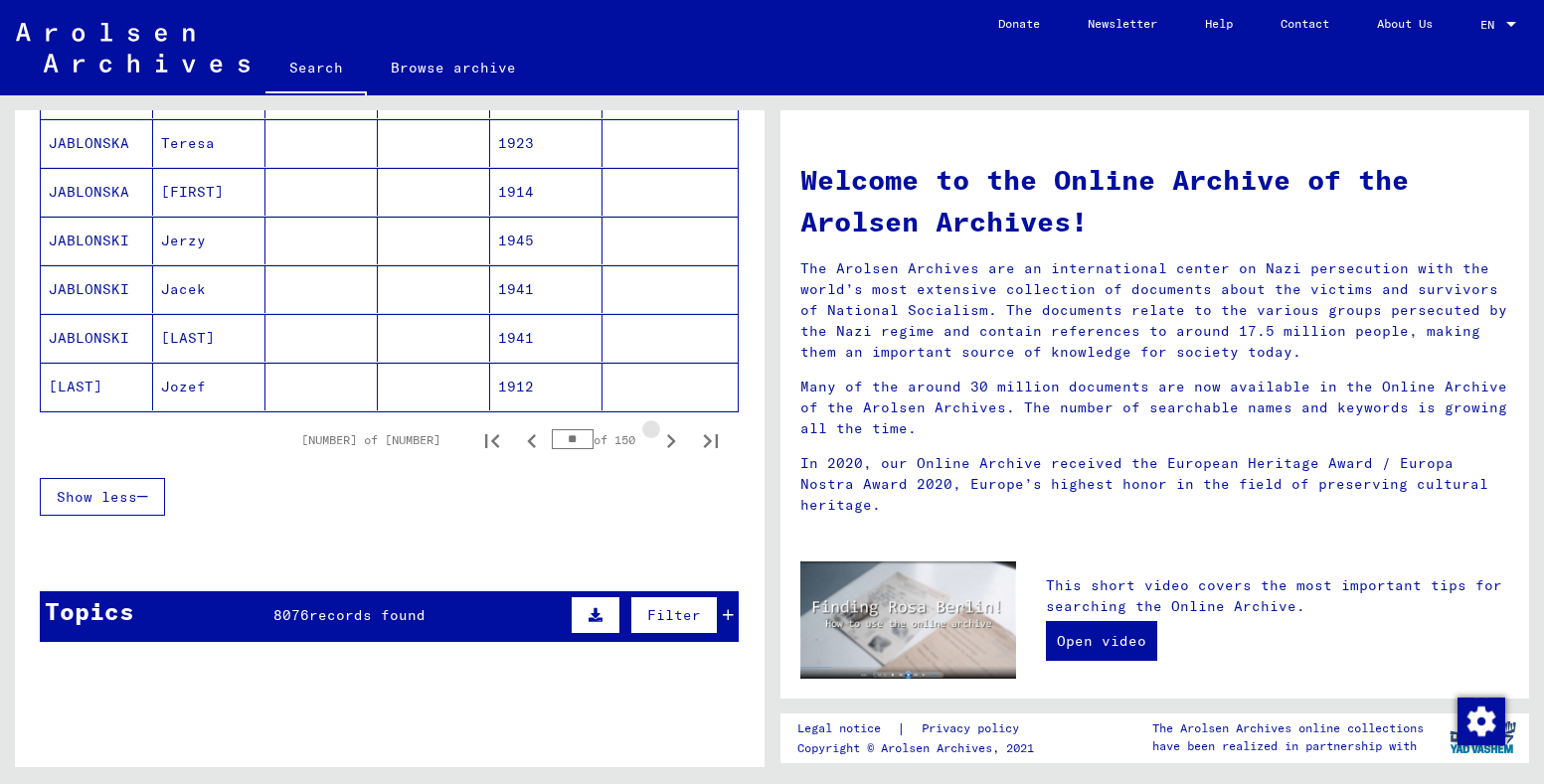 click 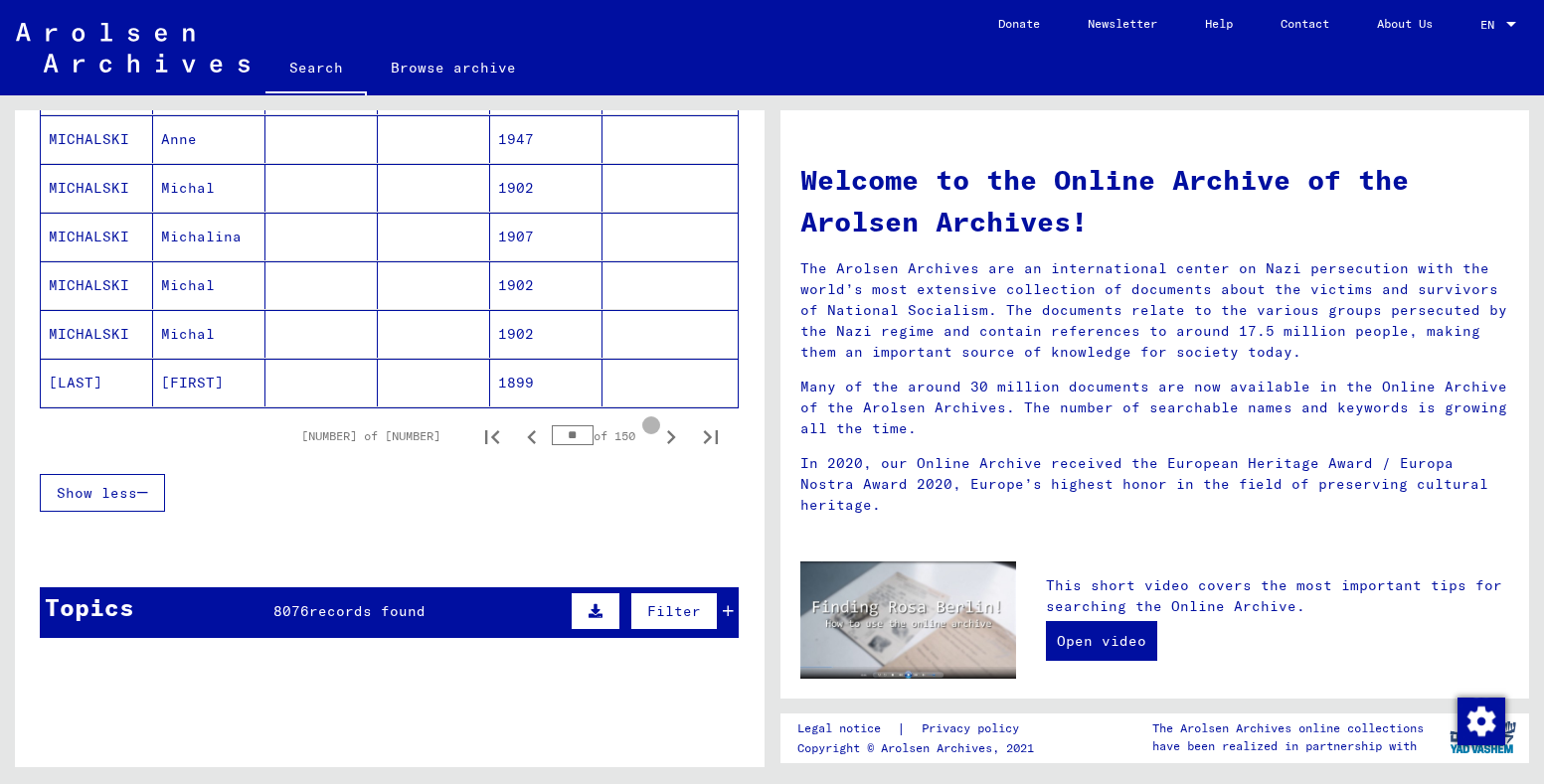 click 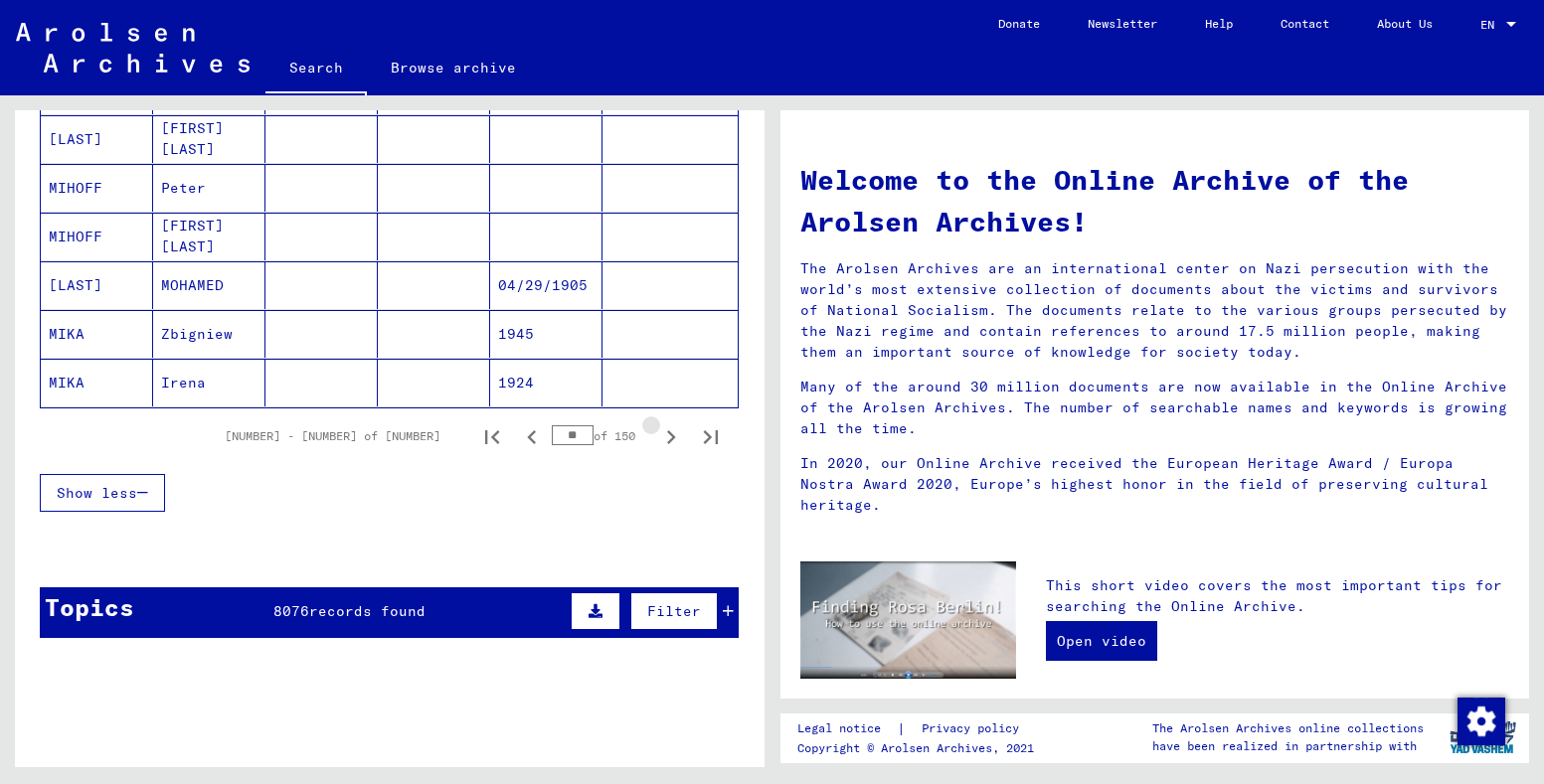 click 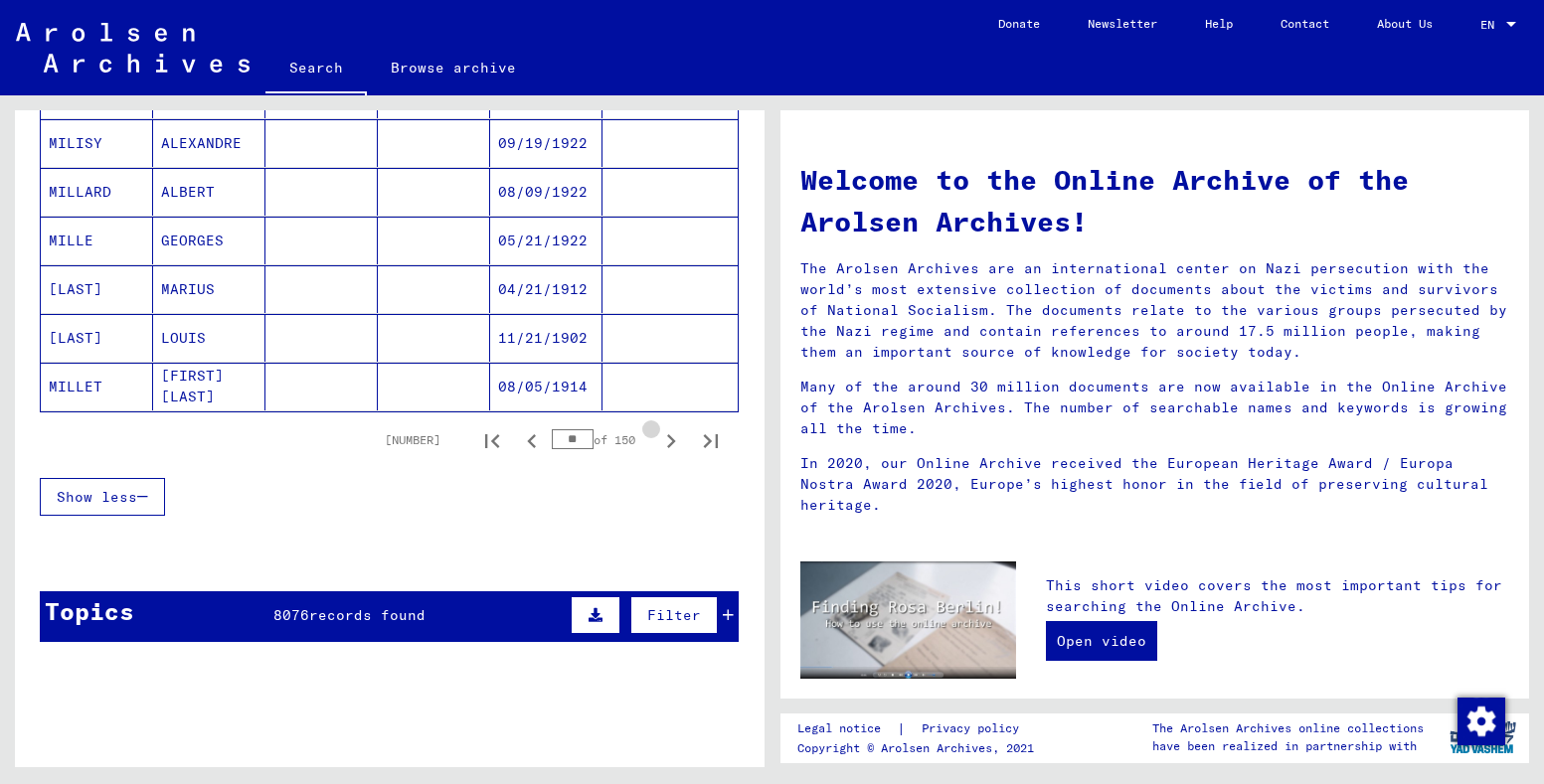 click 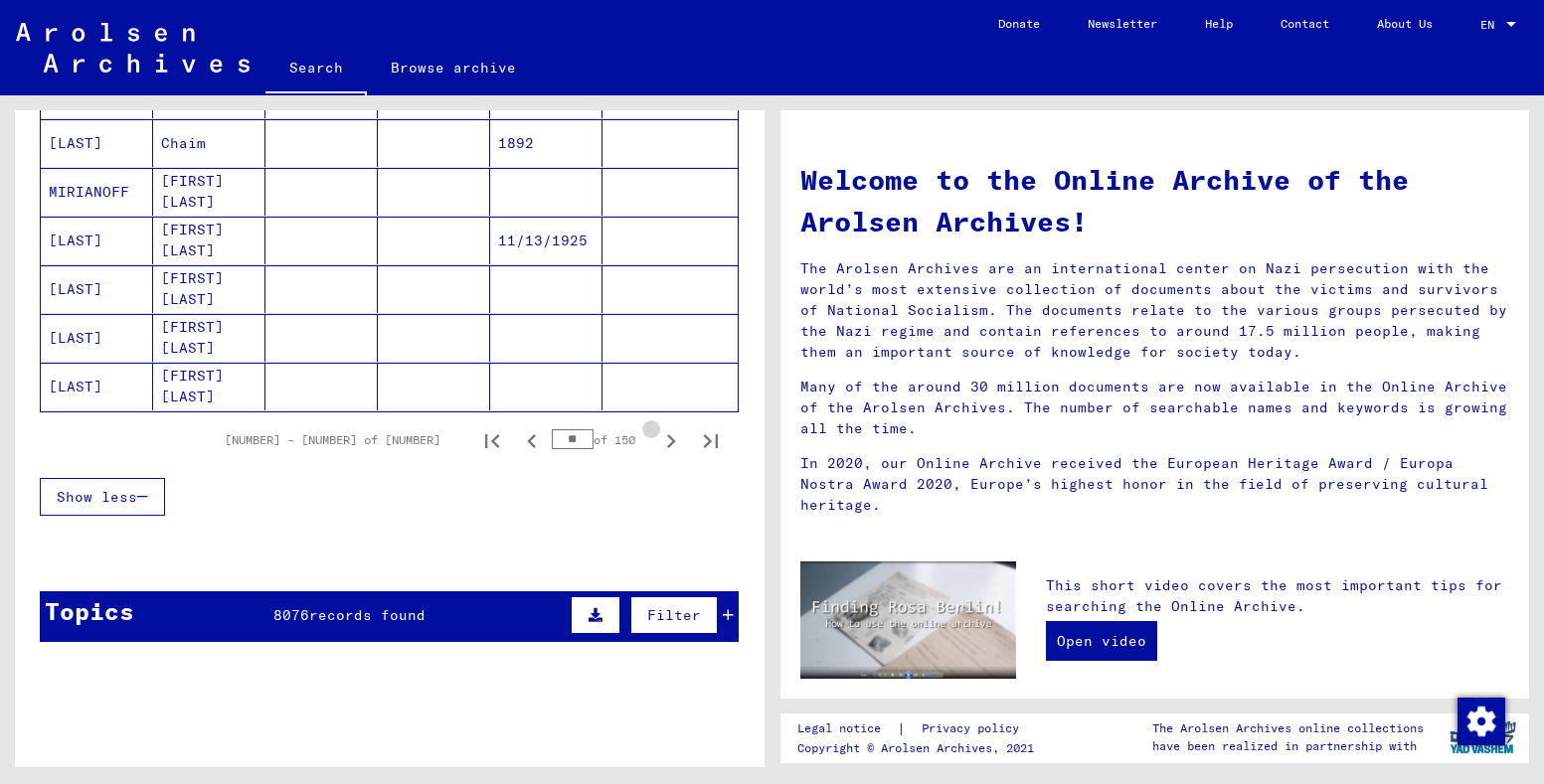 click 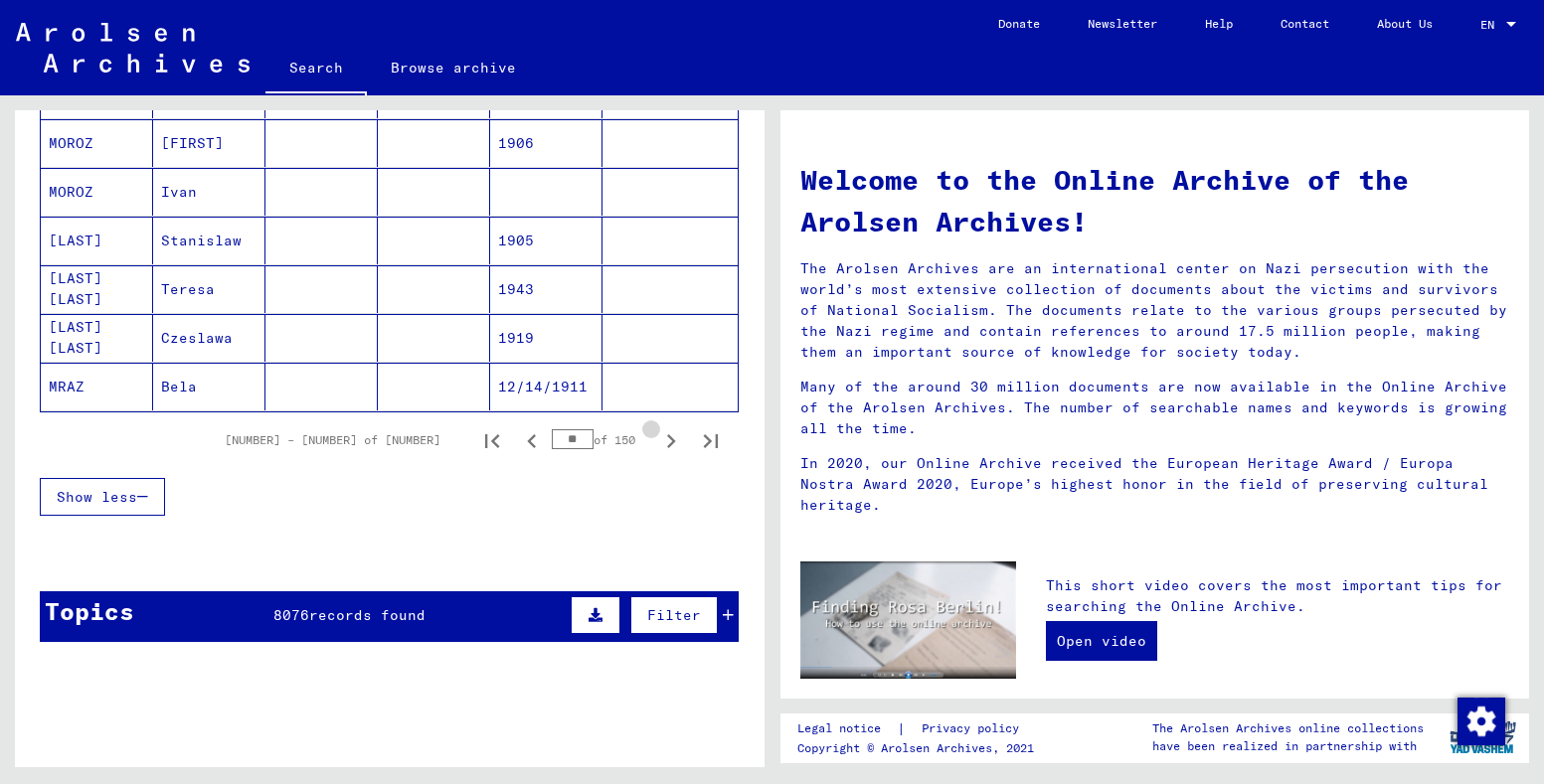 click 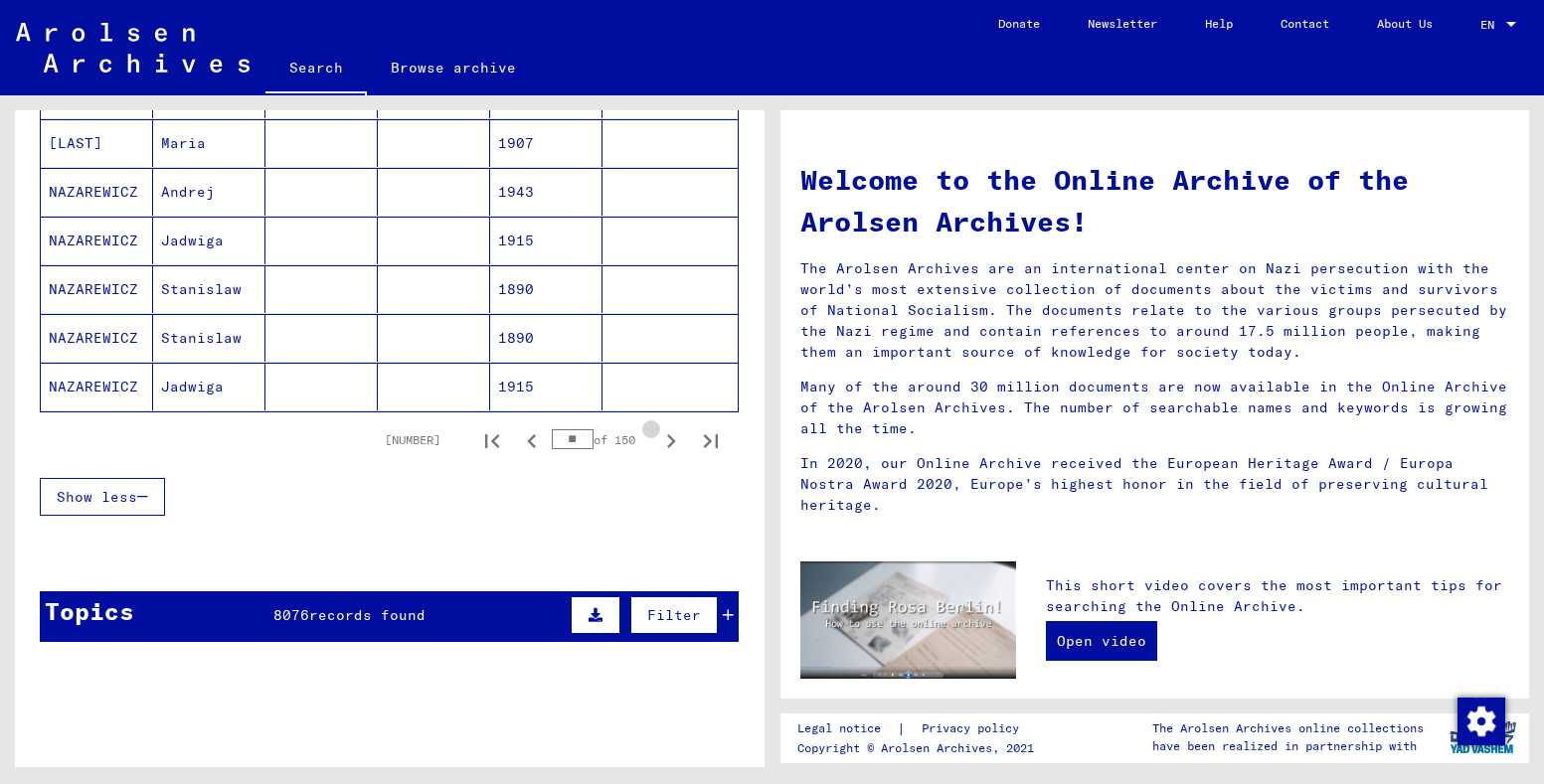 click 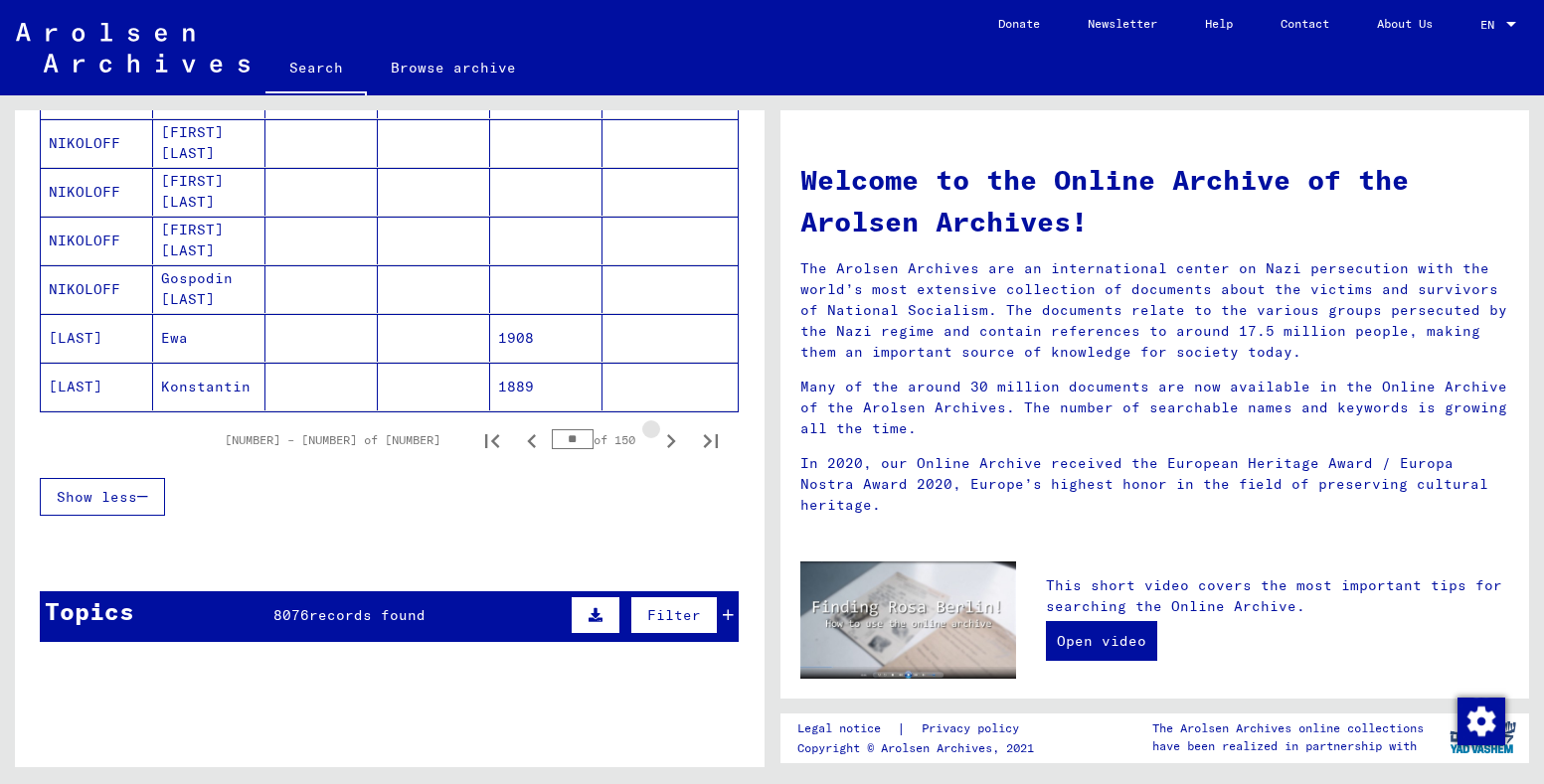 click 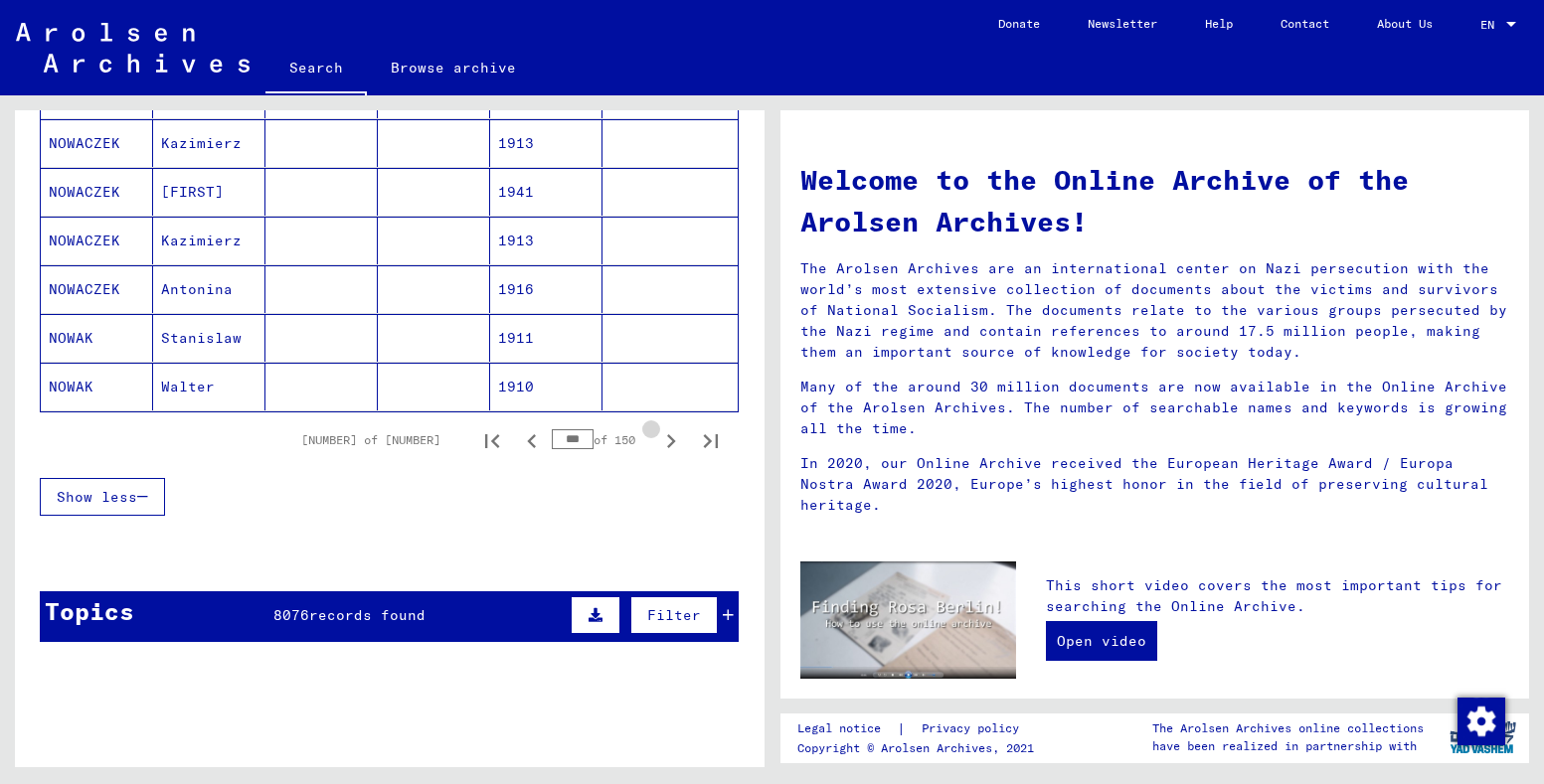 click 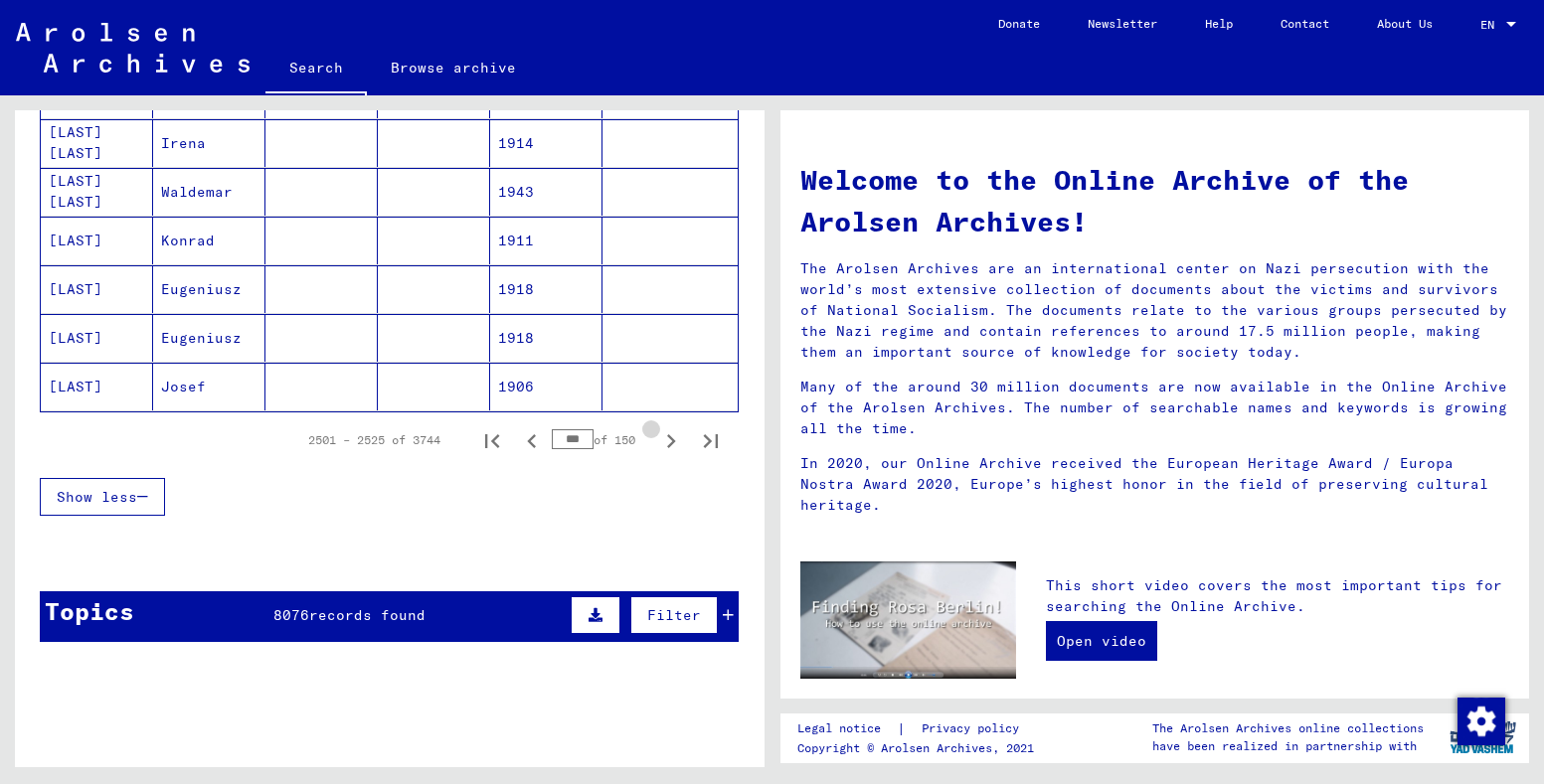 click 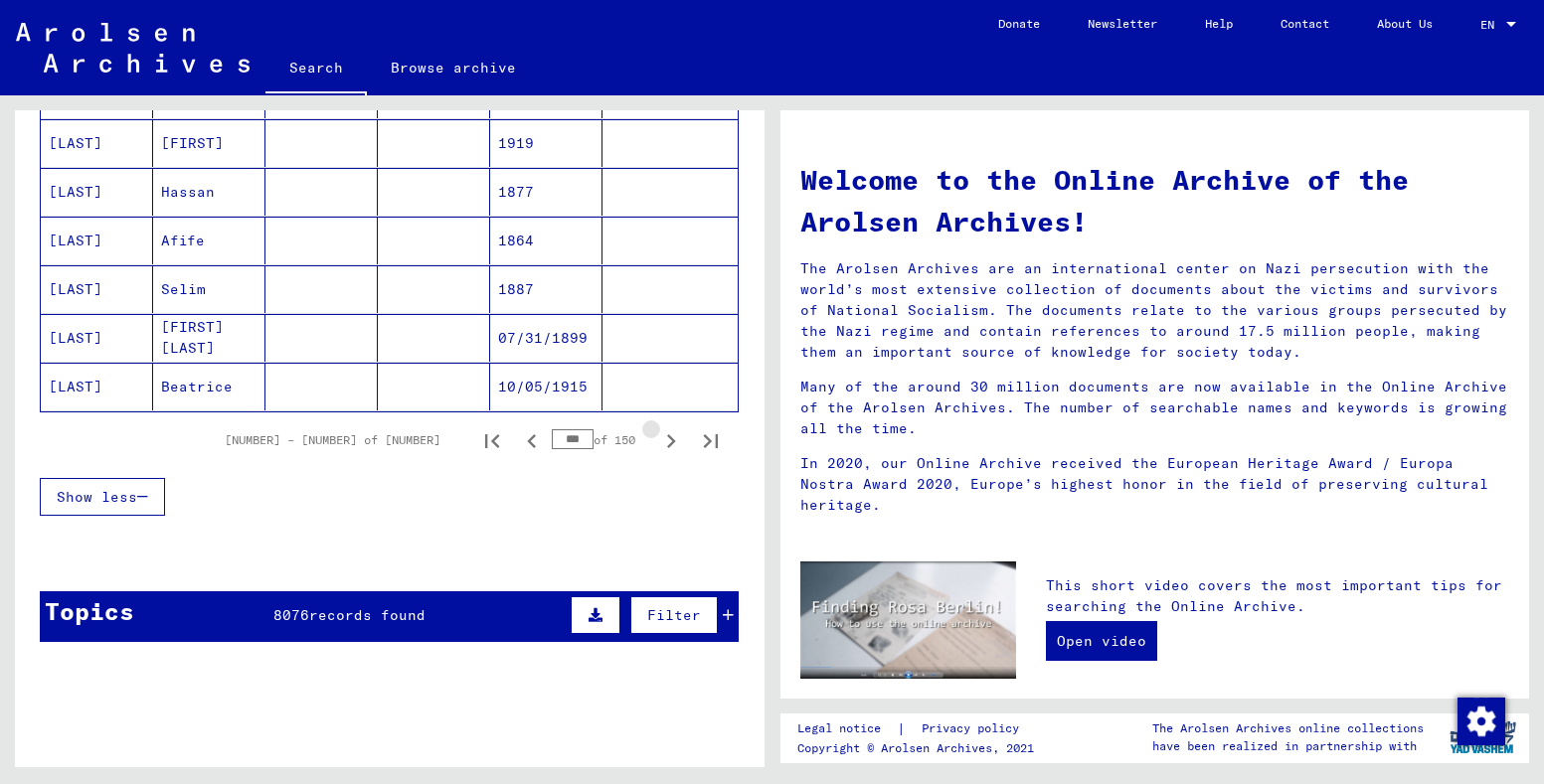 click 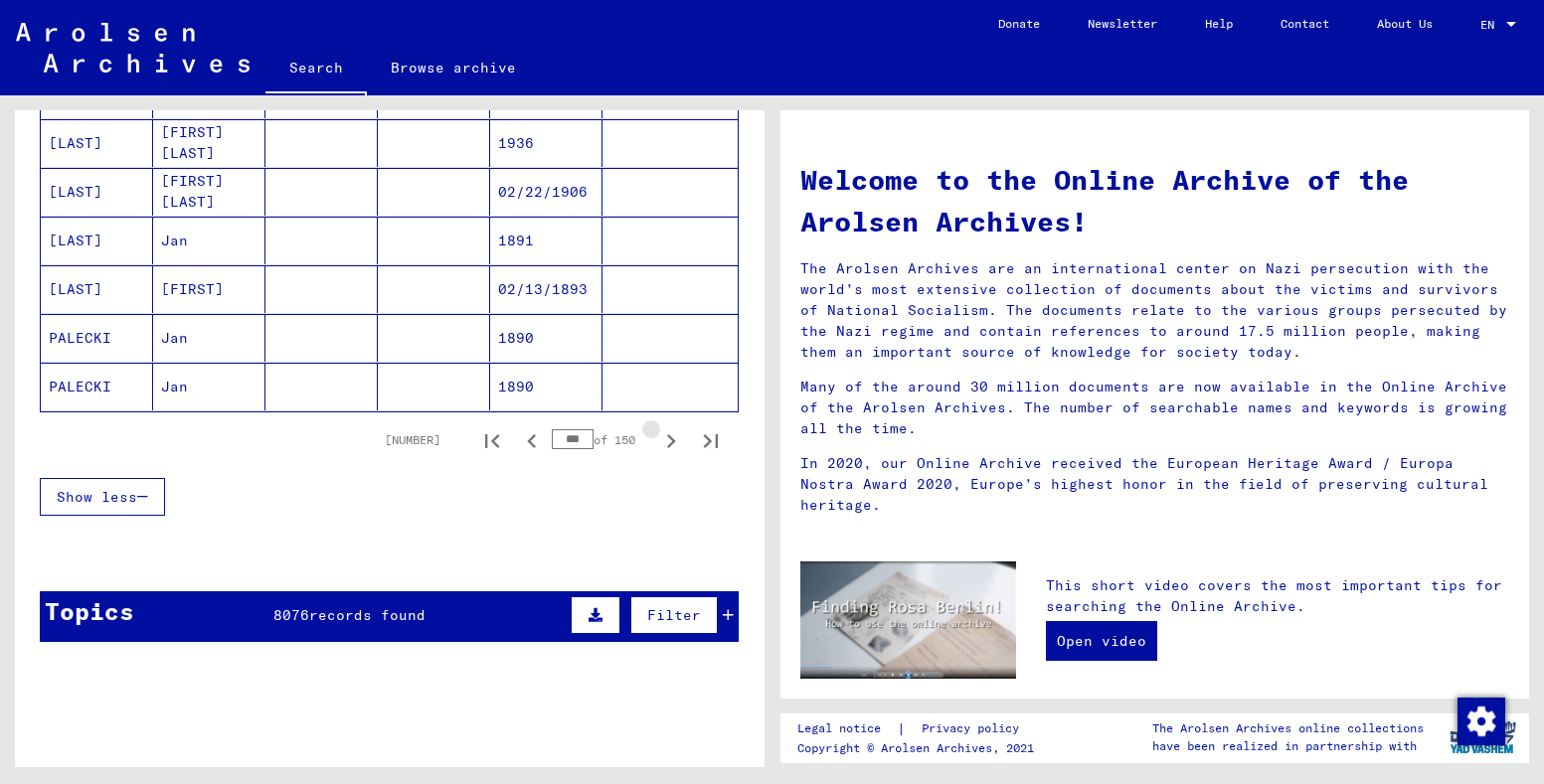 click 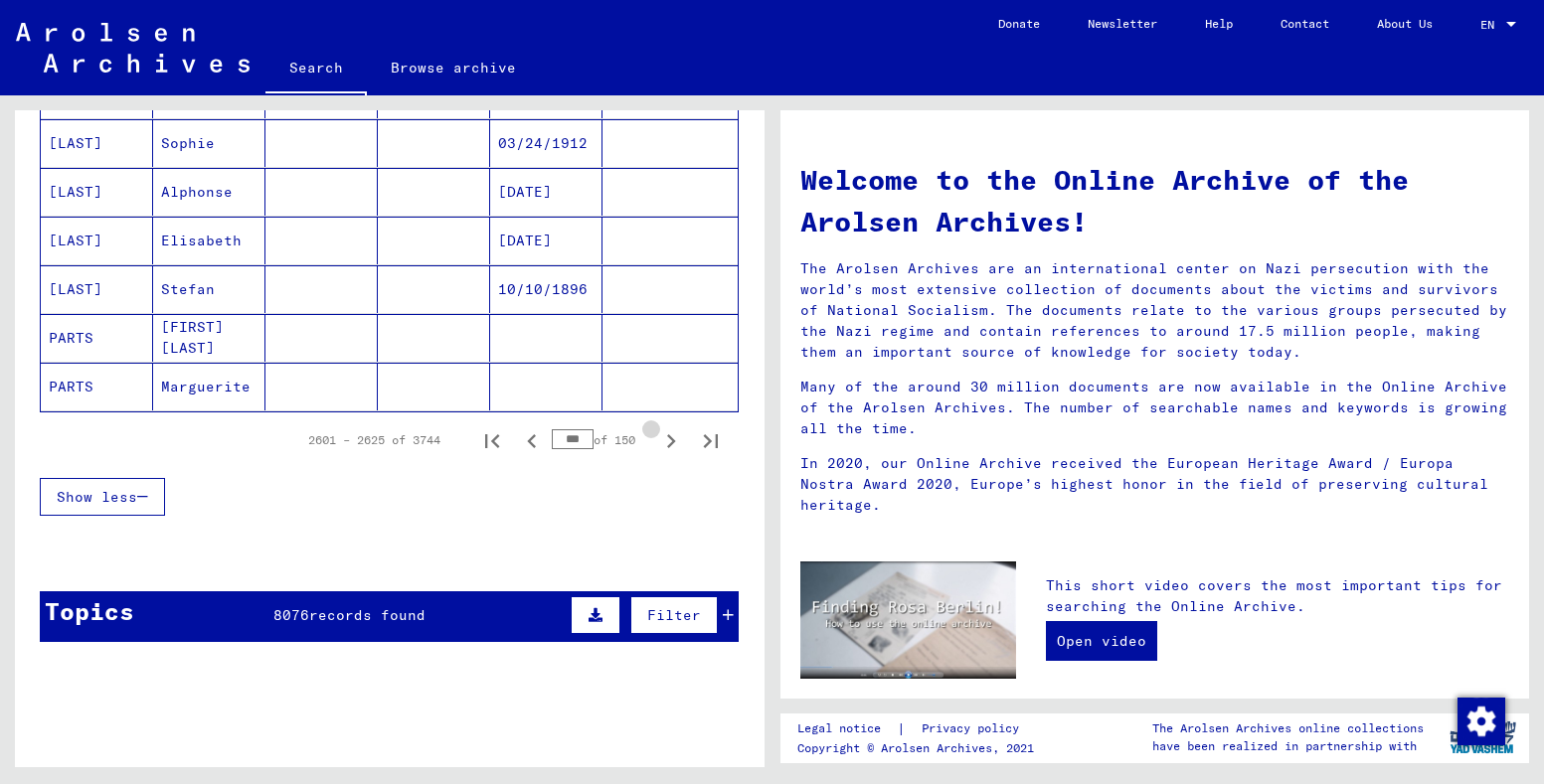 click 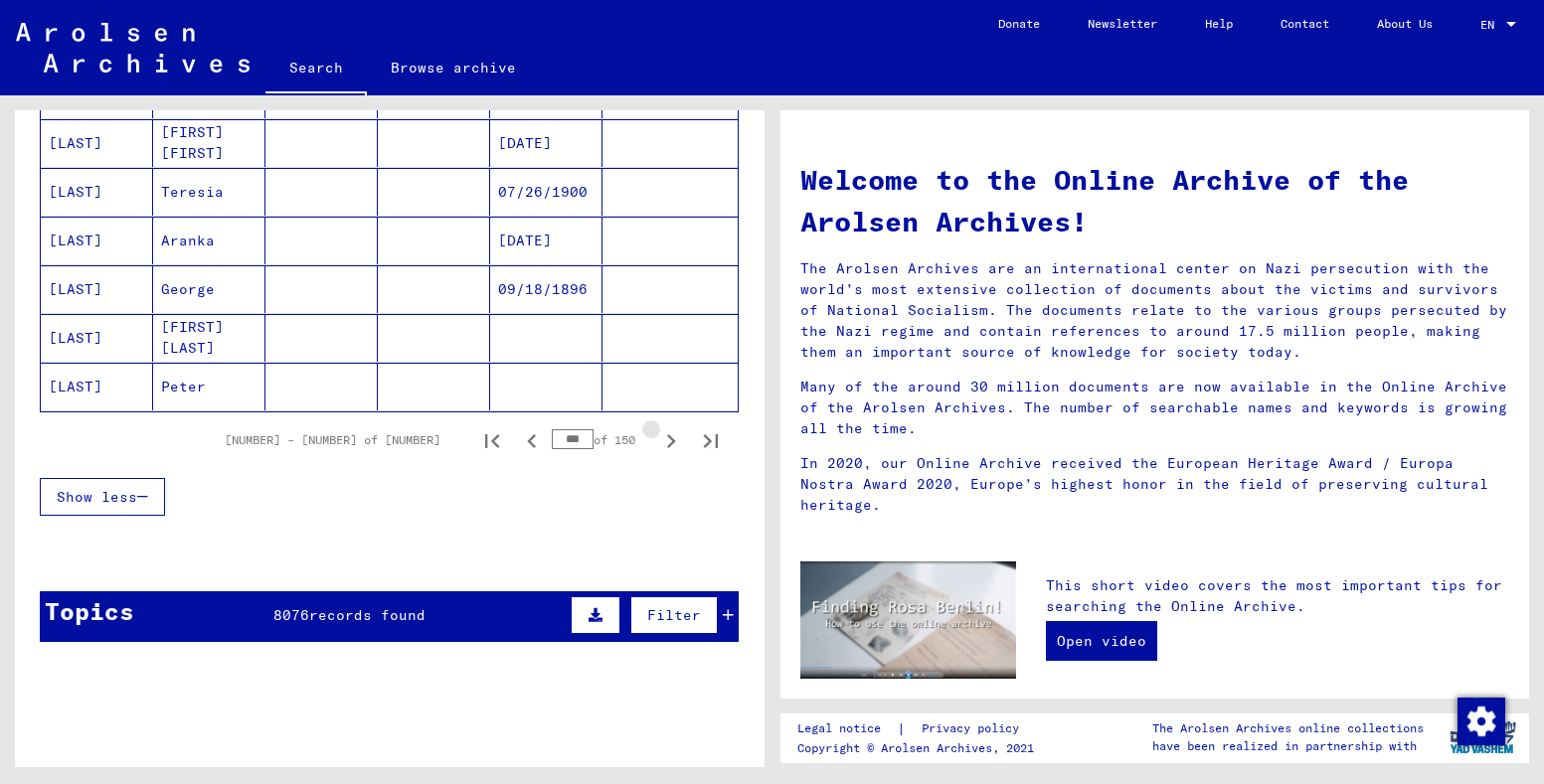 click 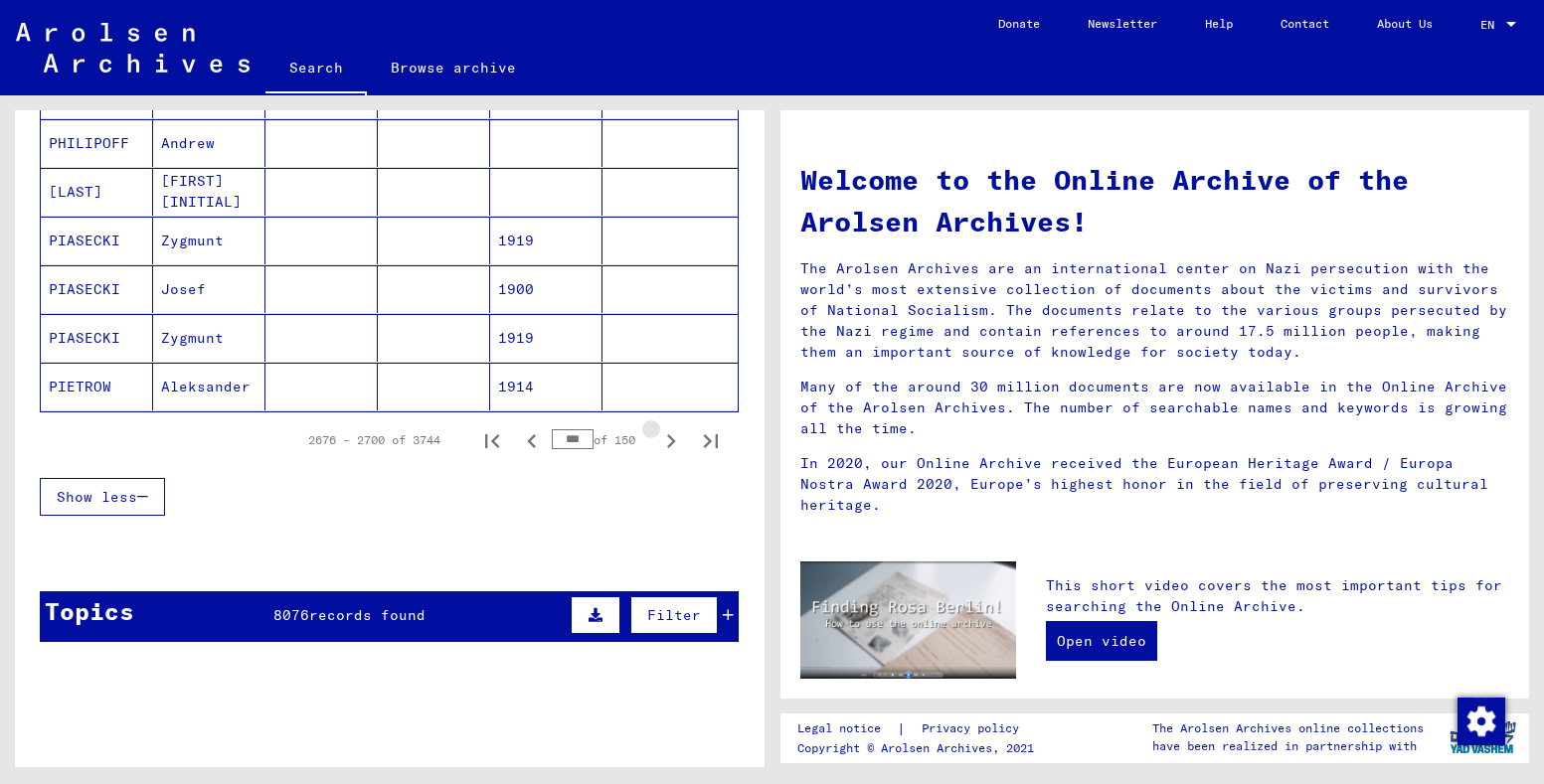 click 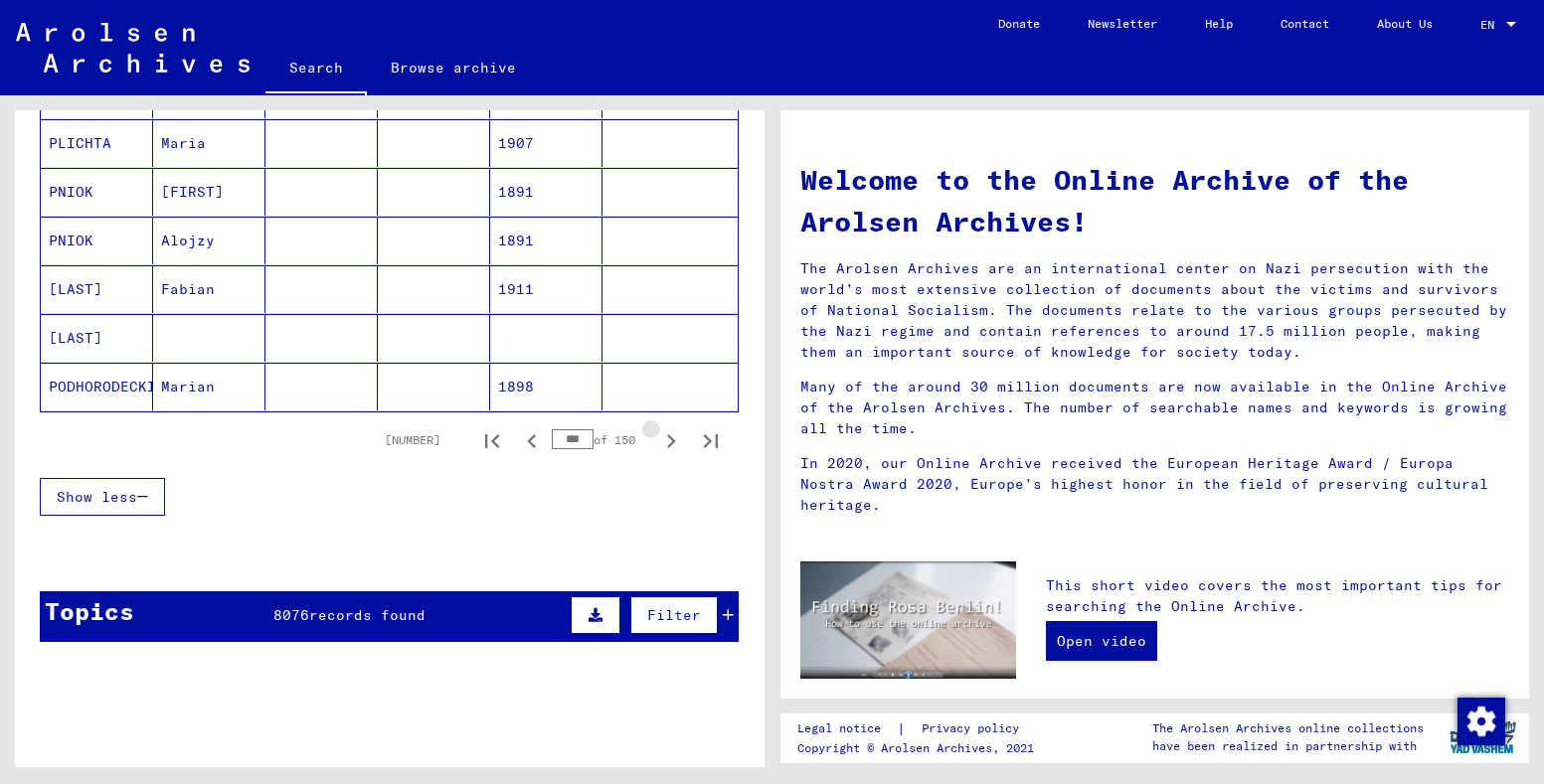 click 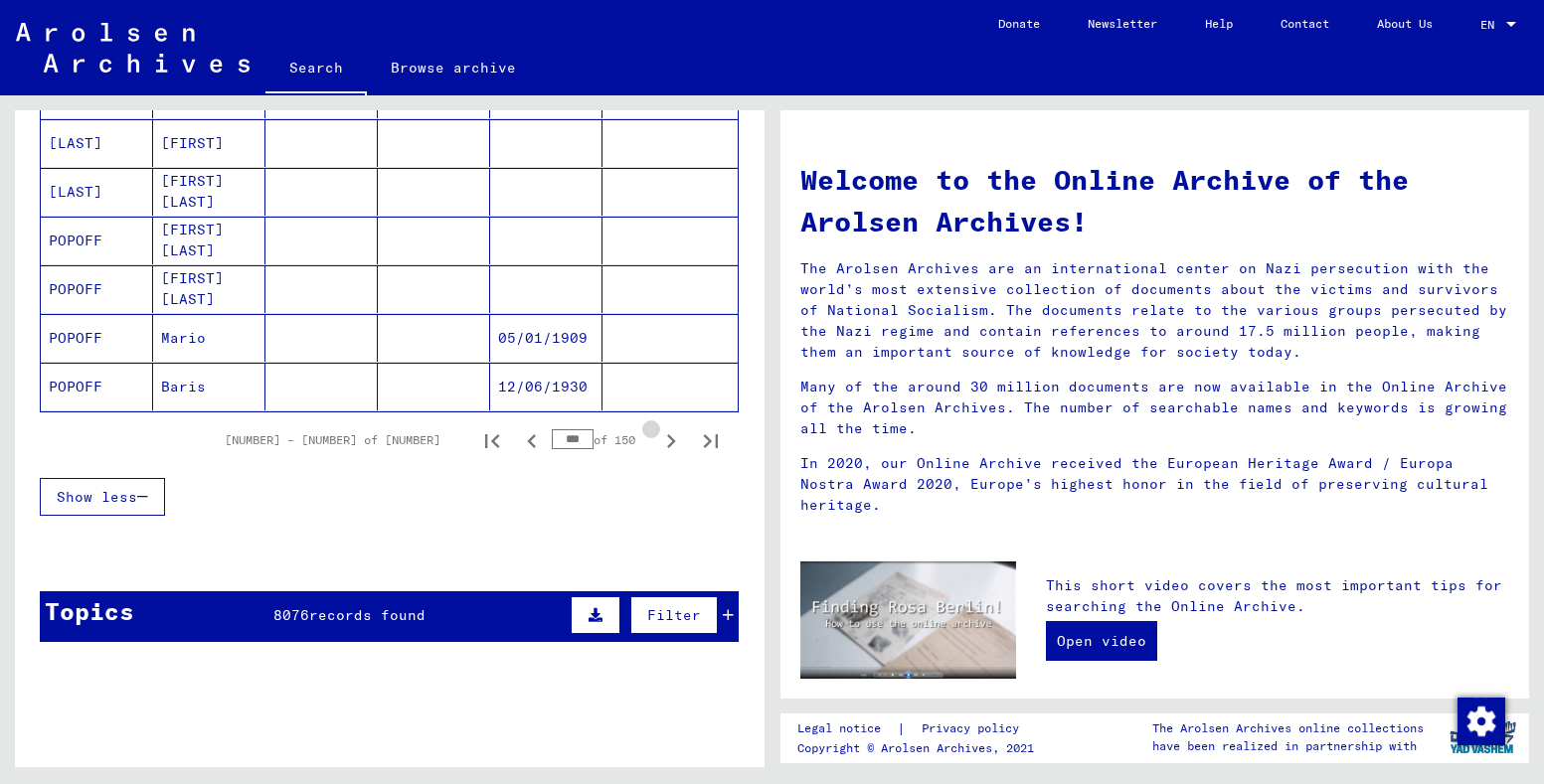 click 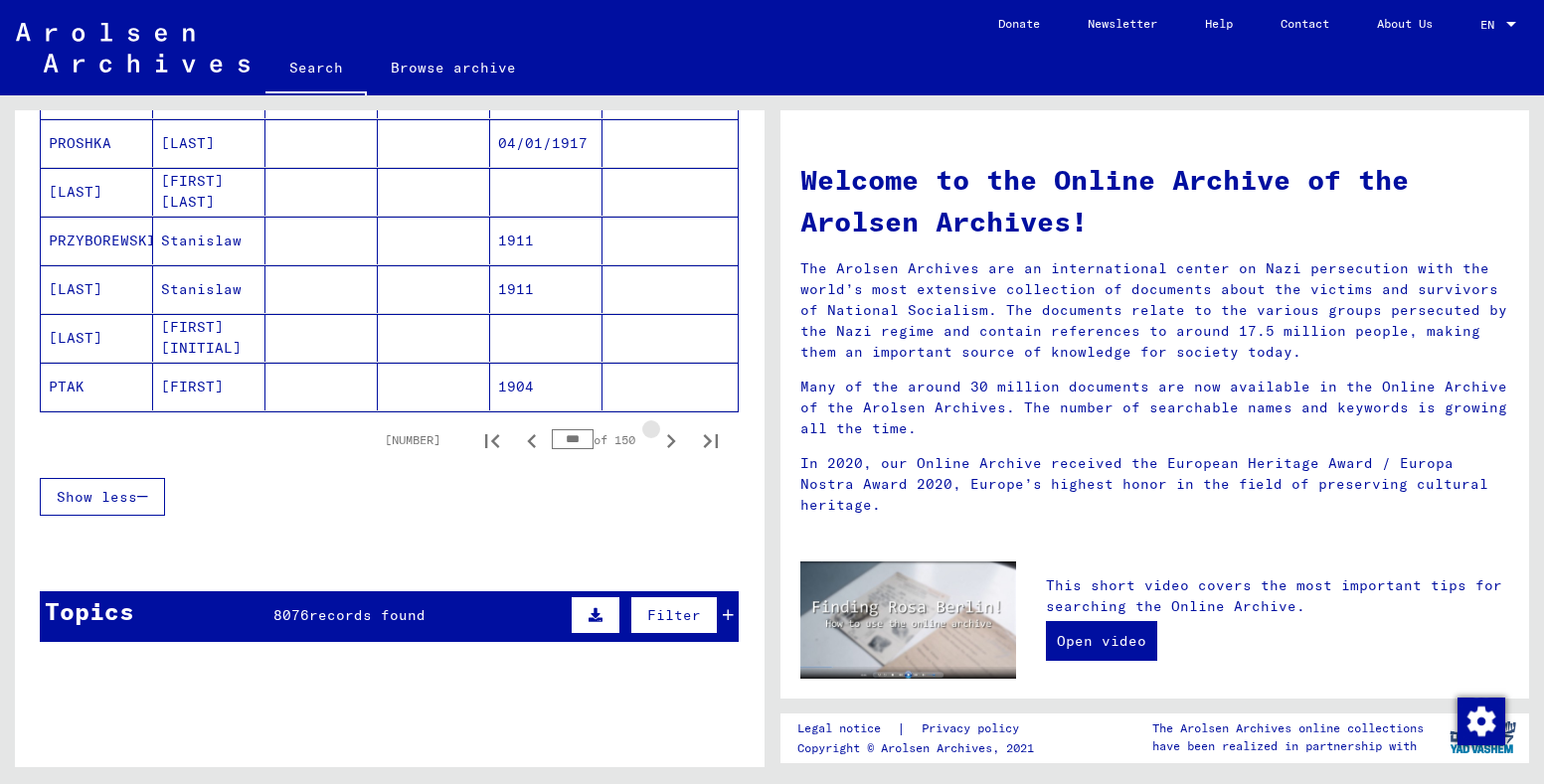 click 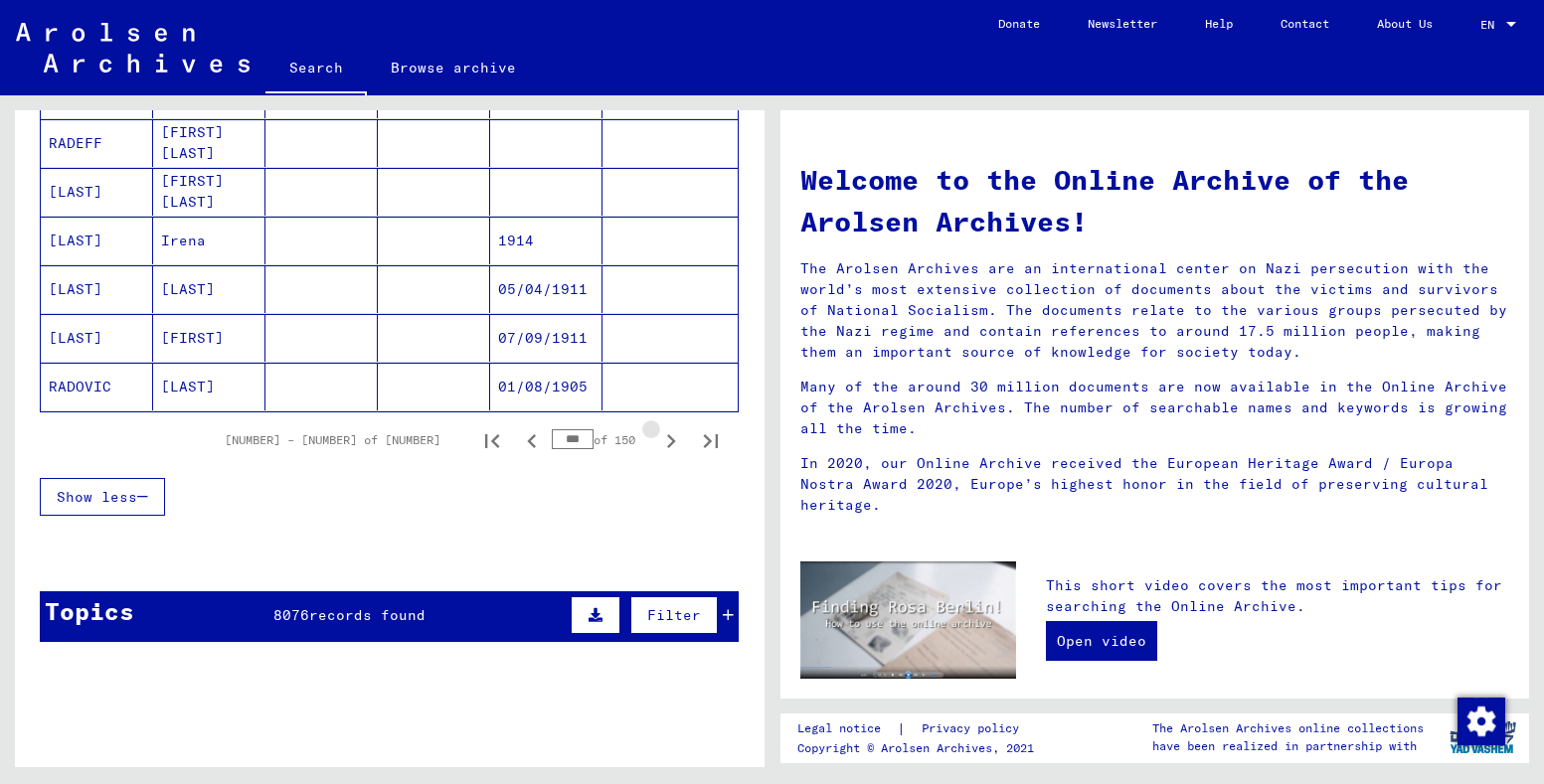 click 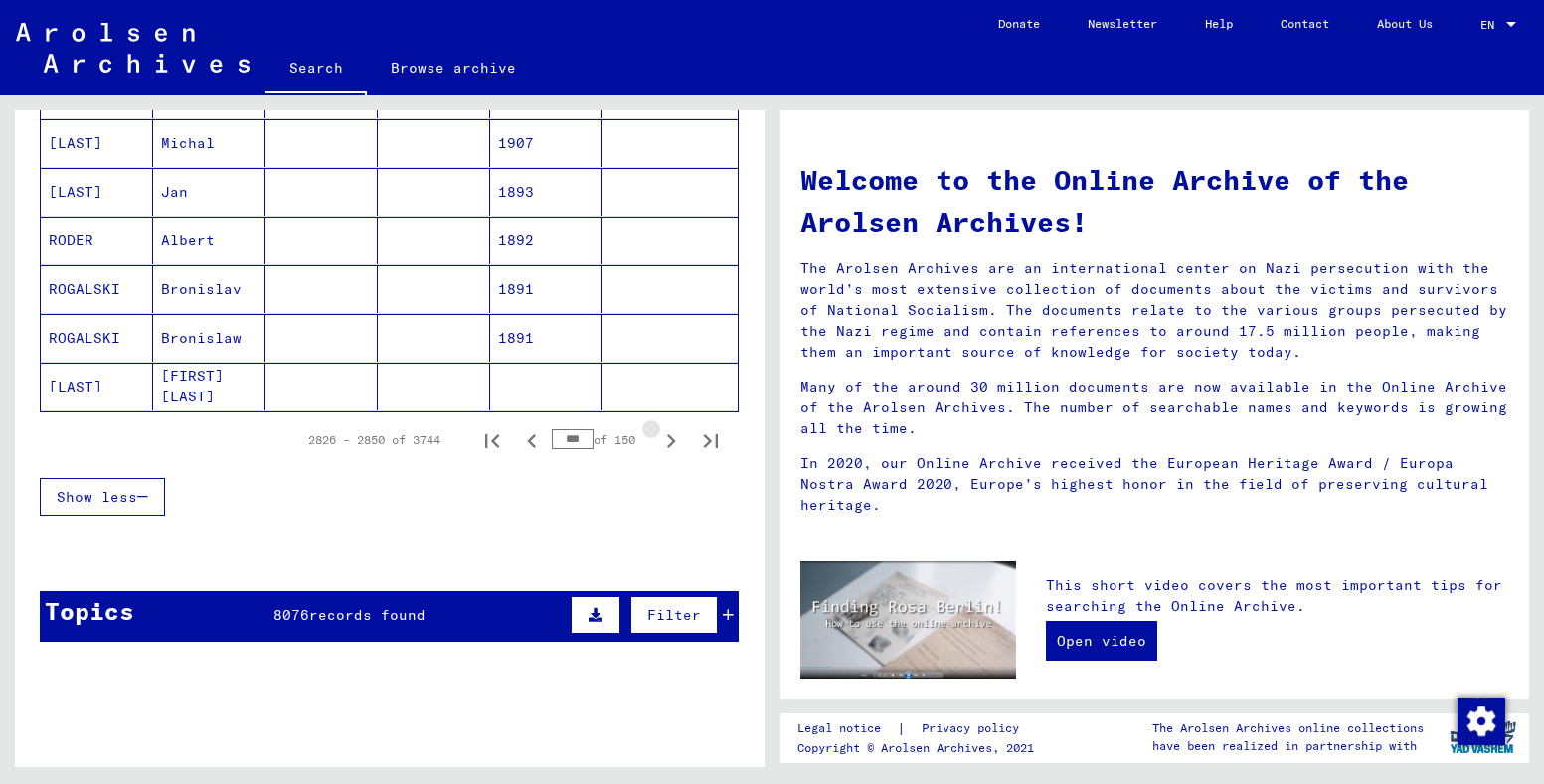 click 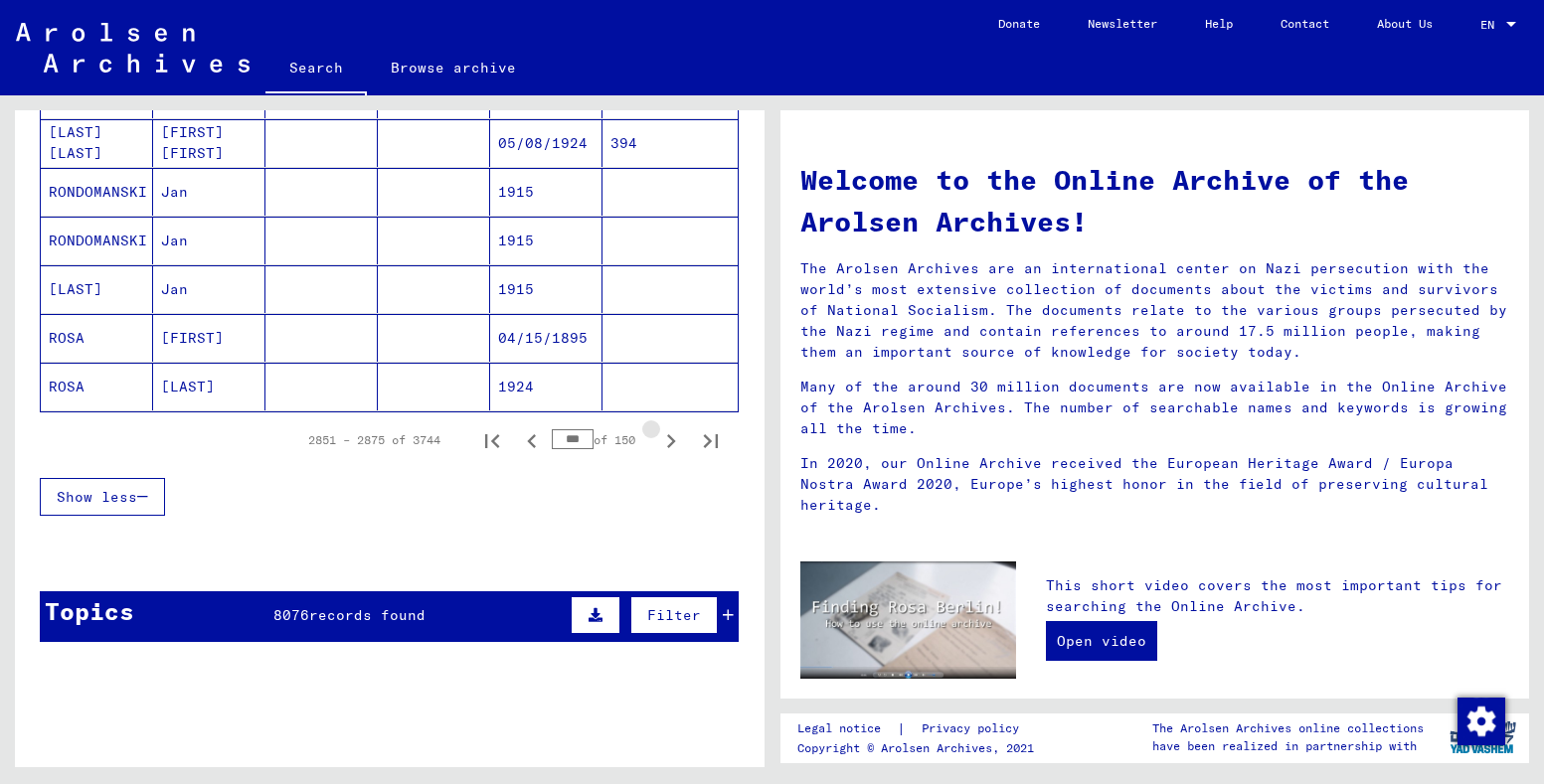 click 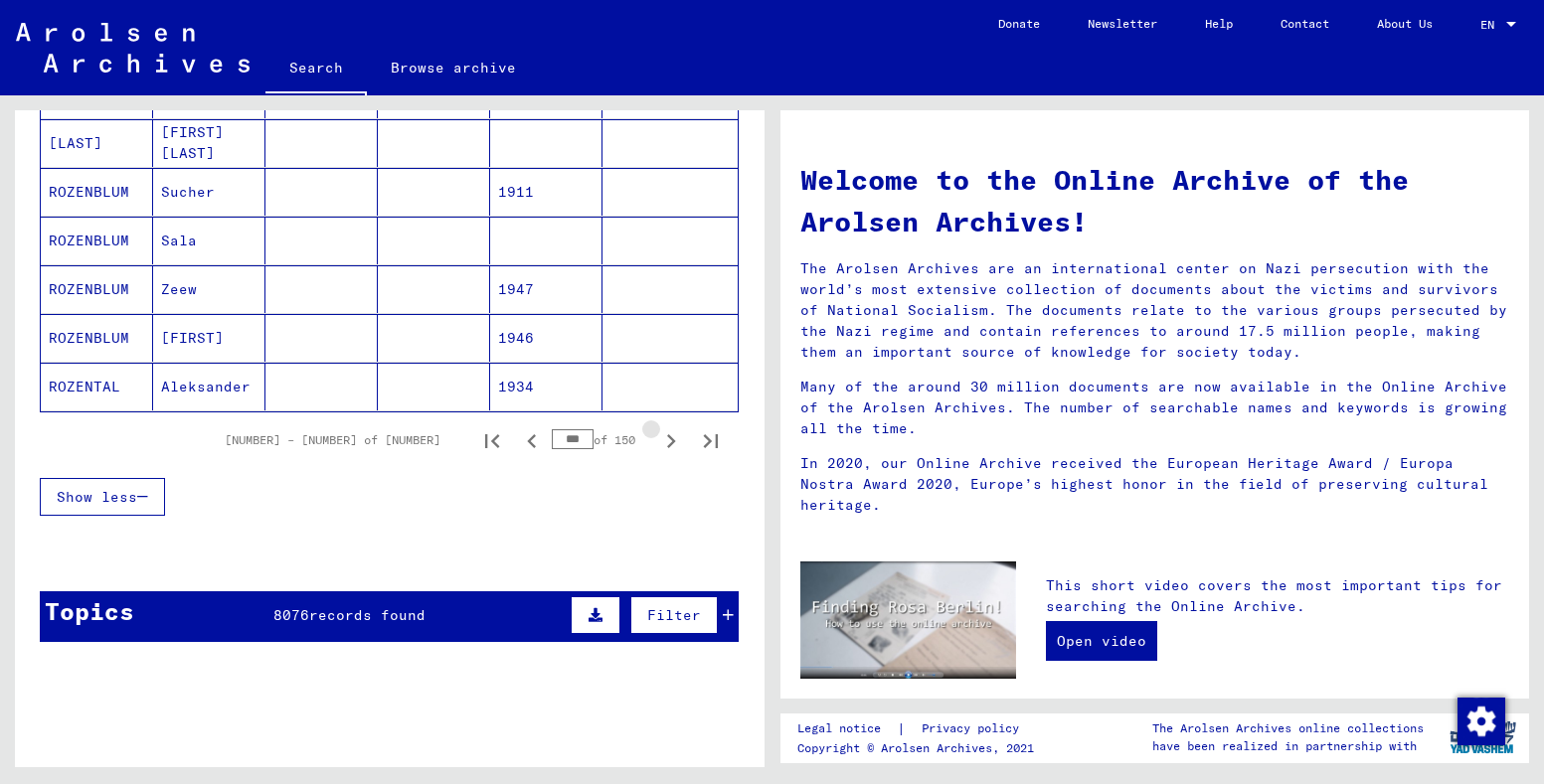 click 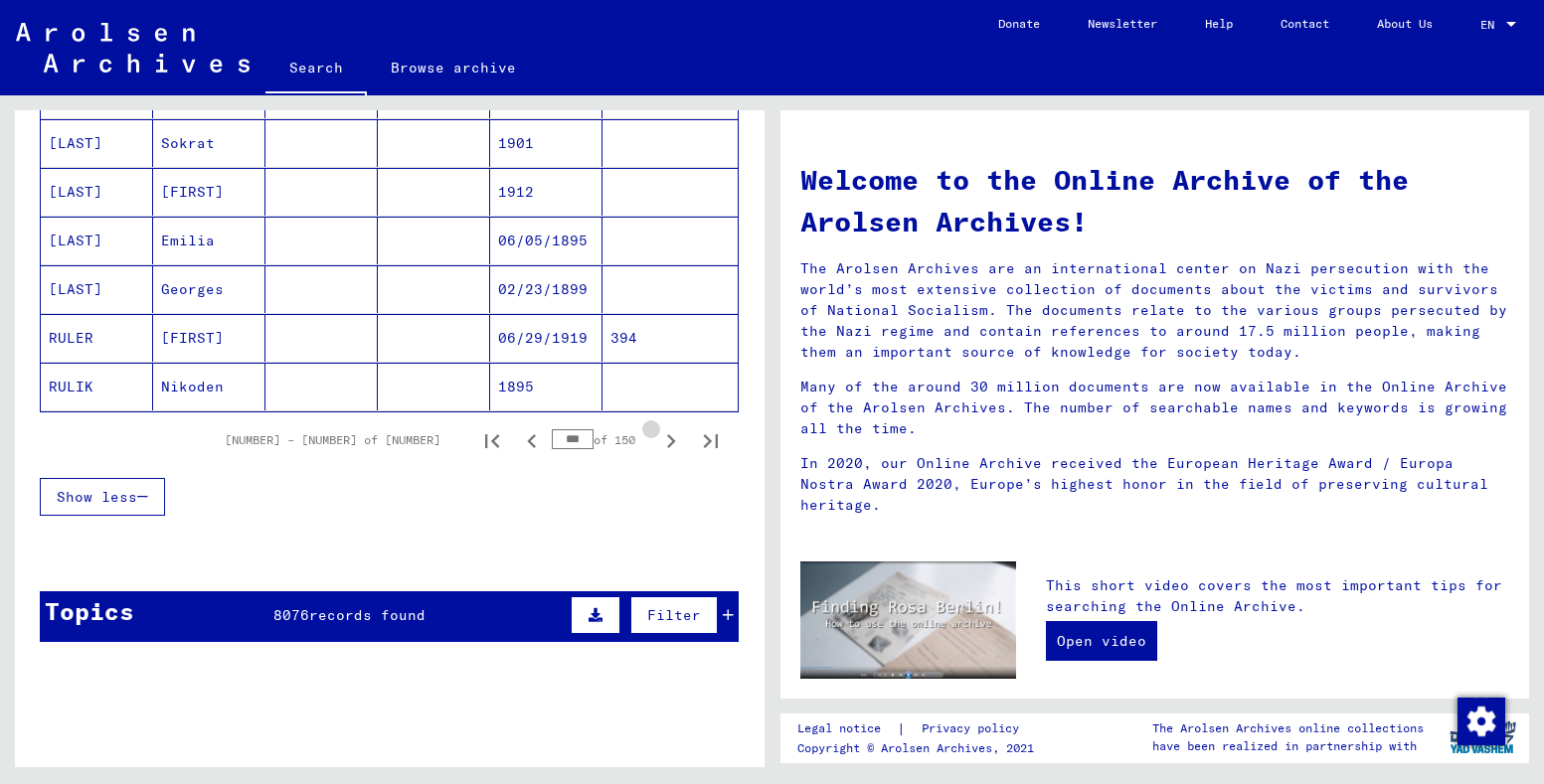 click 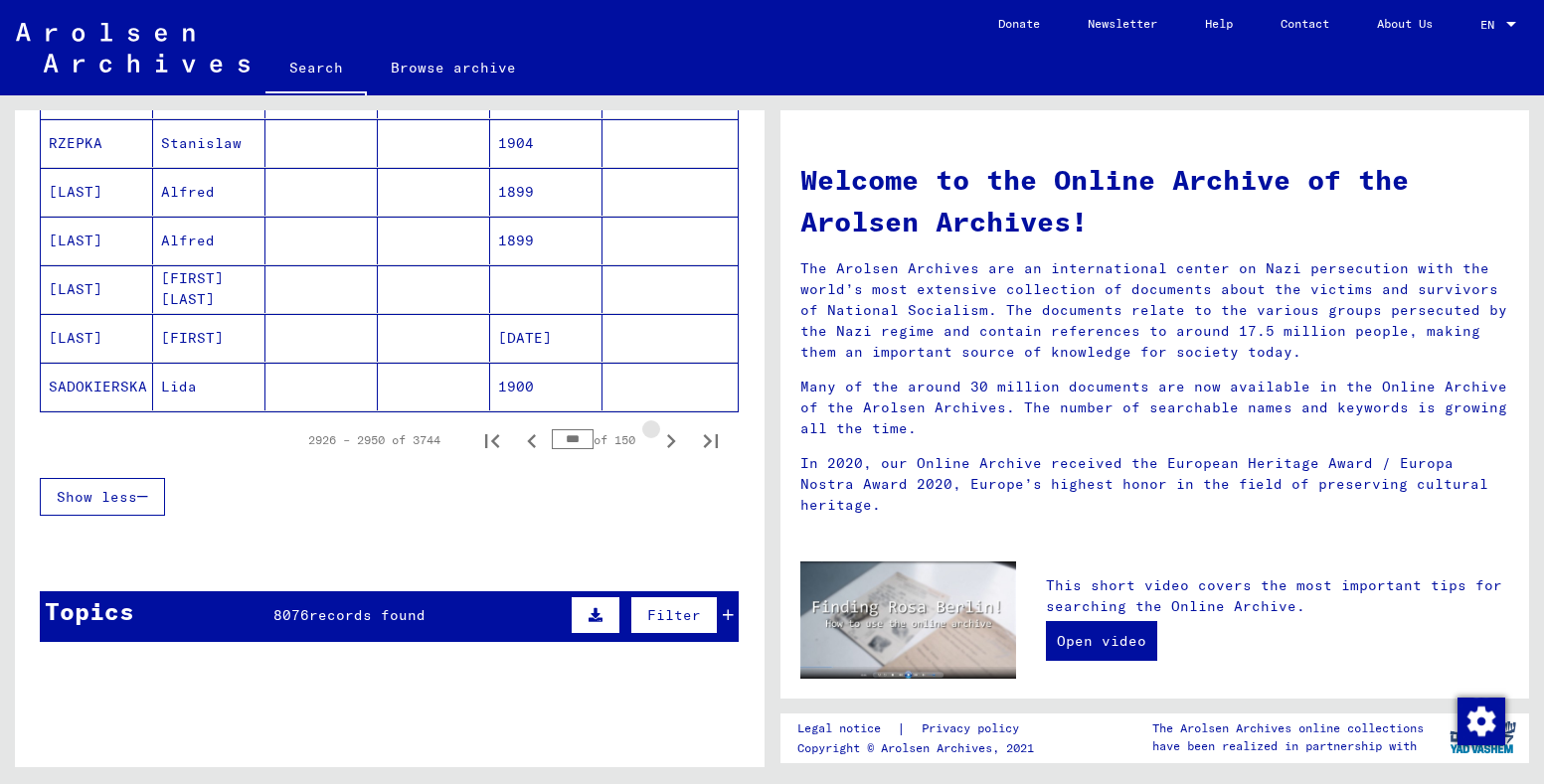 click 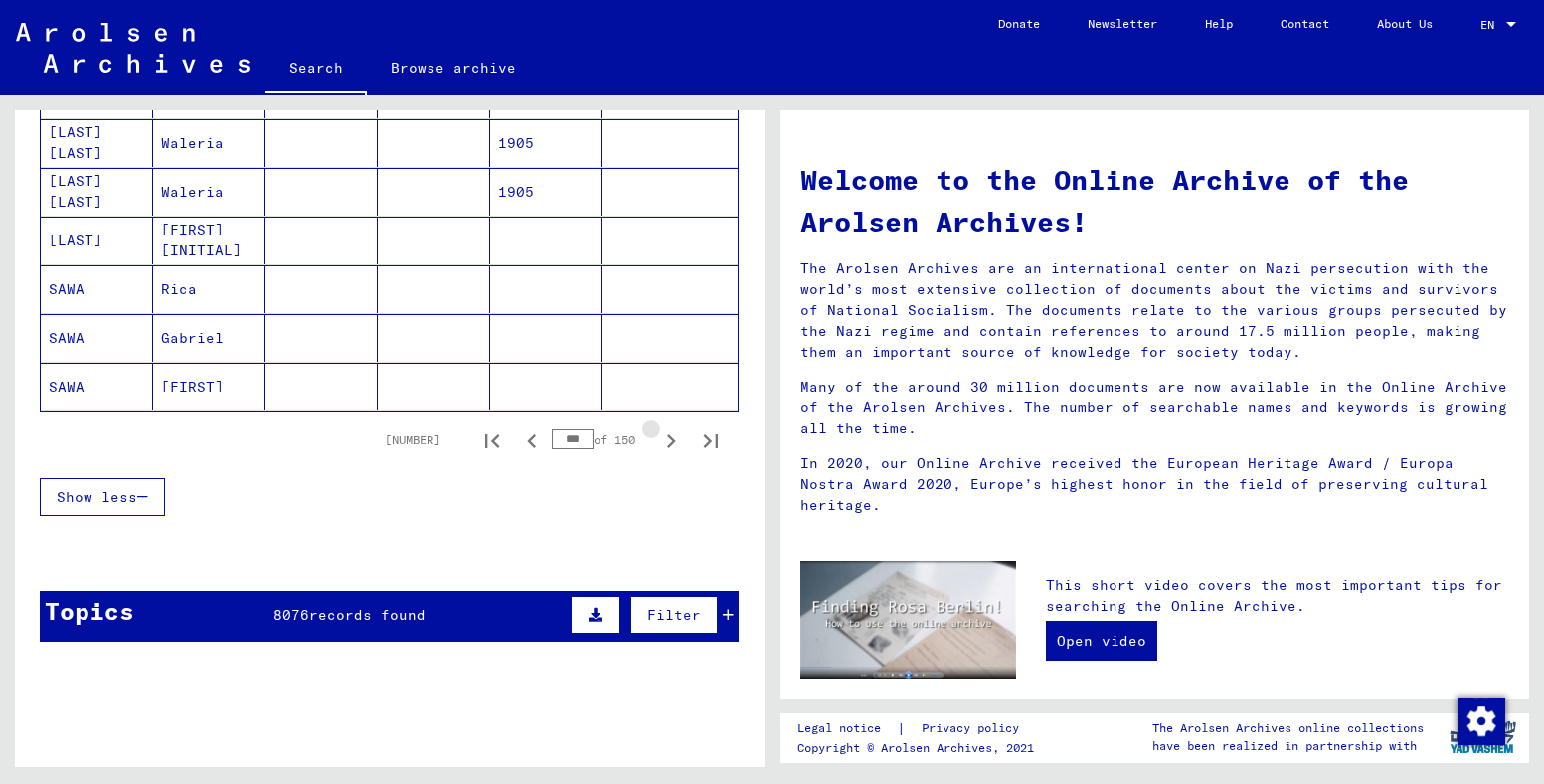 click 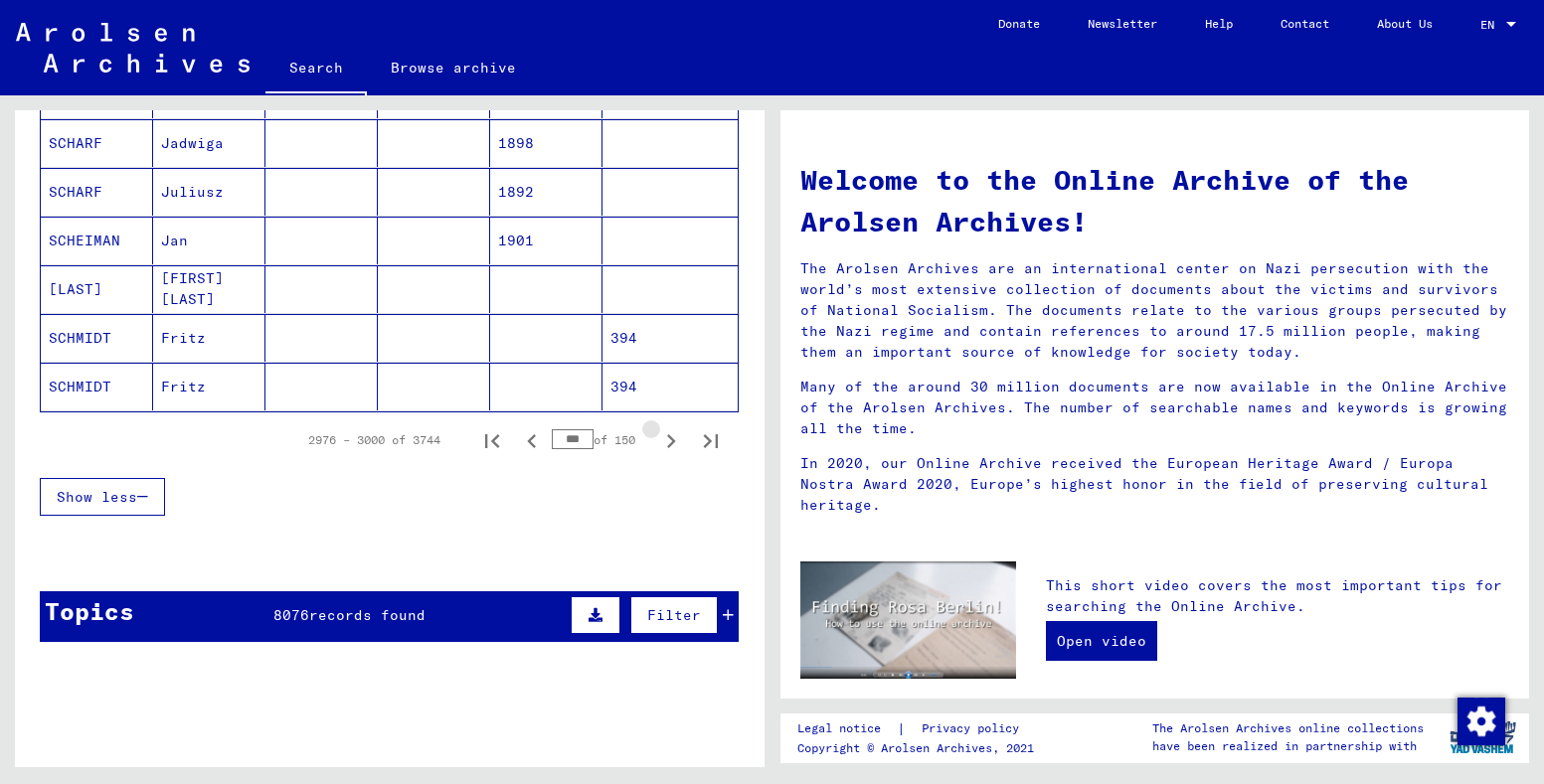 click 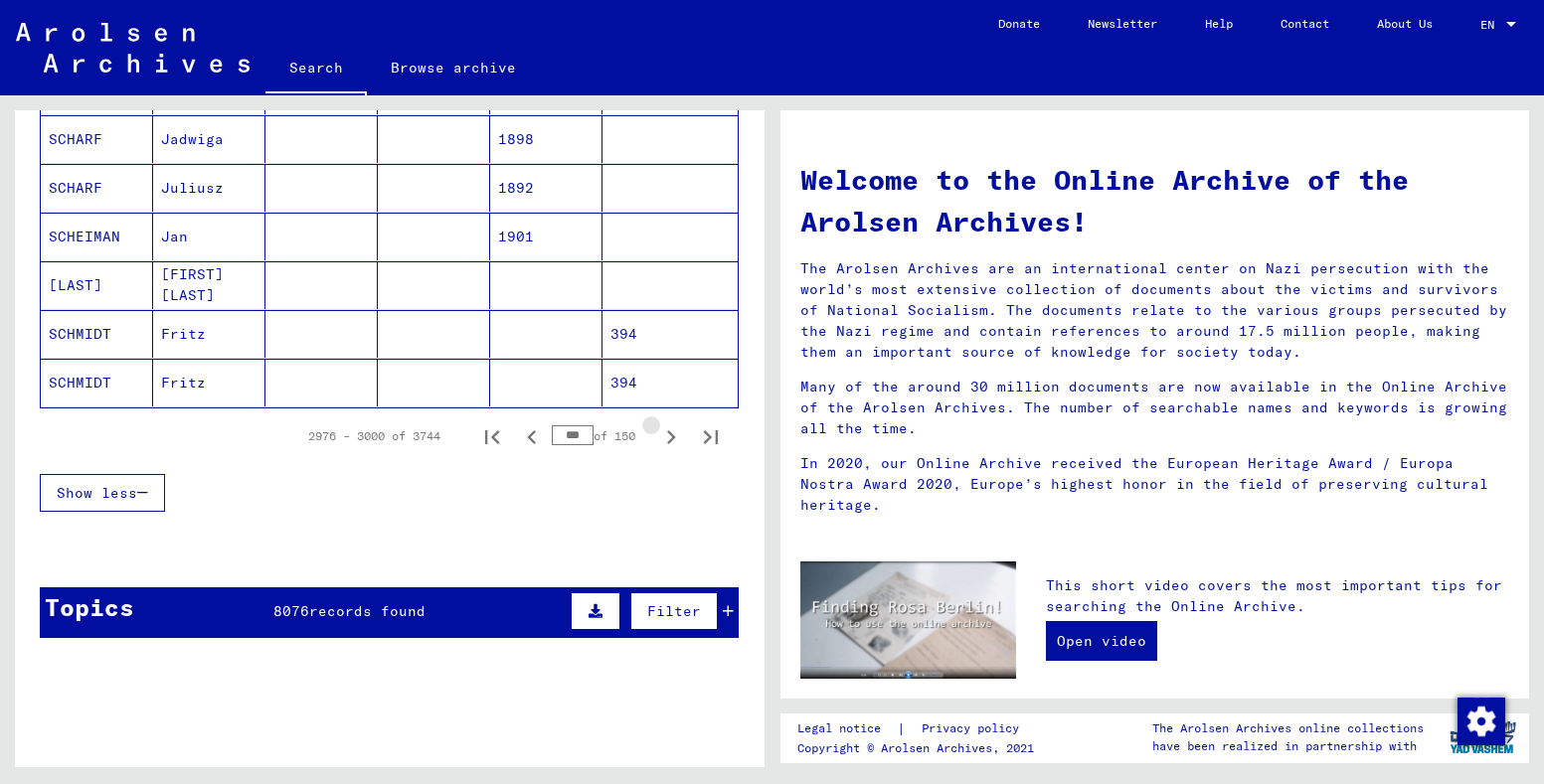 click 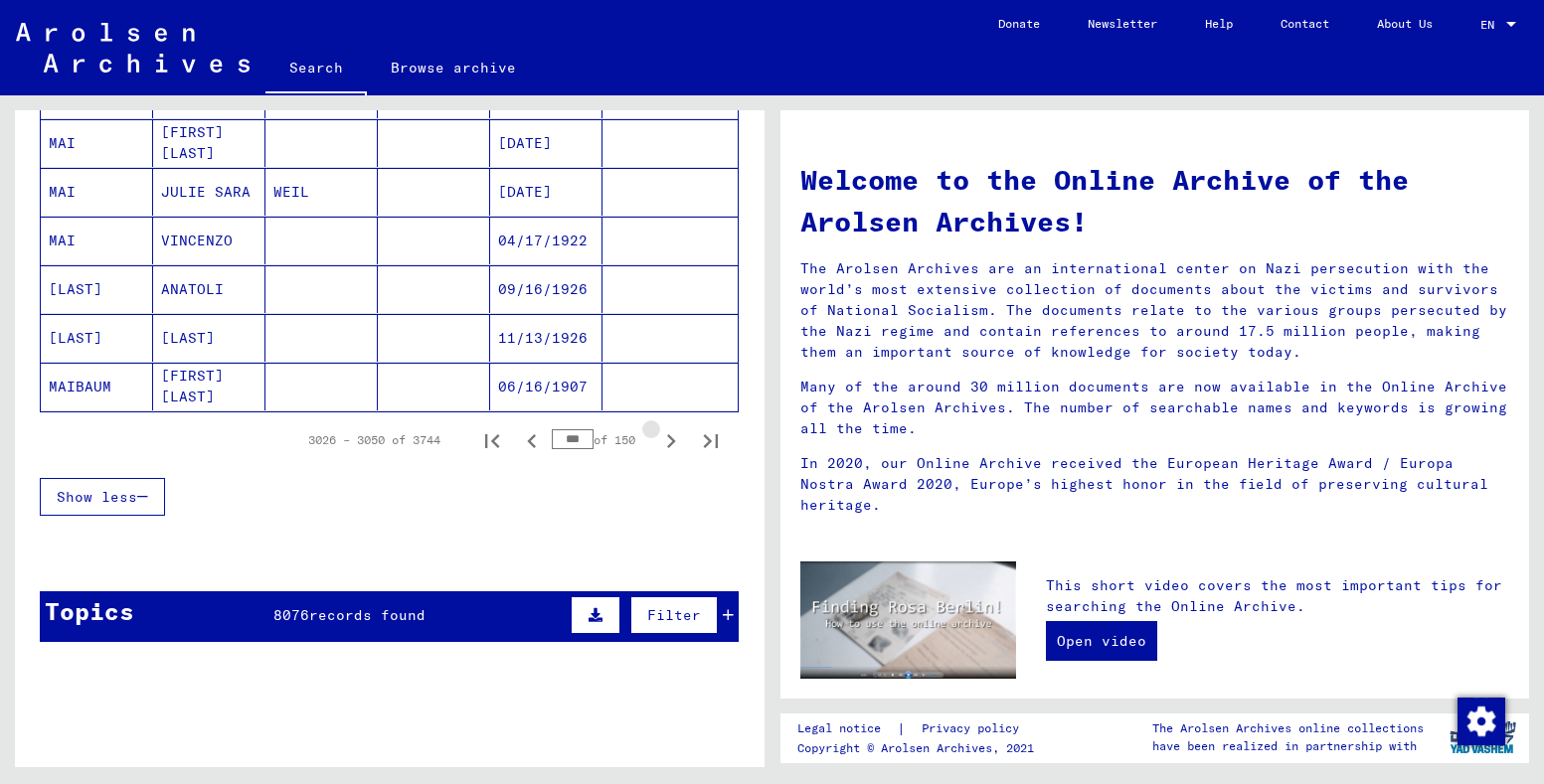 click 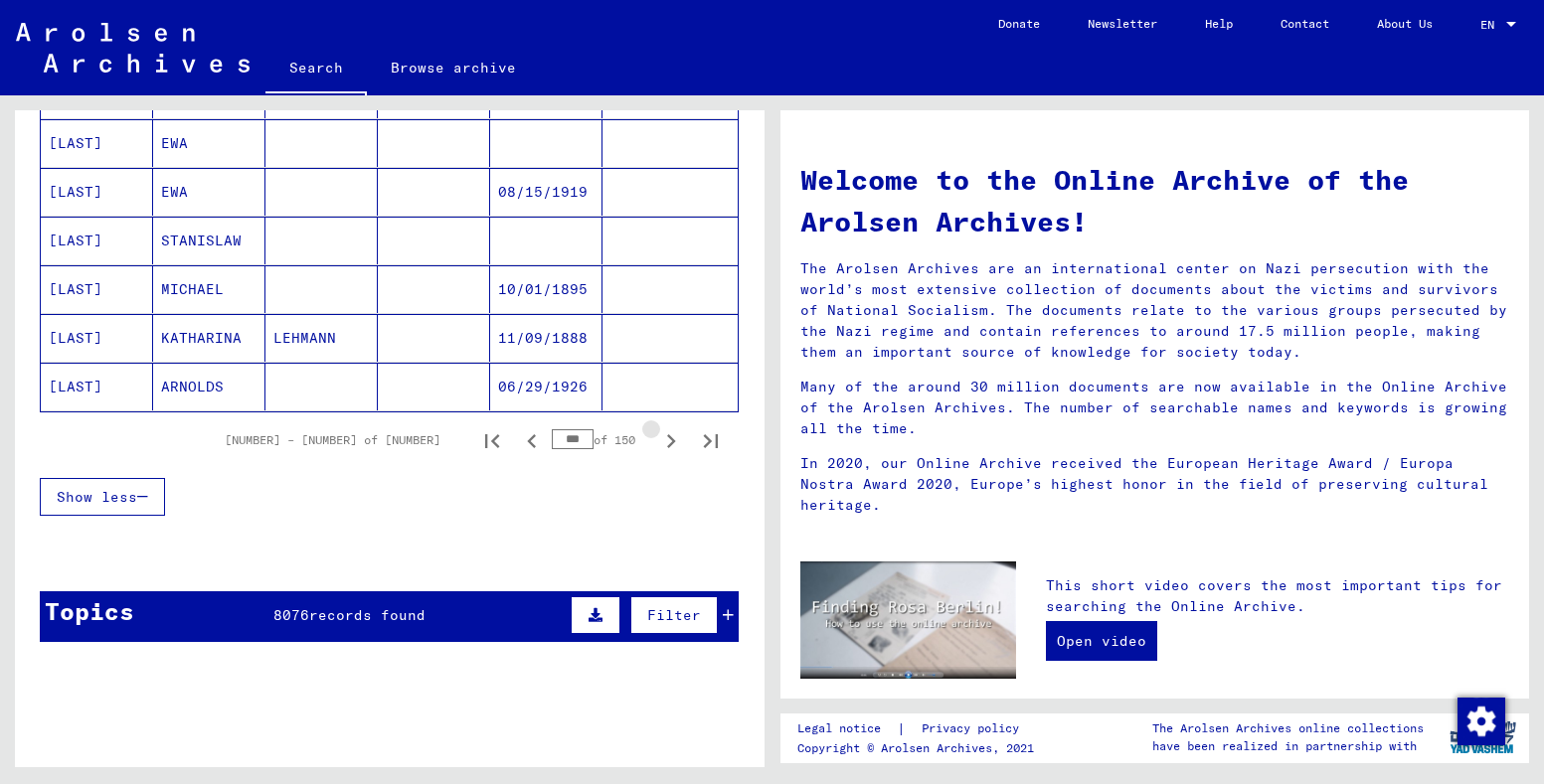 click 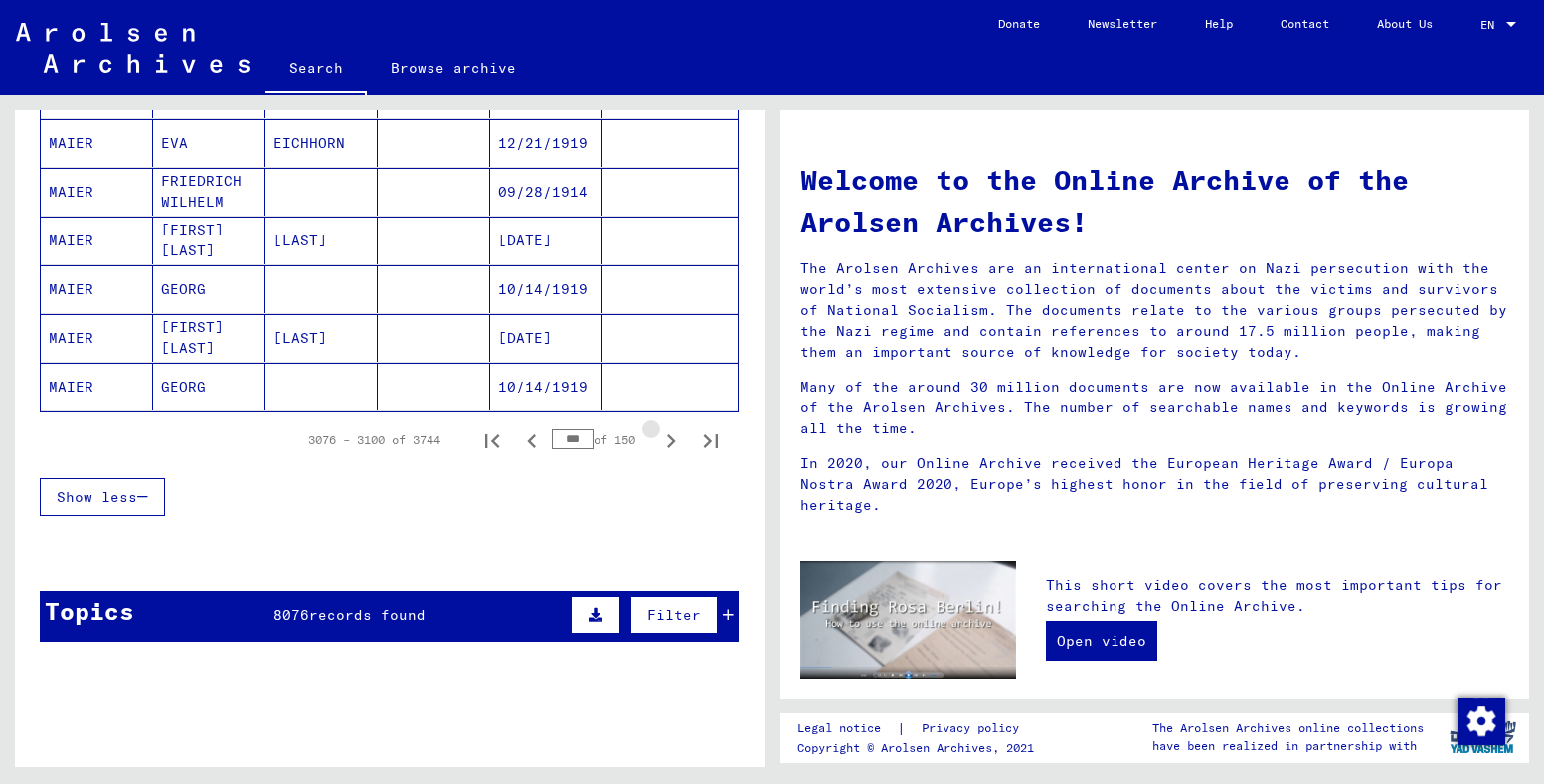 click 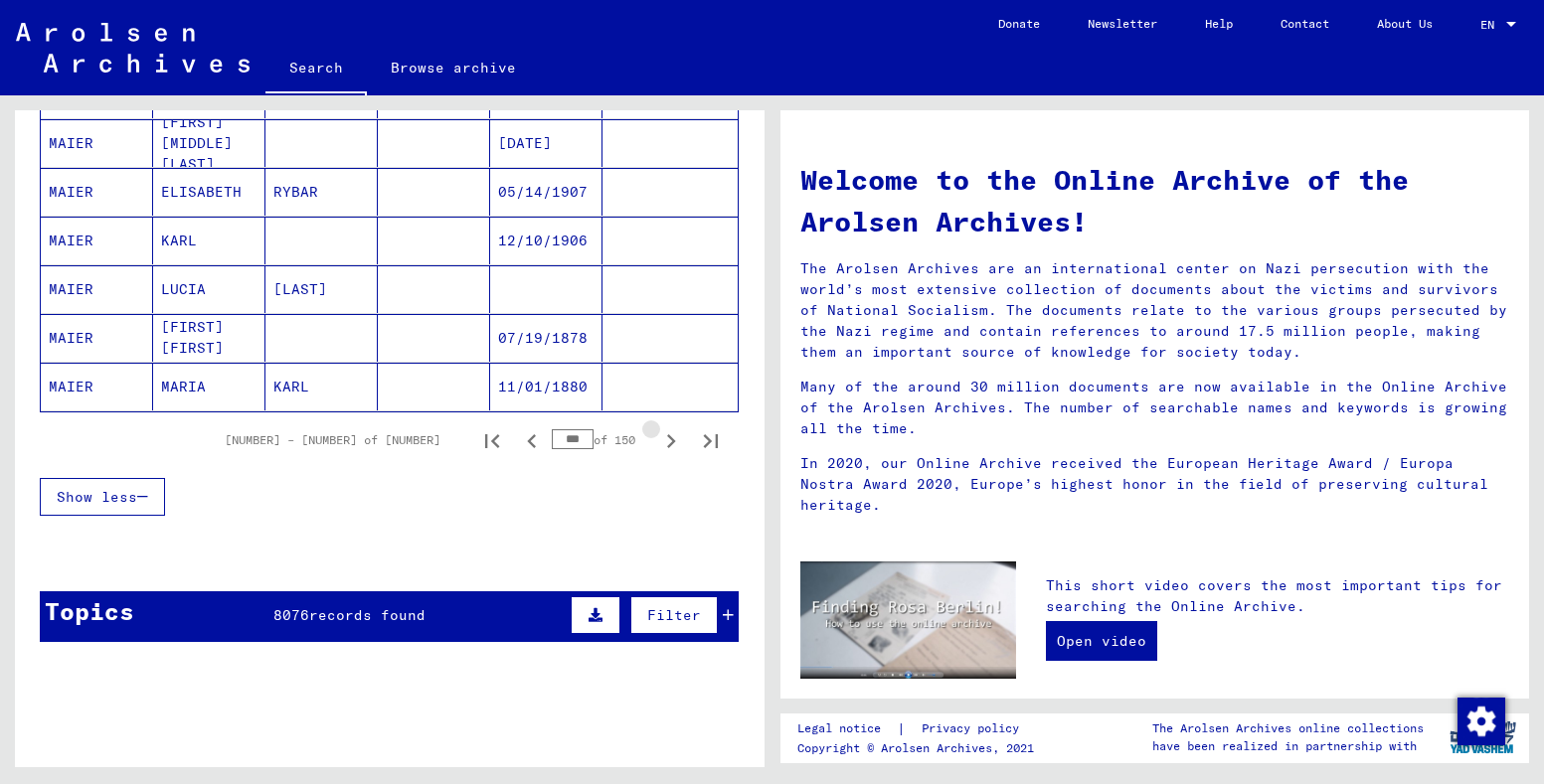 click 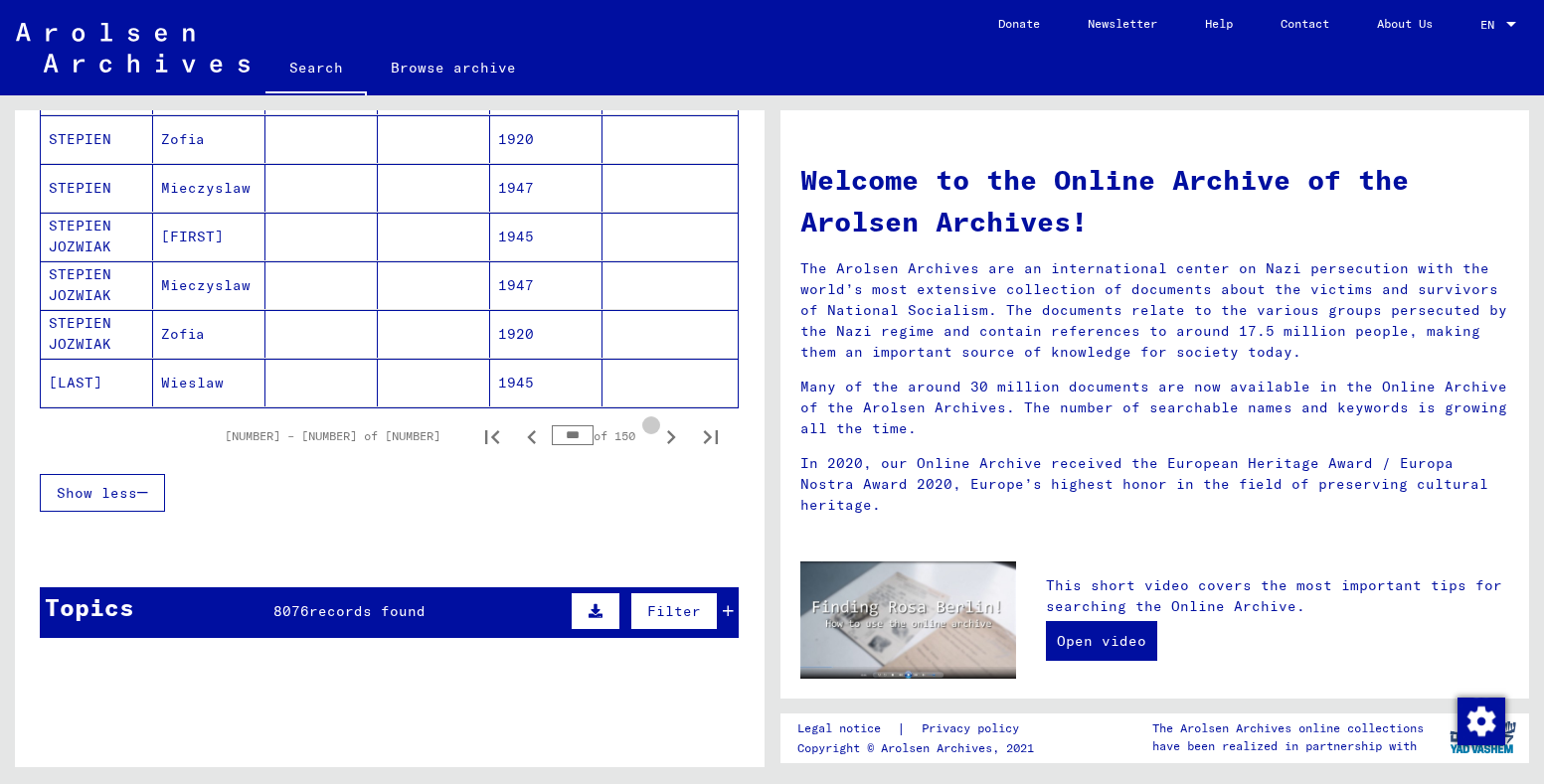 click 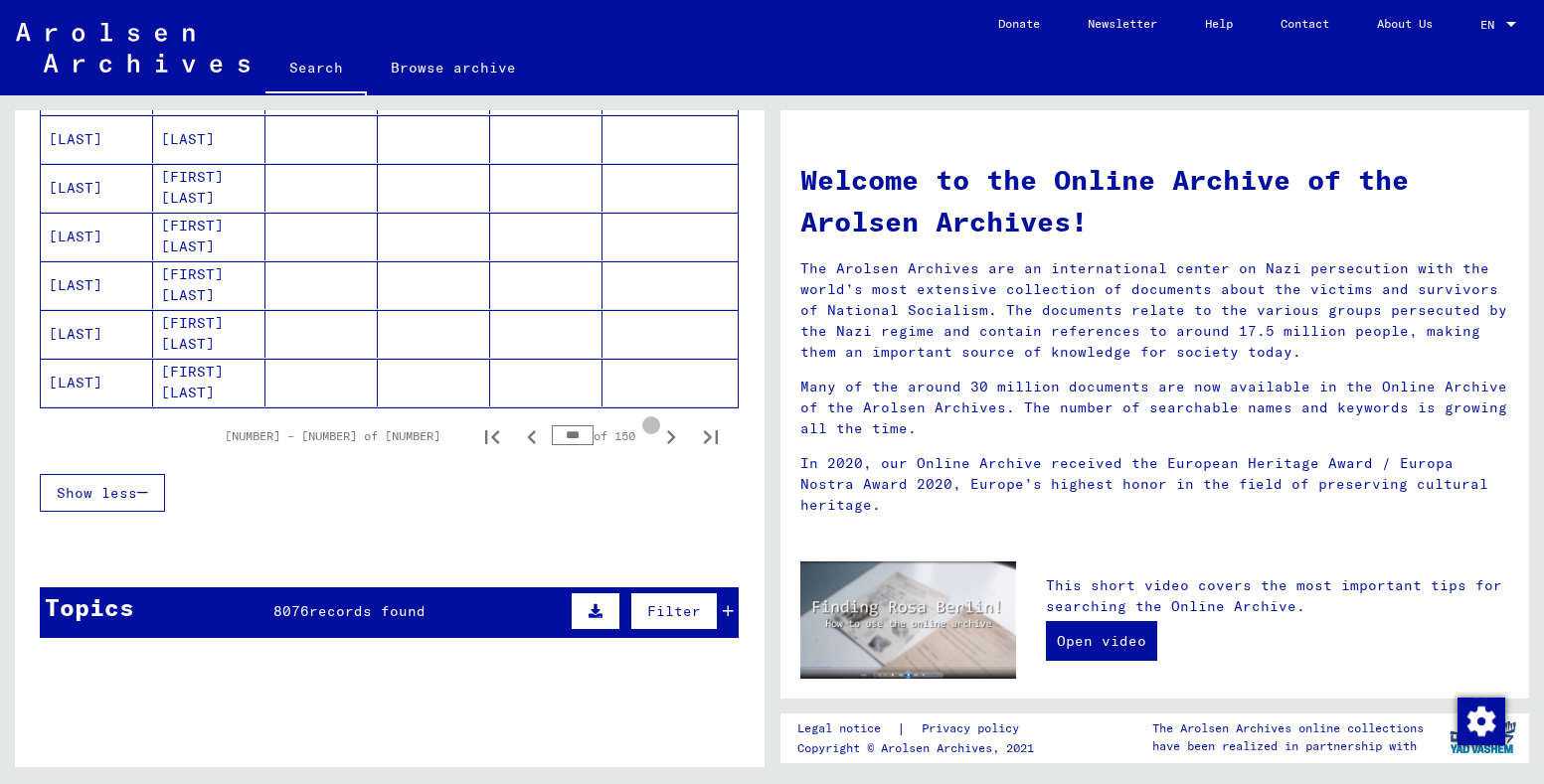 click 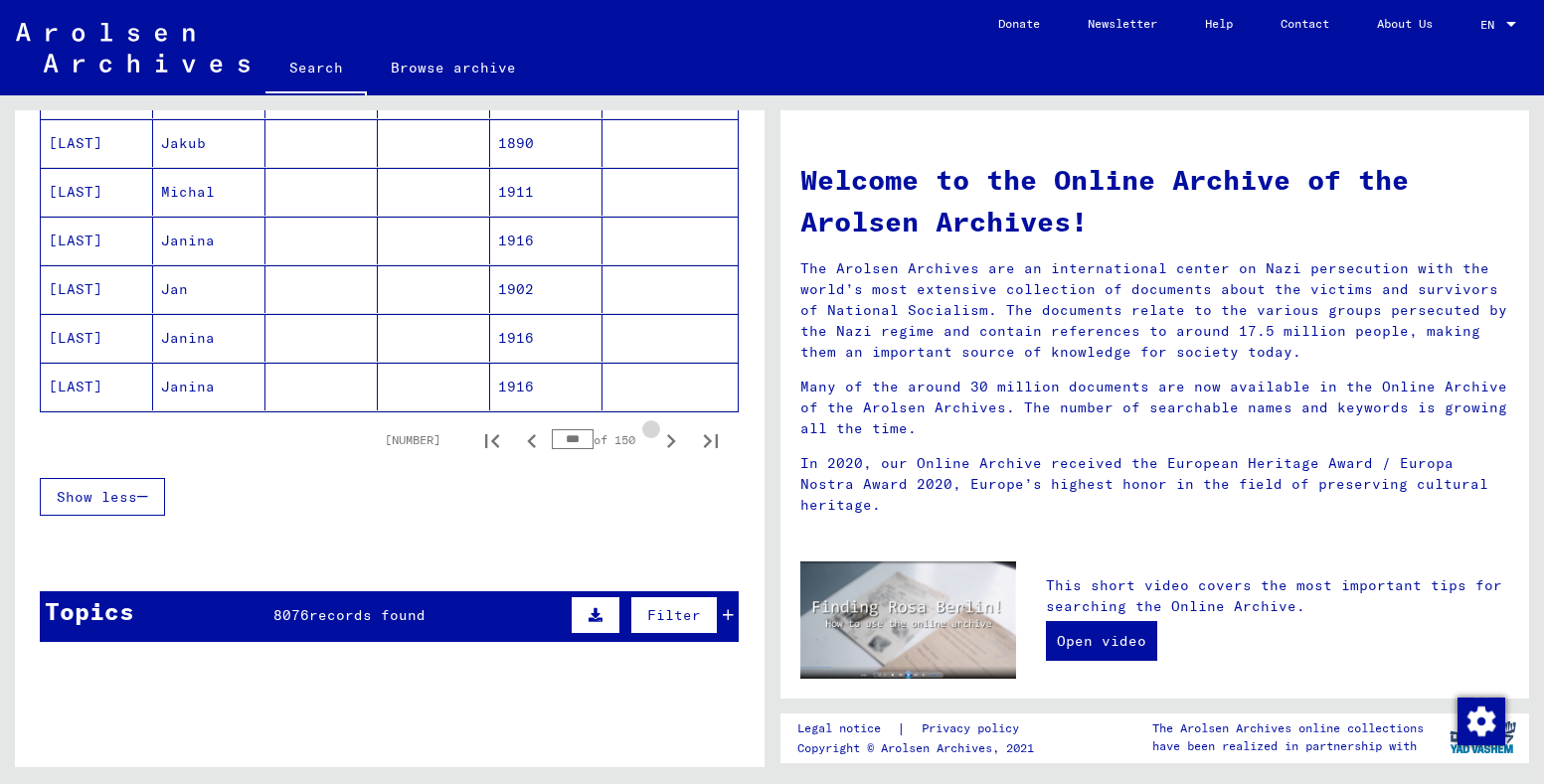 click 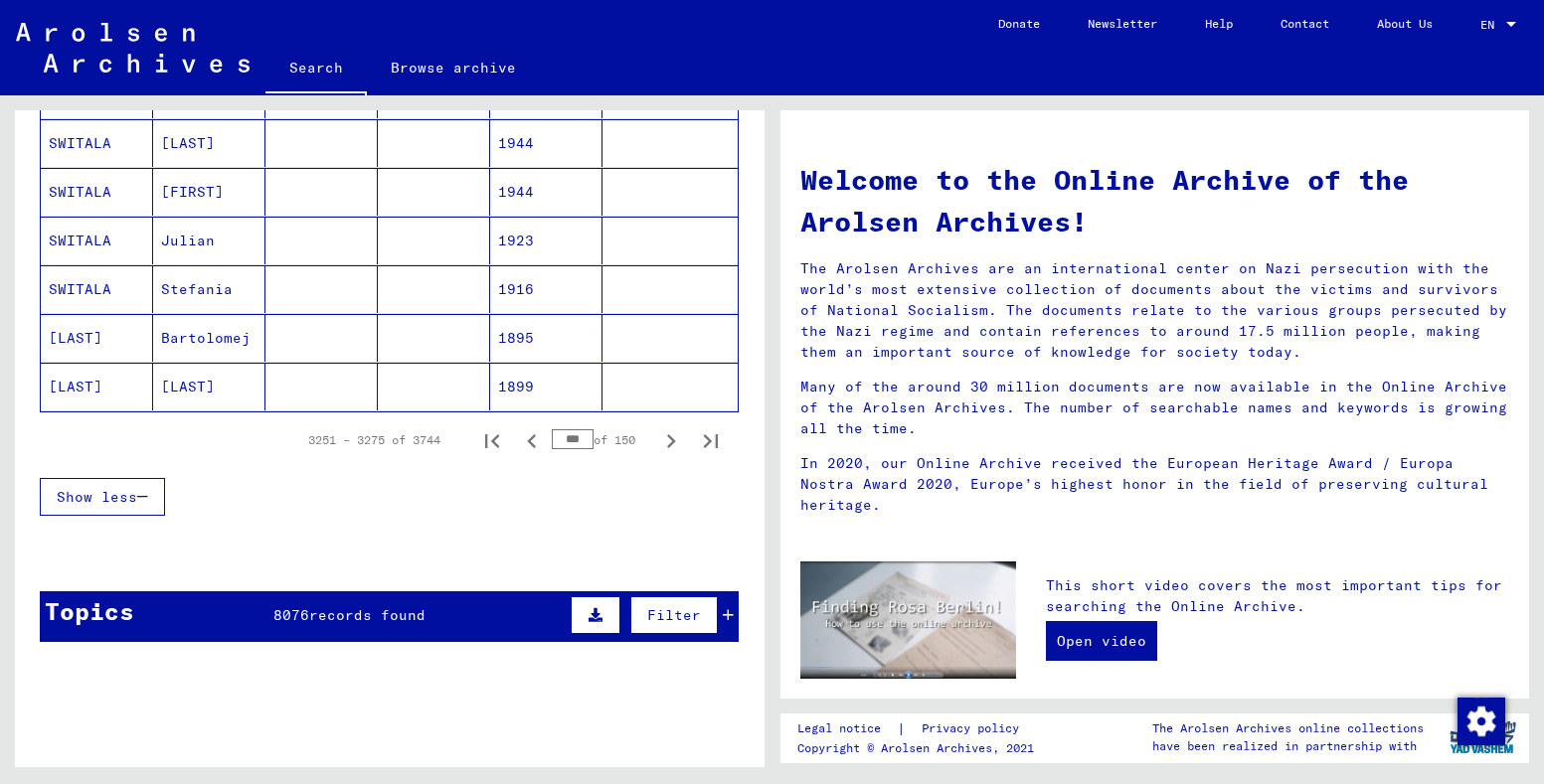click 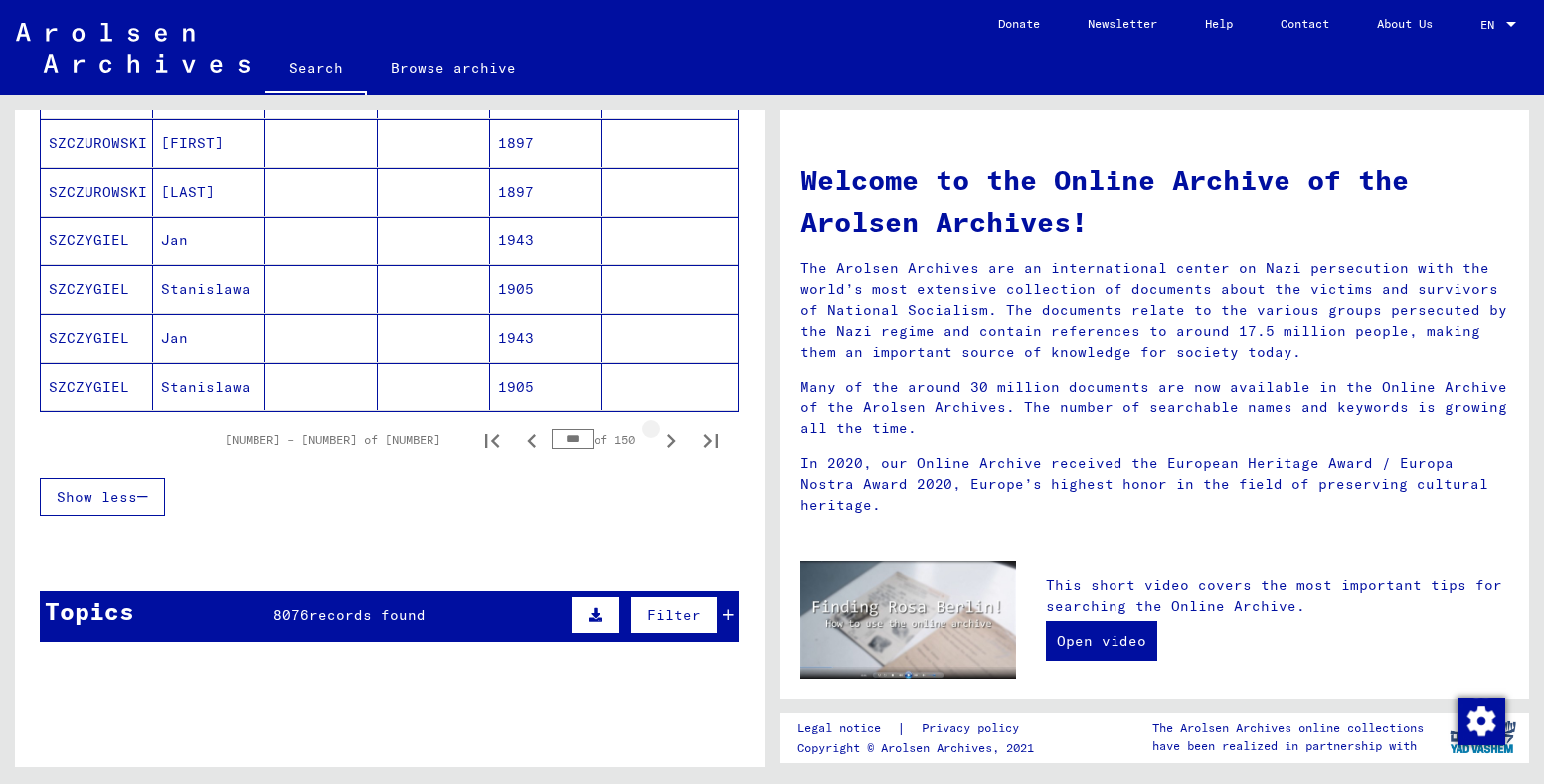 click 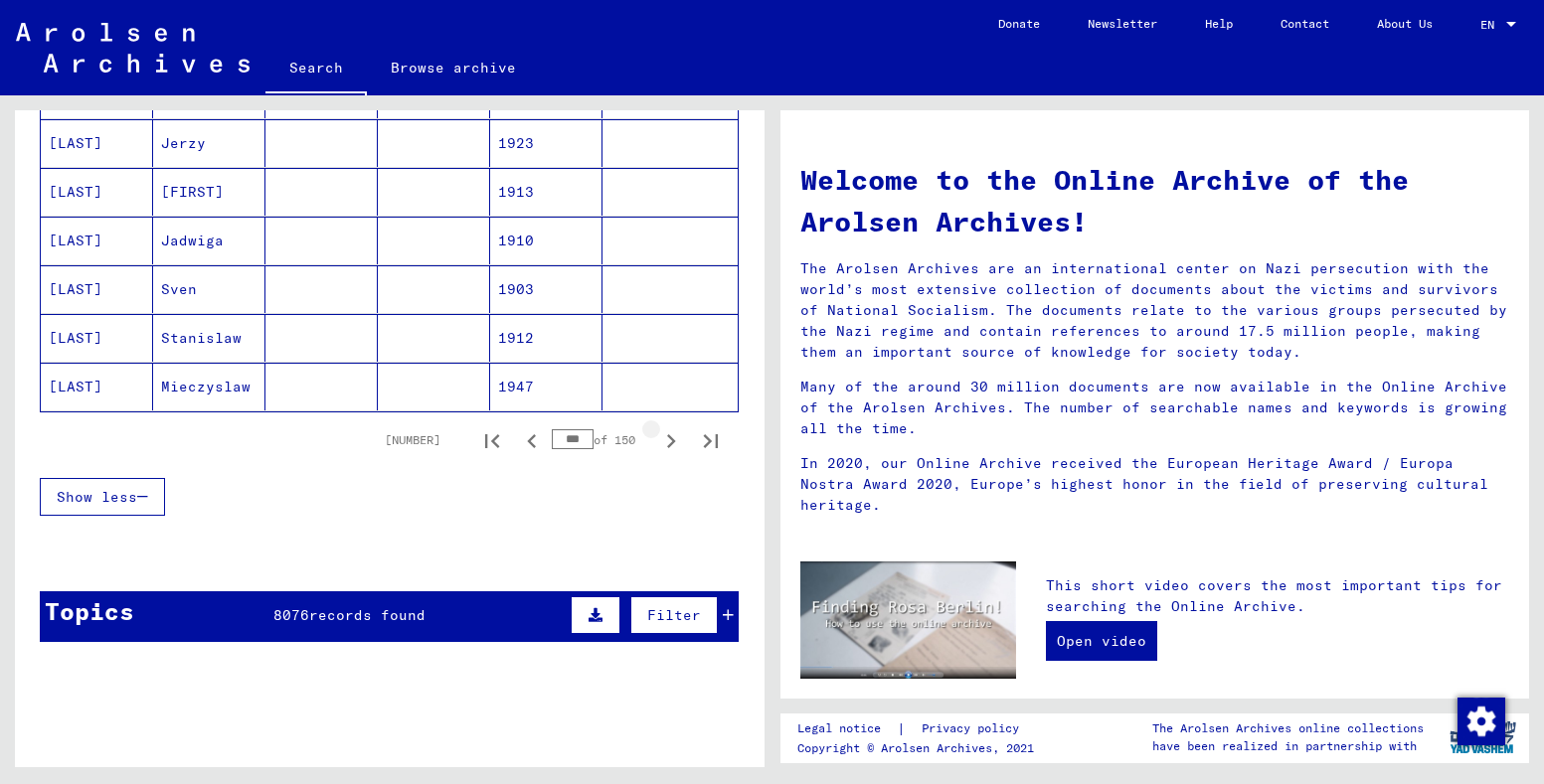 click 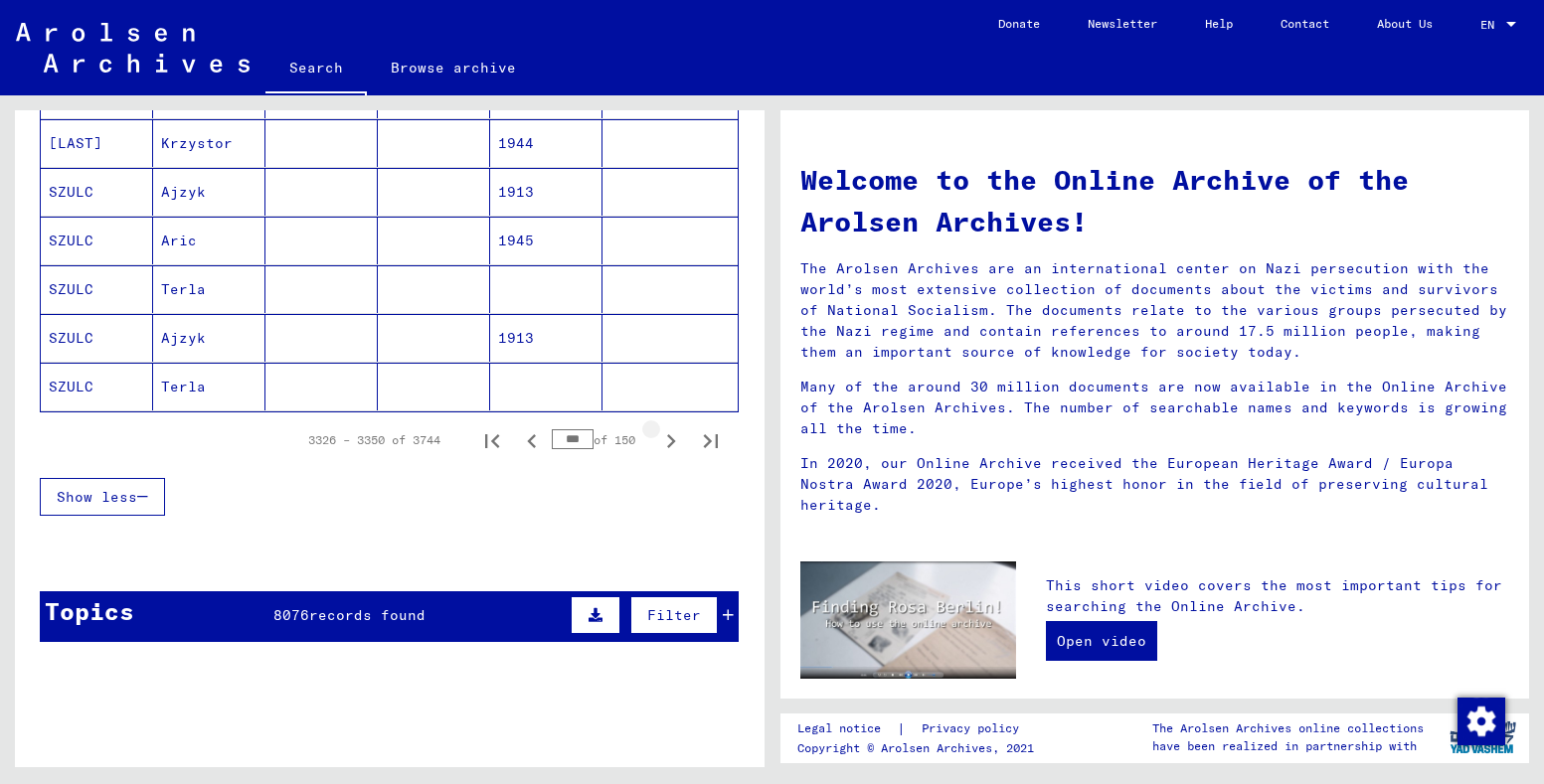 click 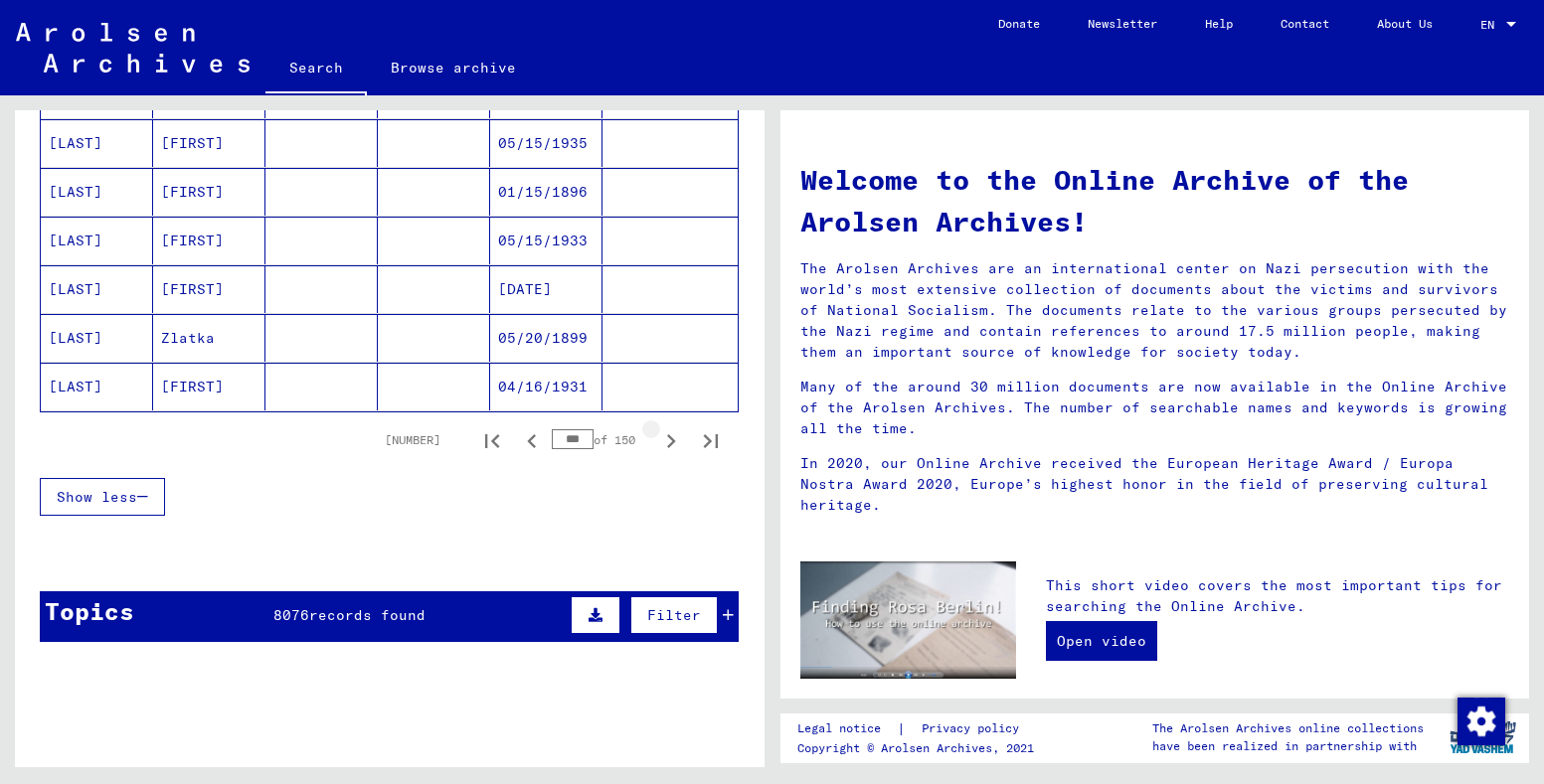 click 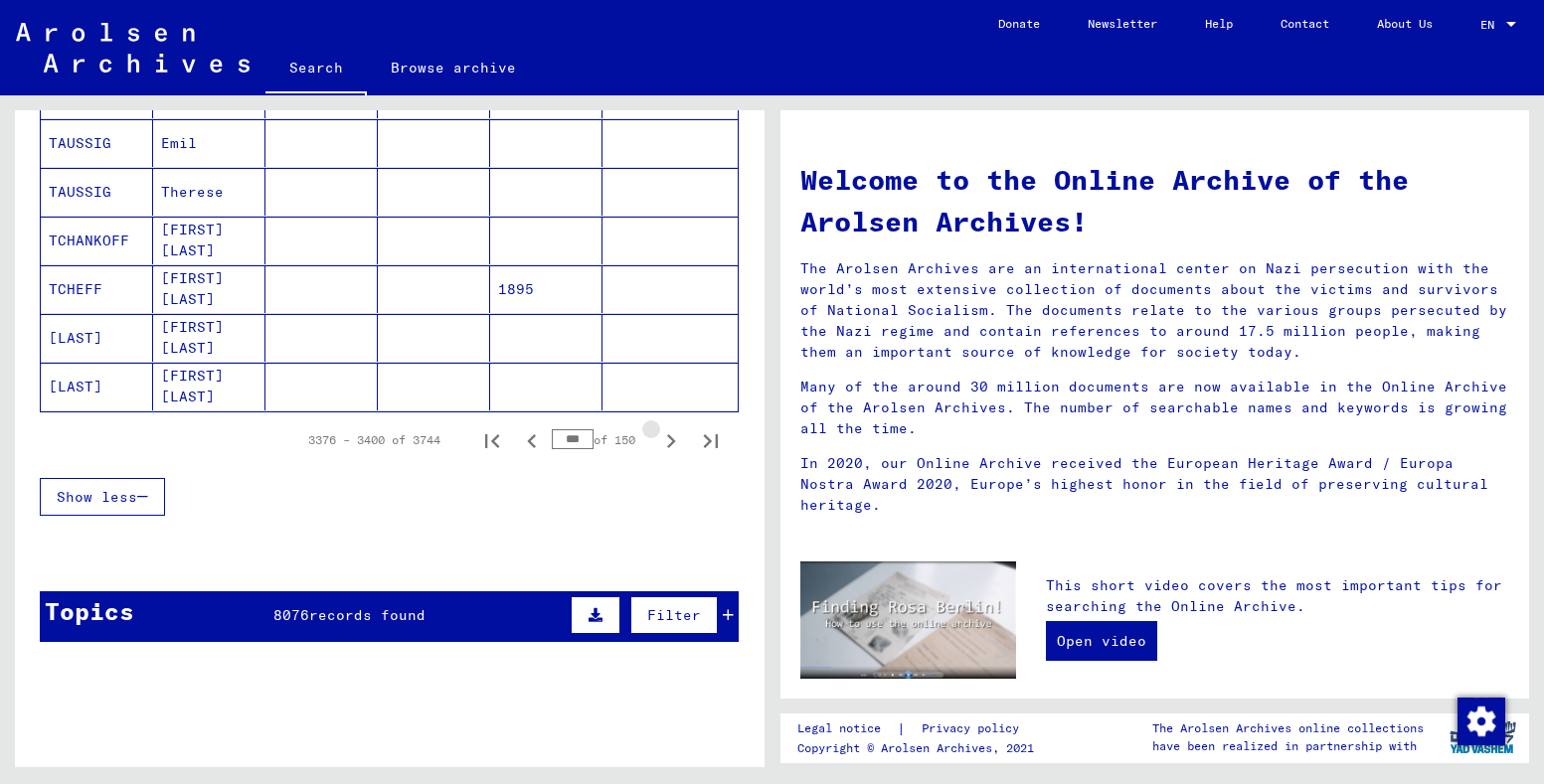 click 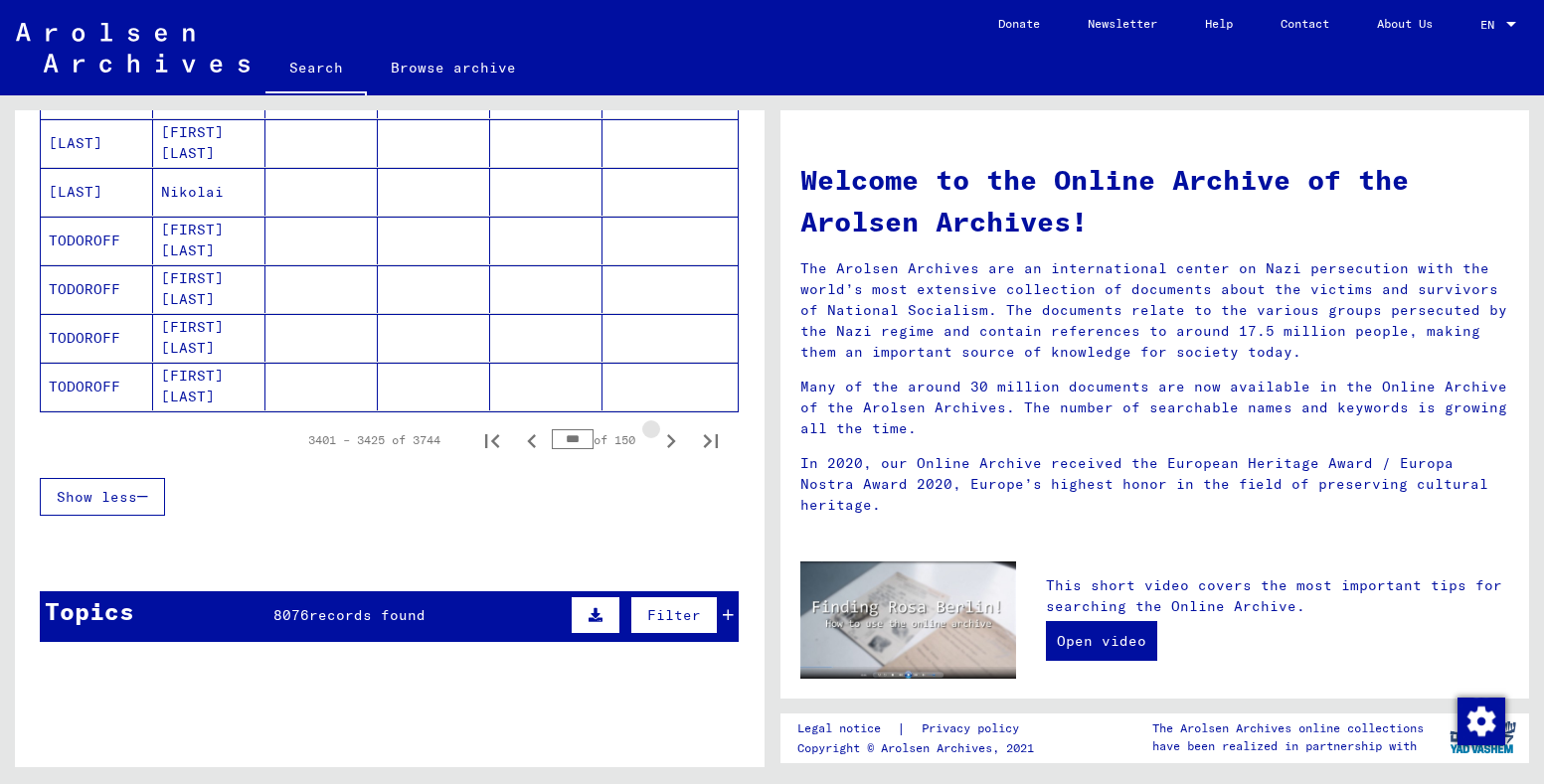 click 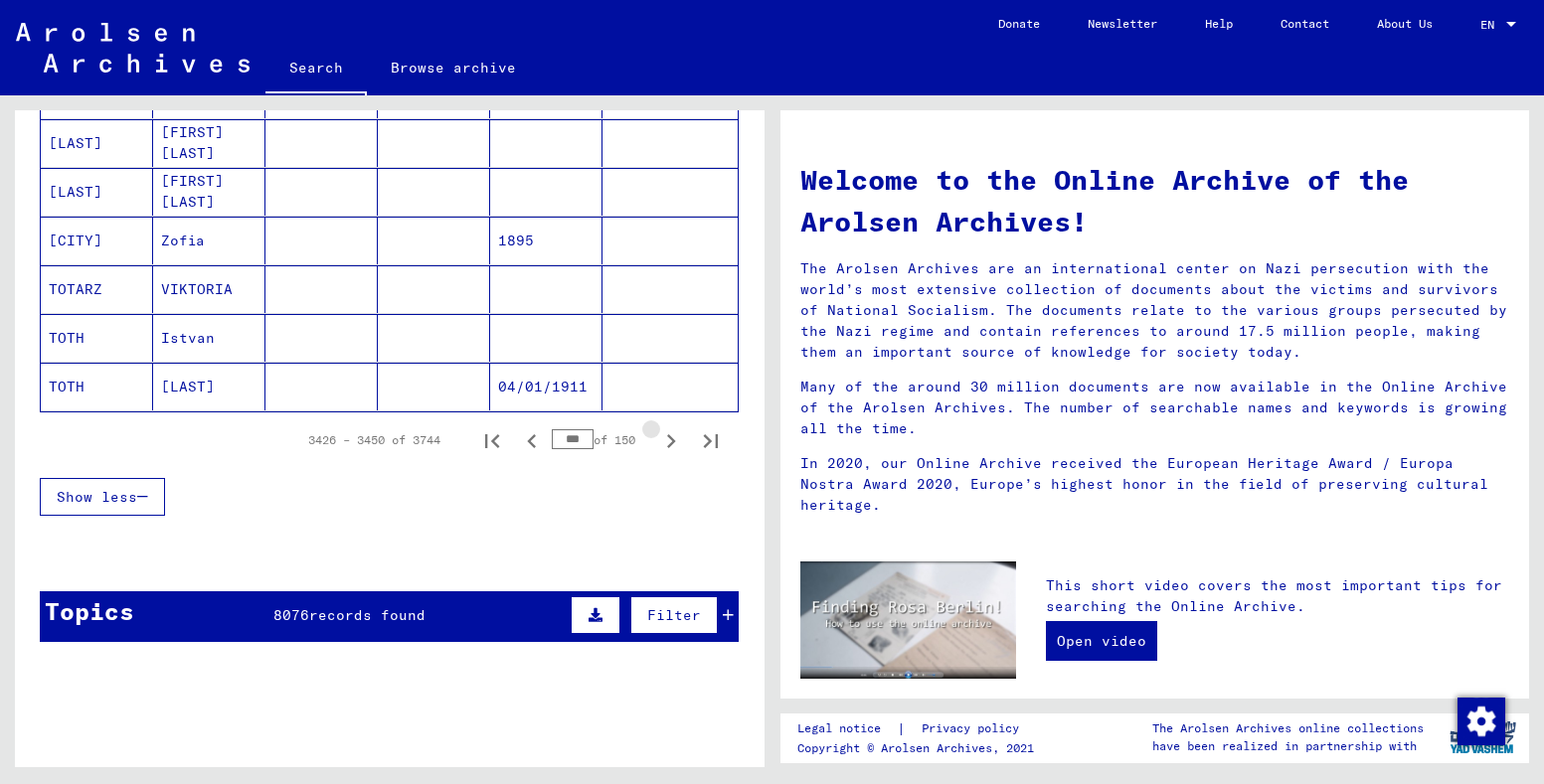 click 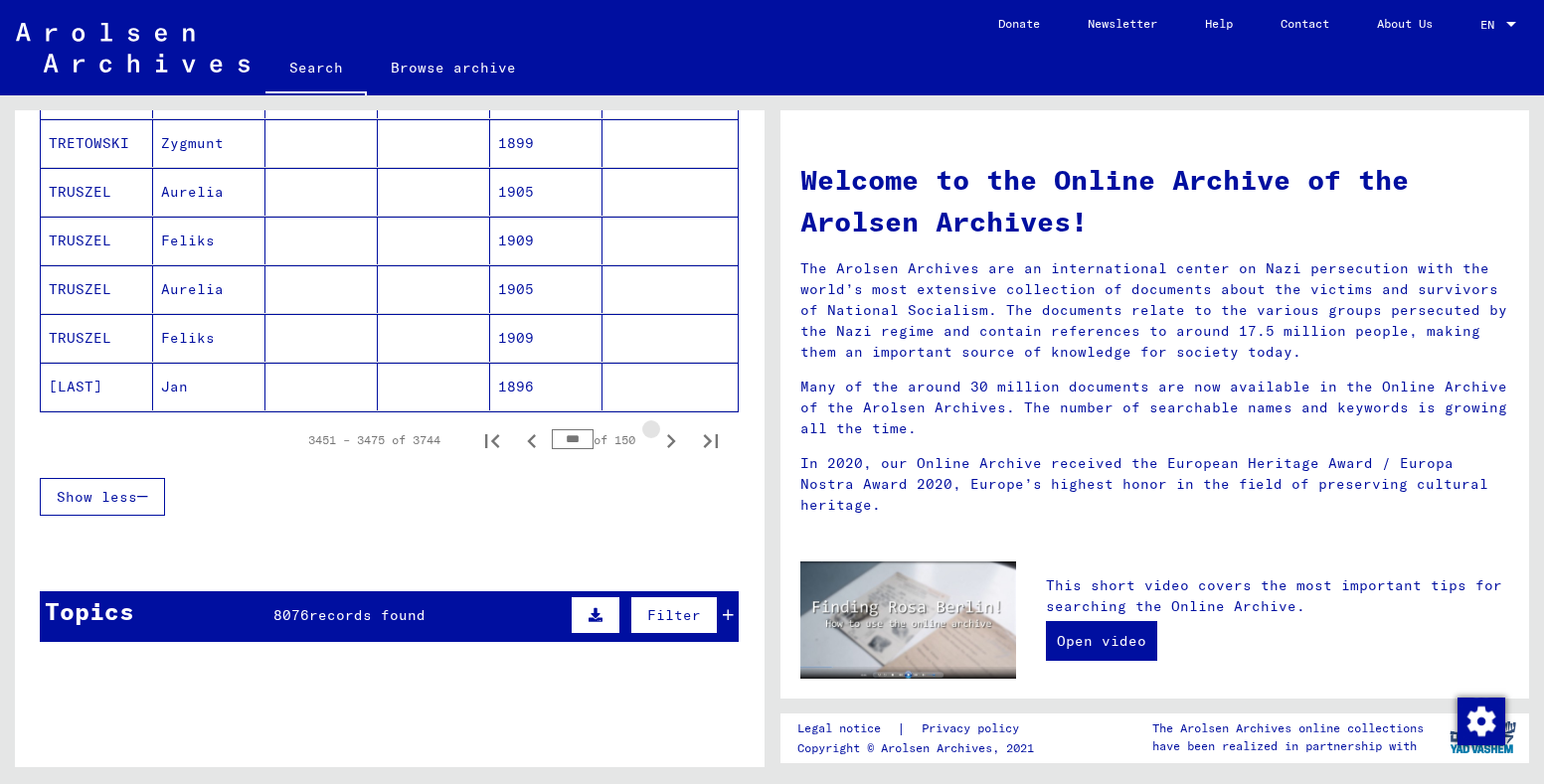 click 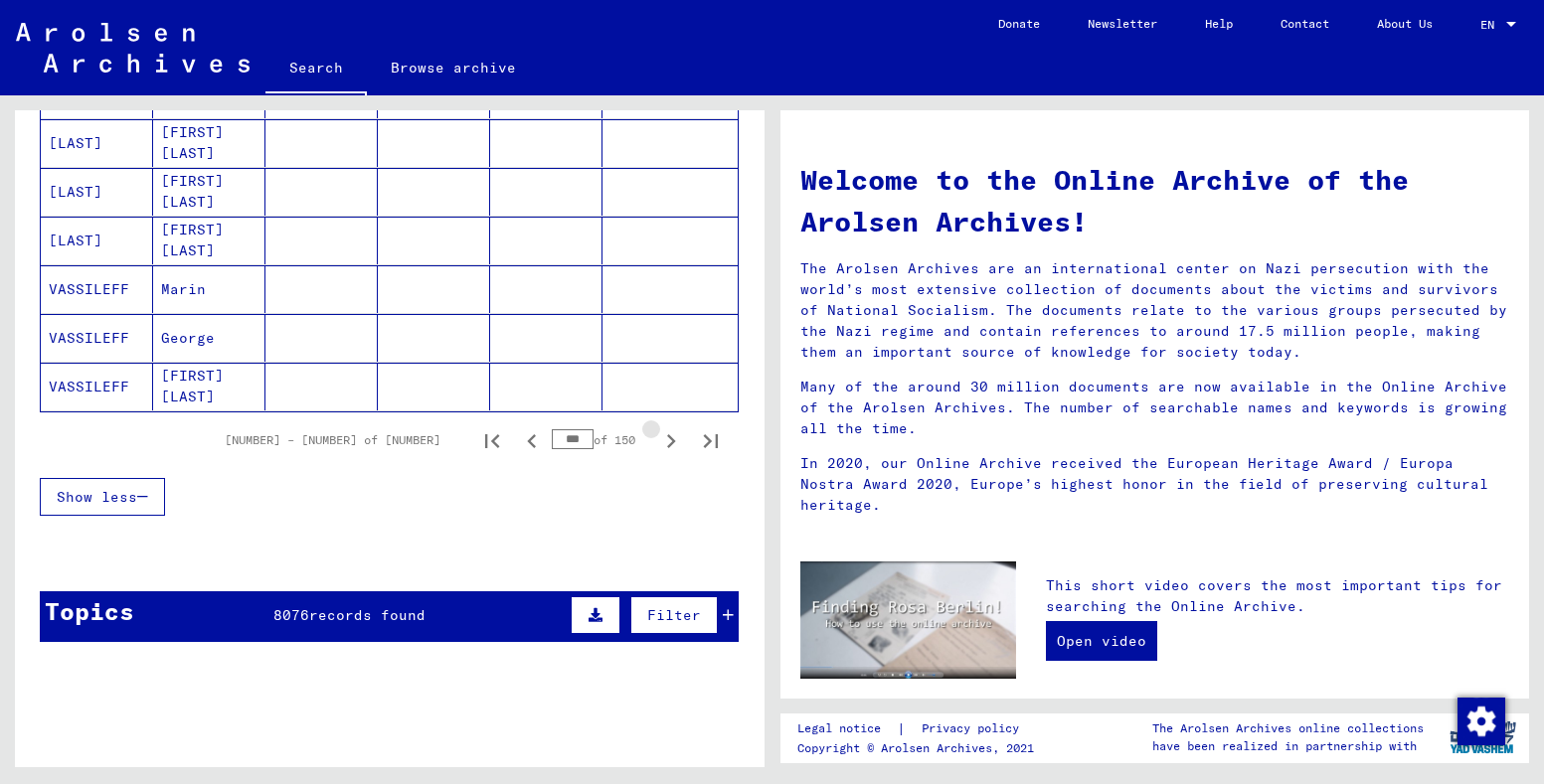 click 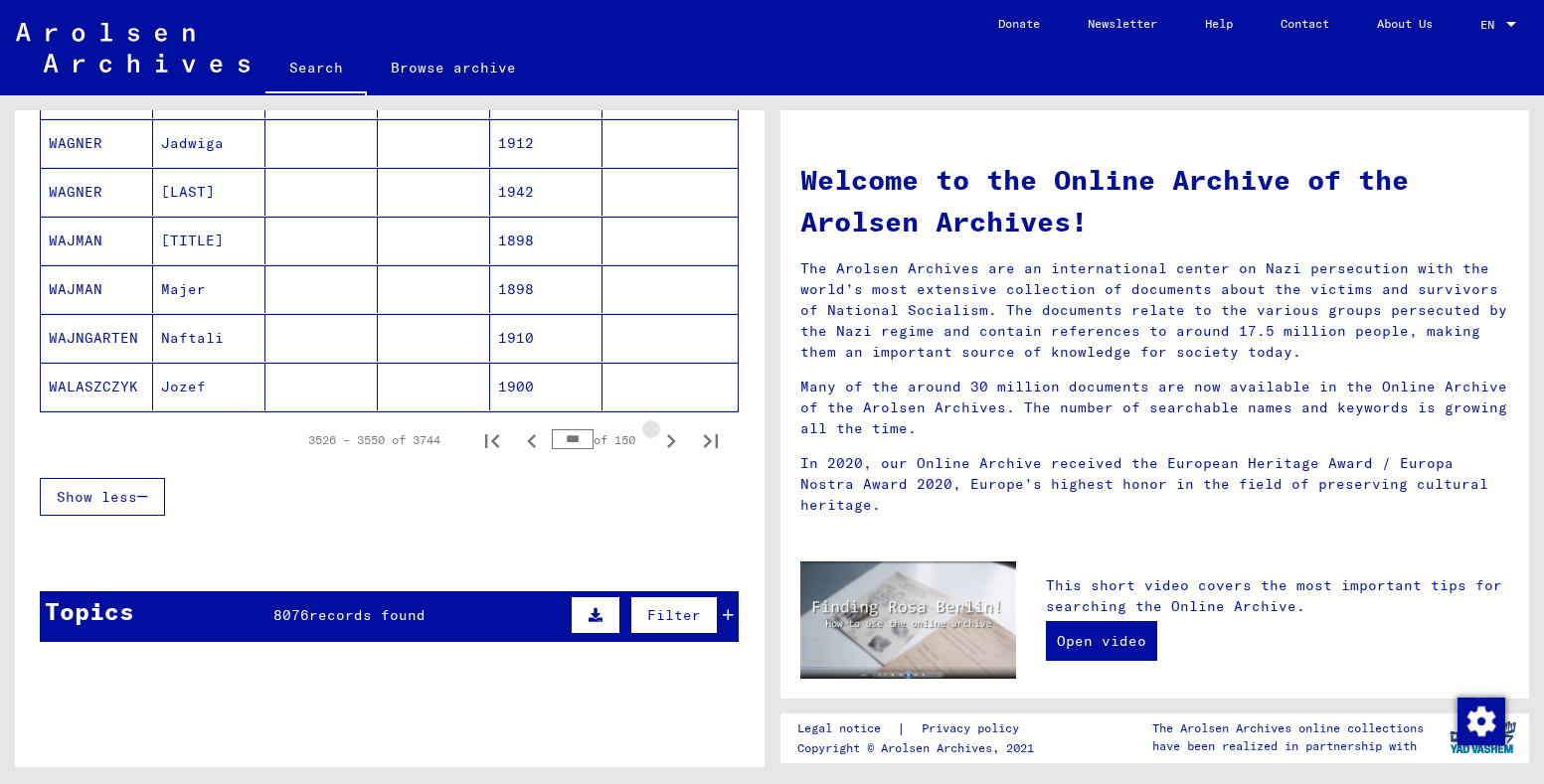 click 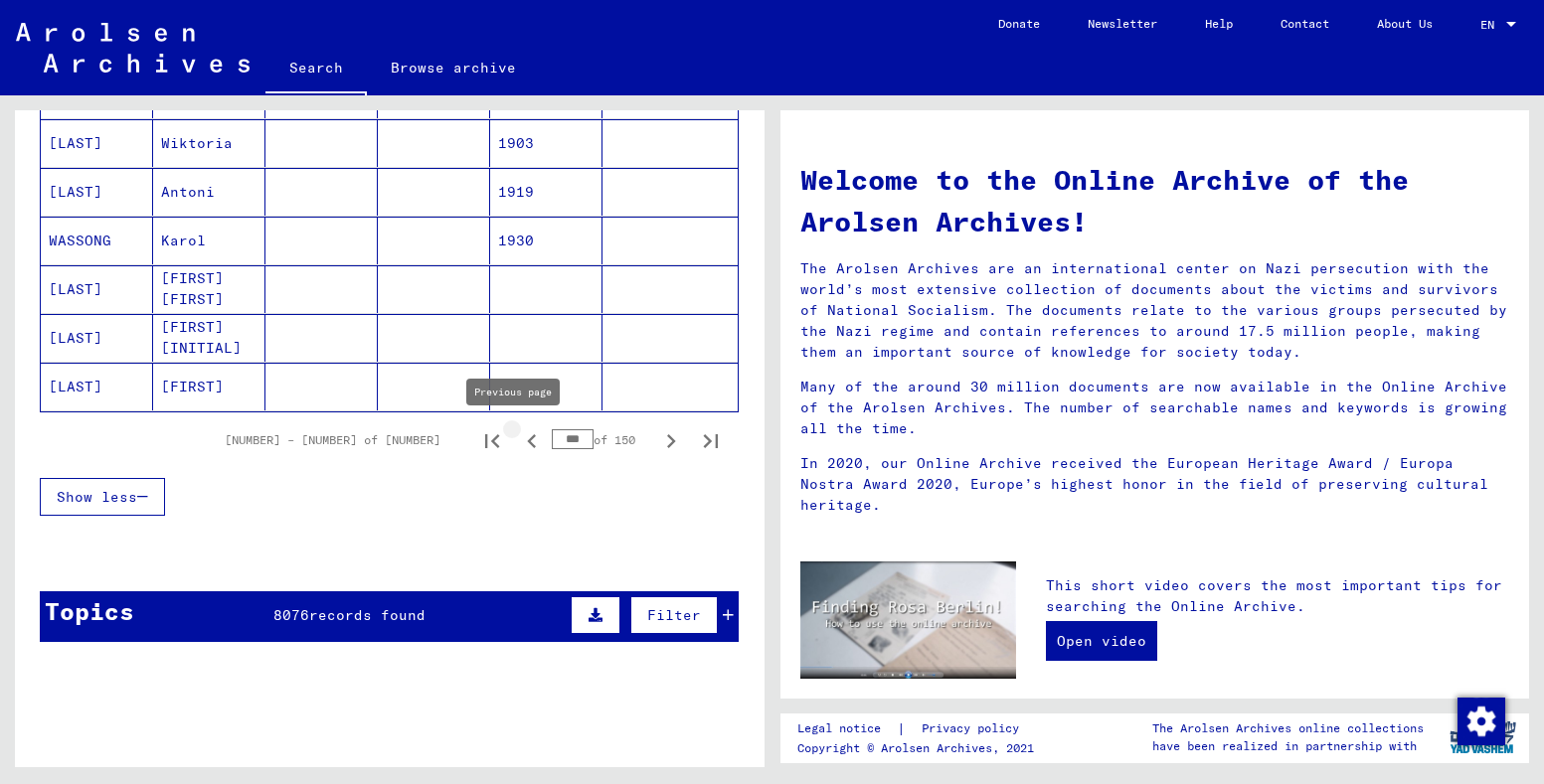 click 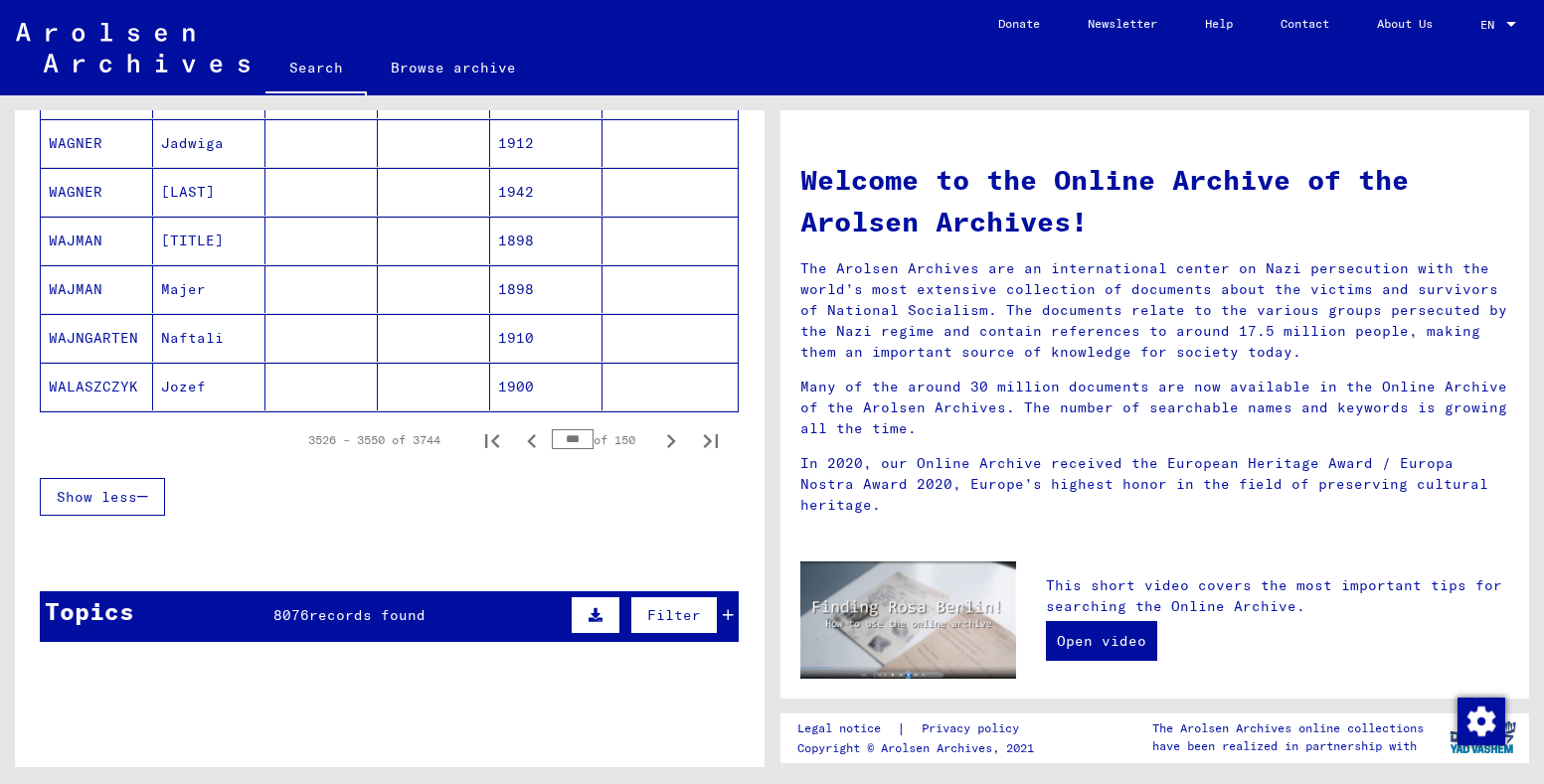 click 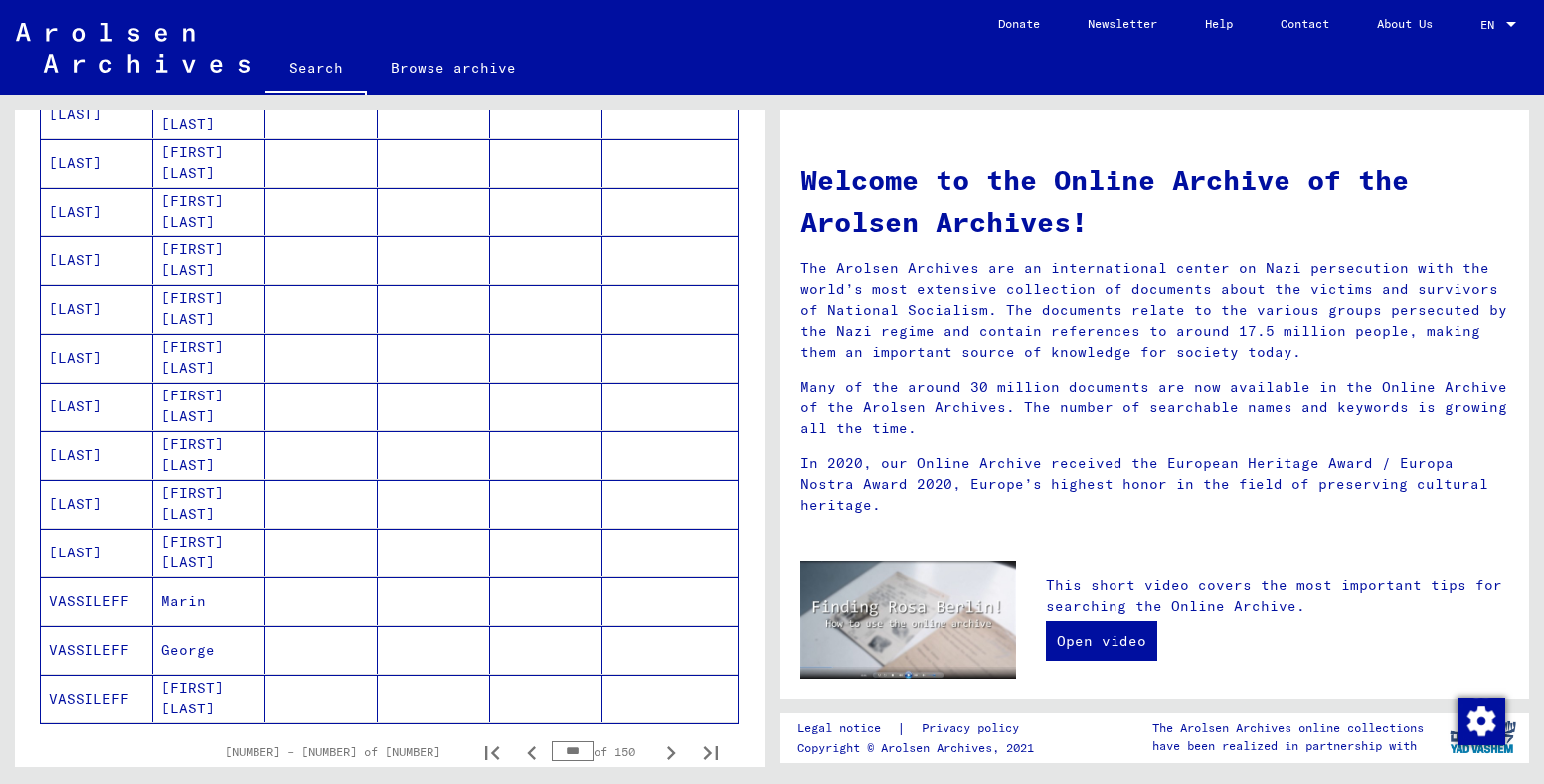 scroll, scrollTop: 906, scrollLeft: 0, axis: vertical 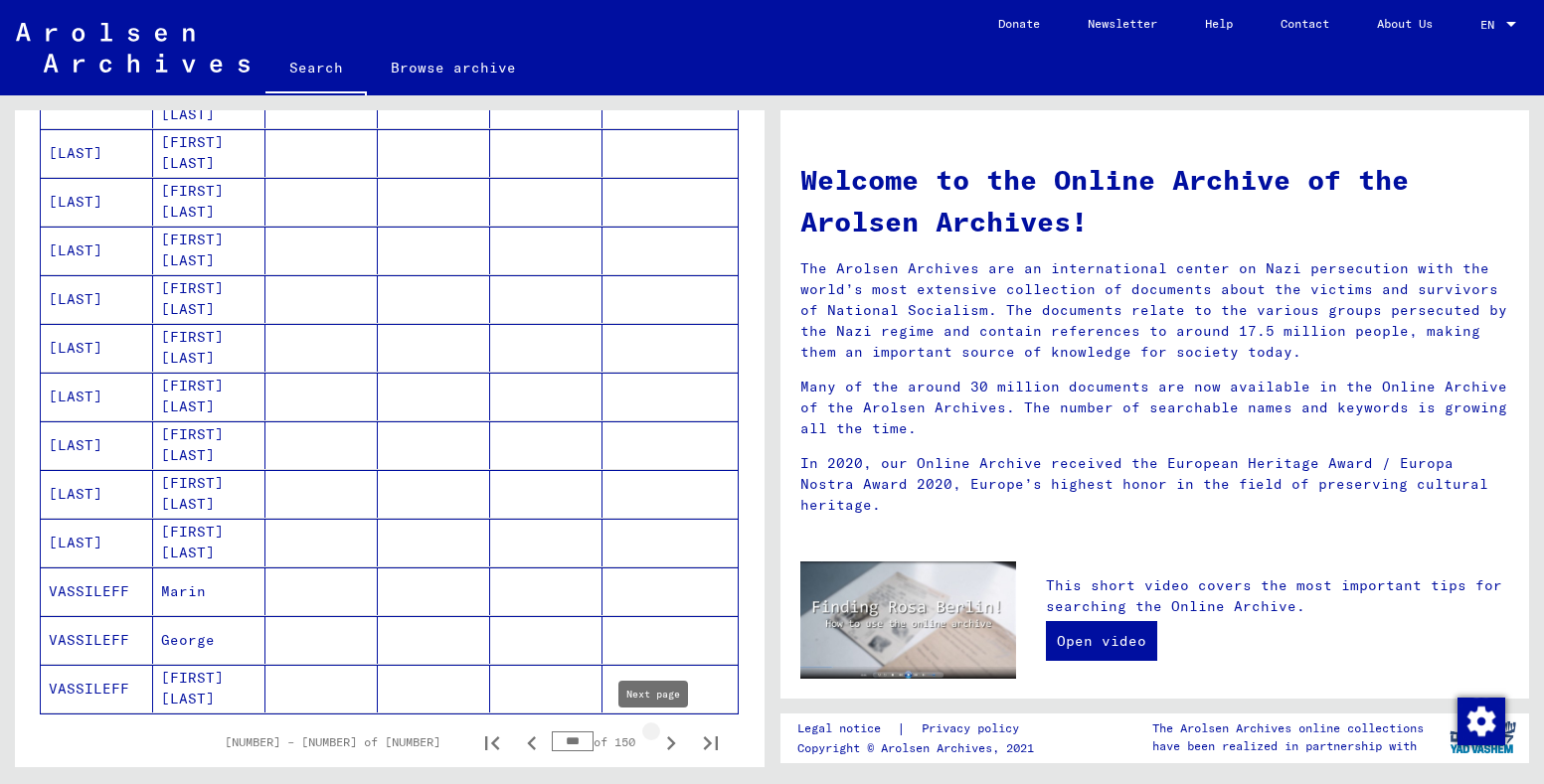 click 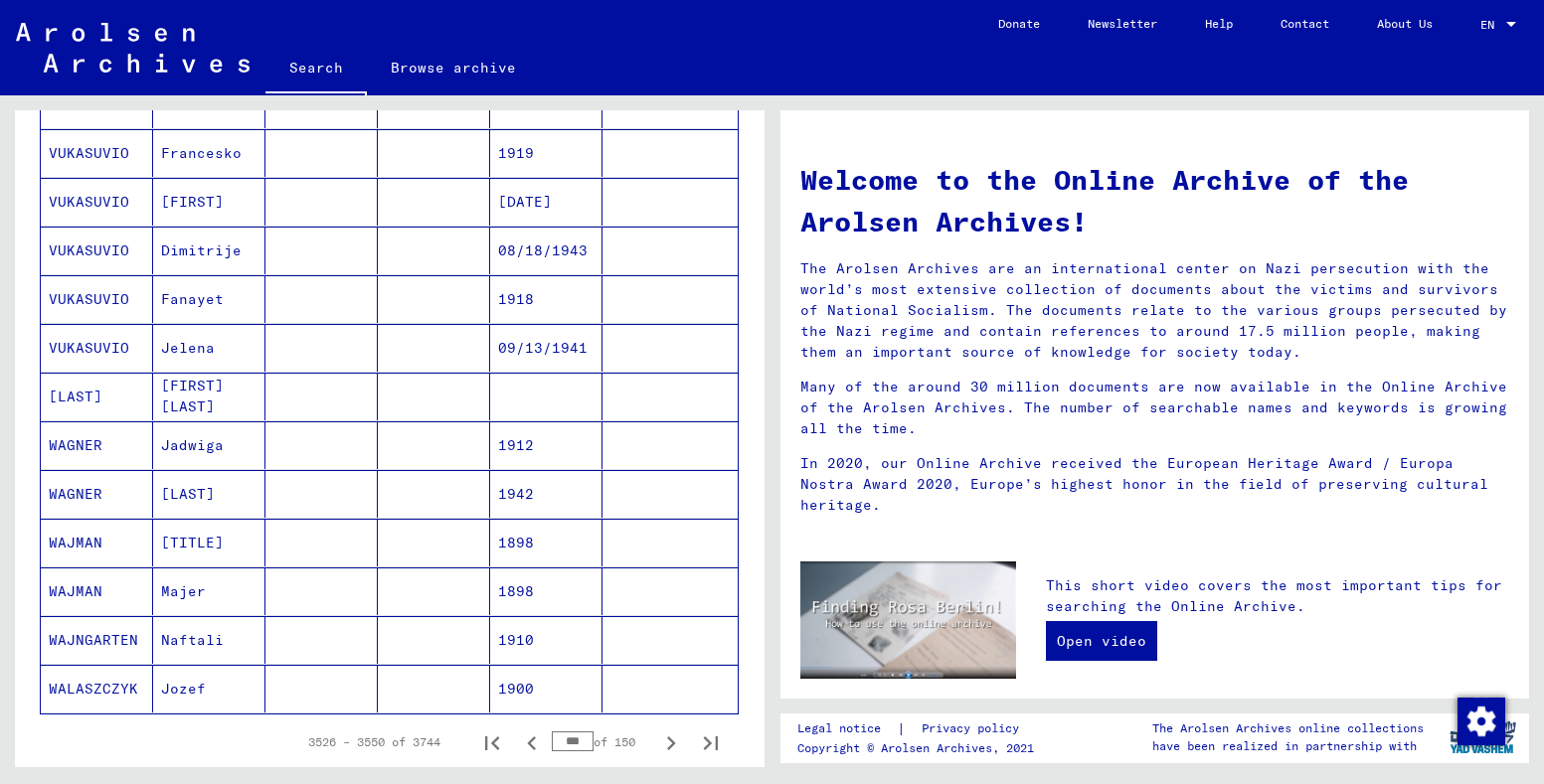 scroll, scrollTop: 906, scrollLeft: 0, axis: vertical 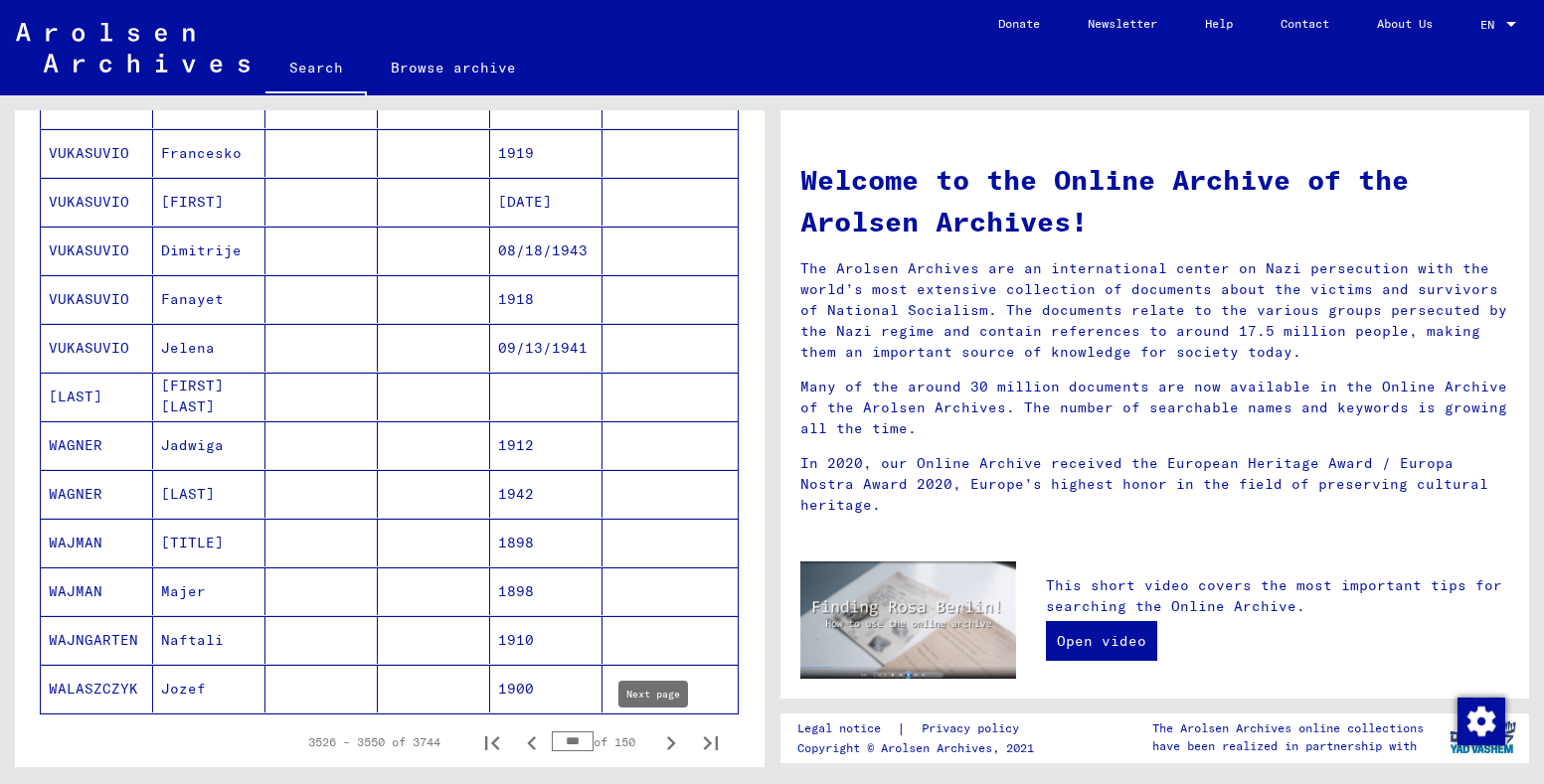 click 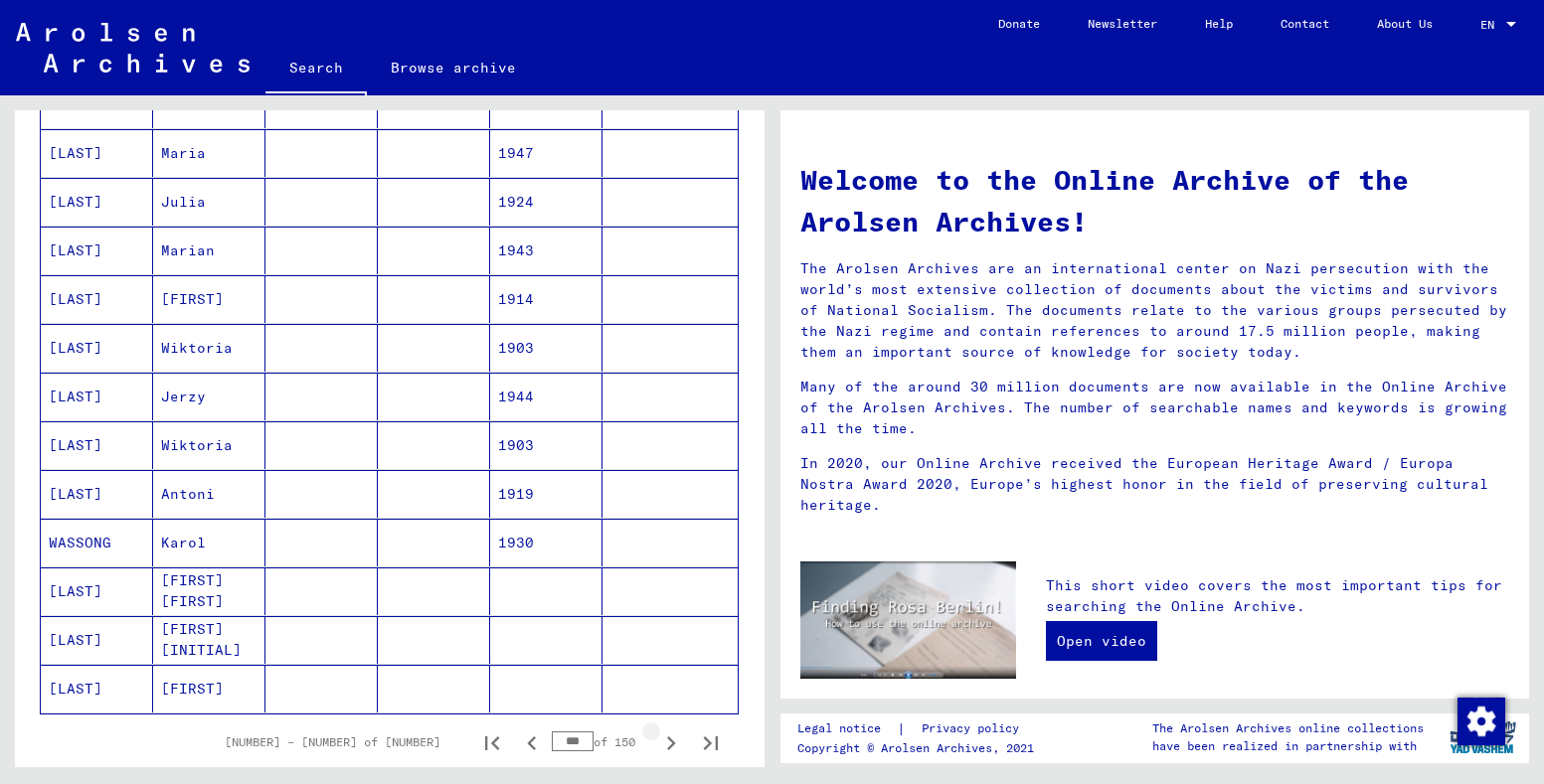 click 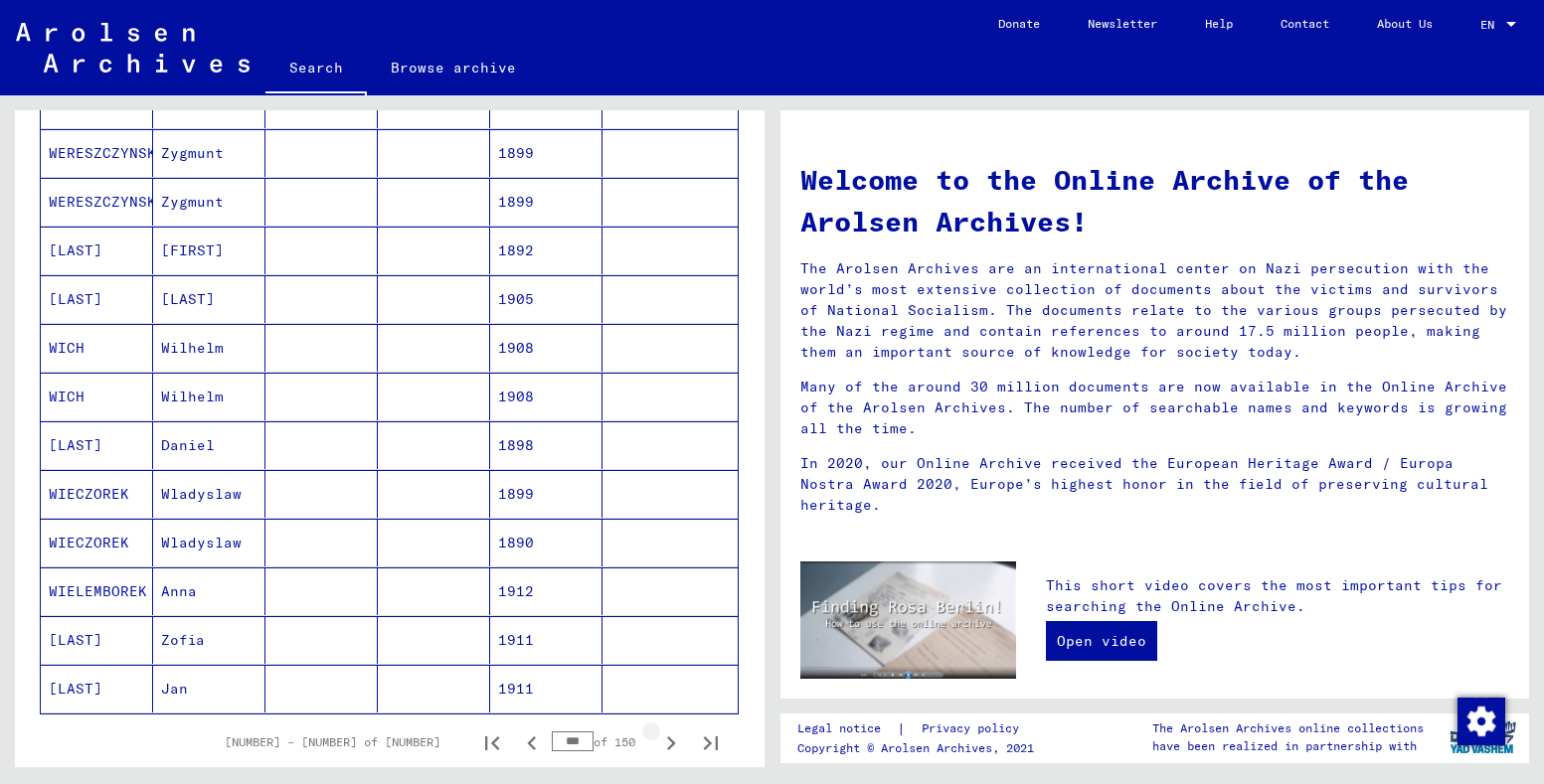 click 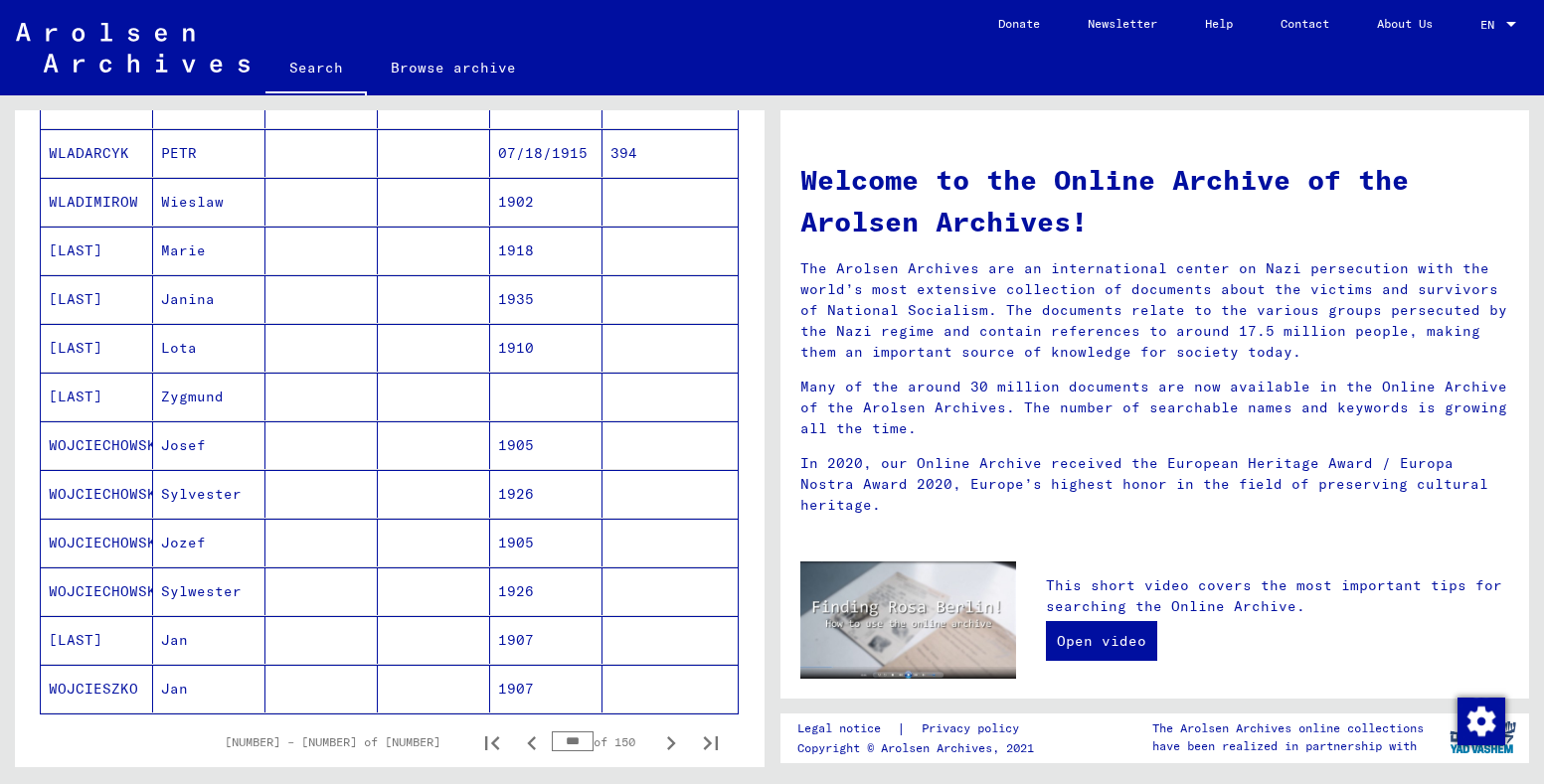 click 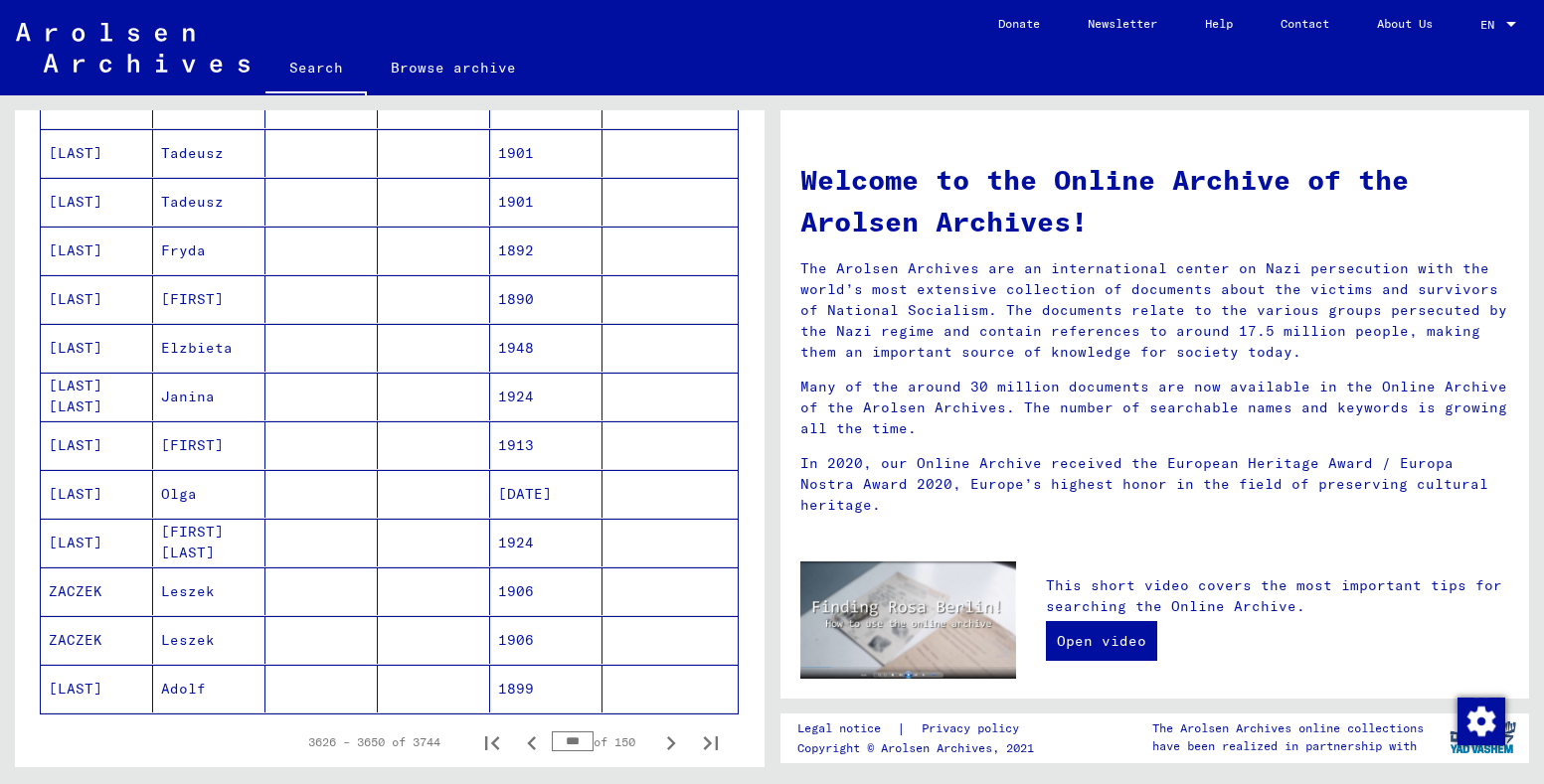 click 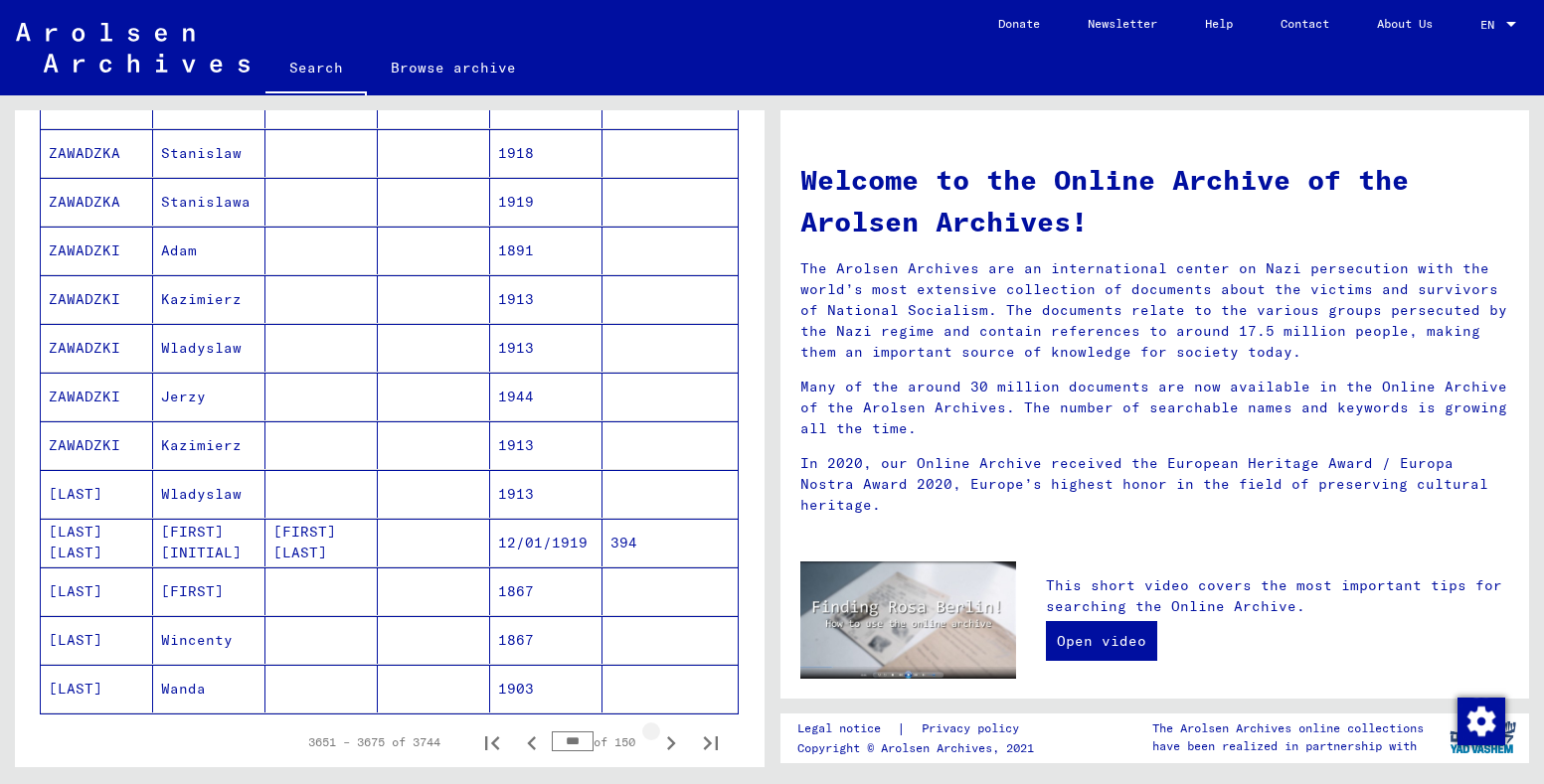 click 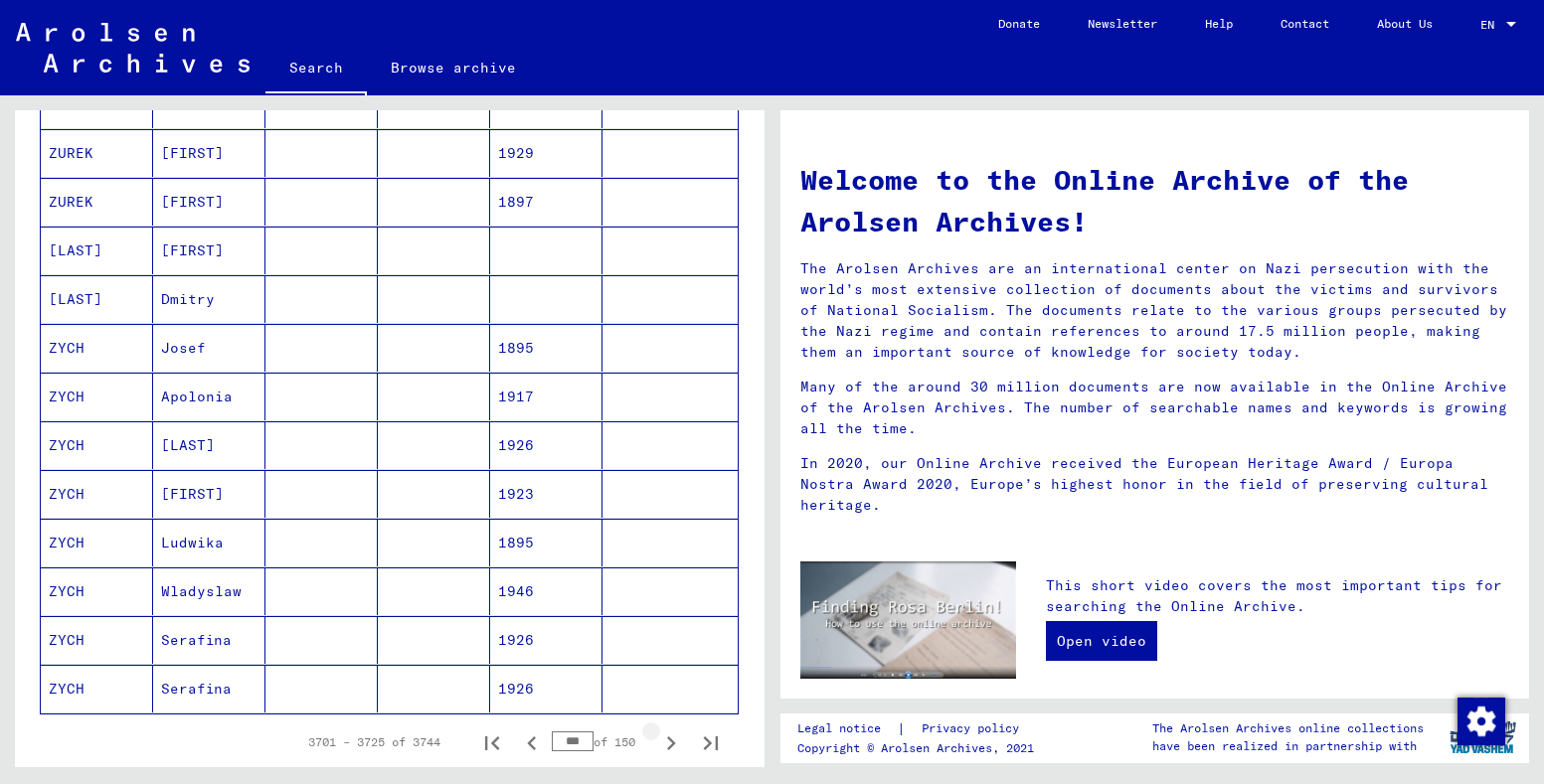 click 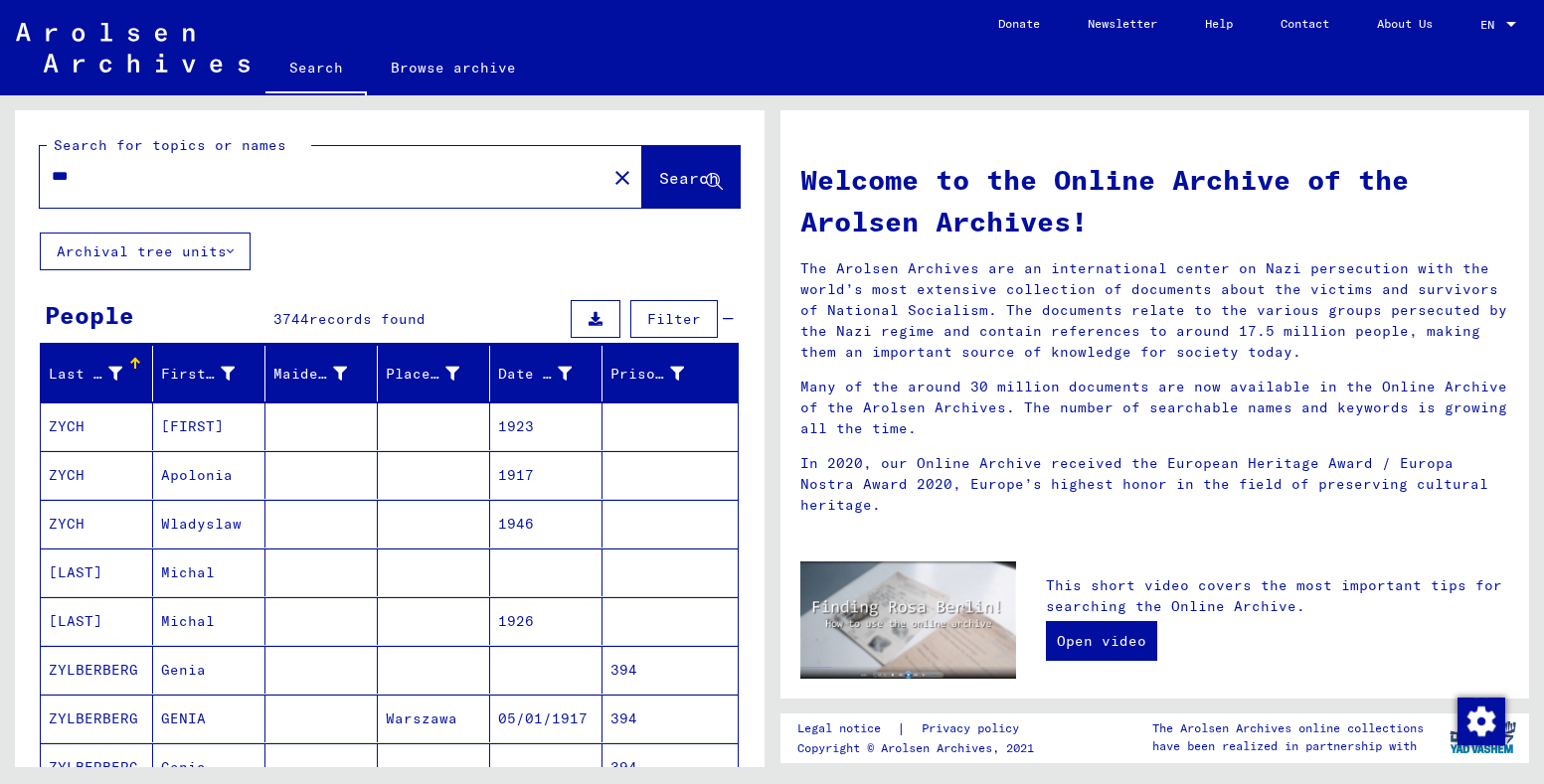 scroll, scrollTop: 0, scrollLeft: 0, axis: both 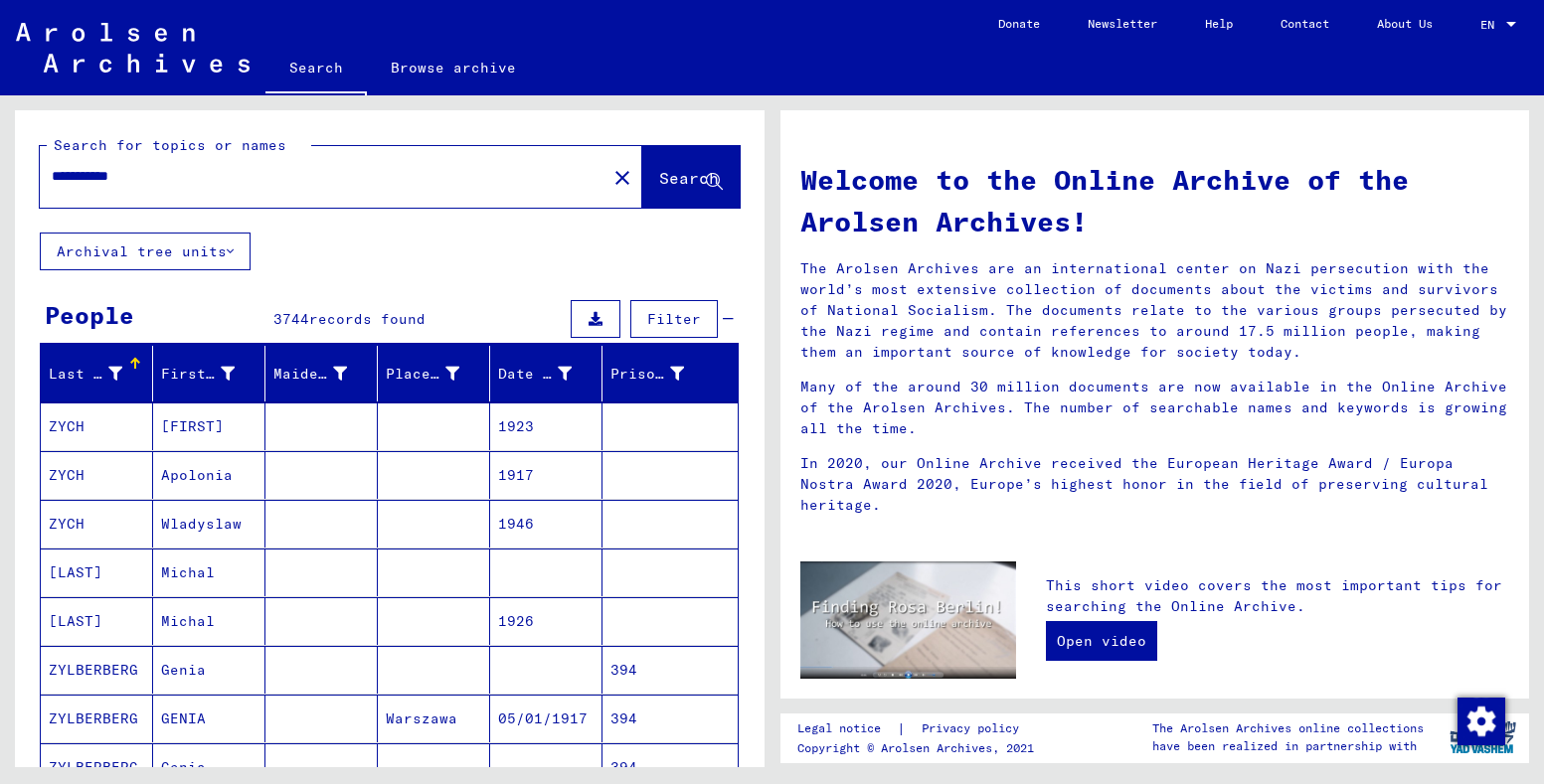 drag, startPoint x: 48, startPoint y: 174, endPoint x: 69, endPoint y: 173, distance: 21.023796 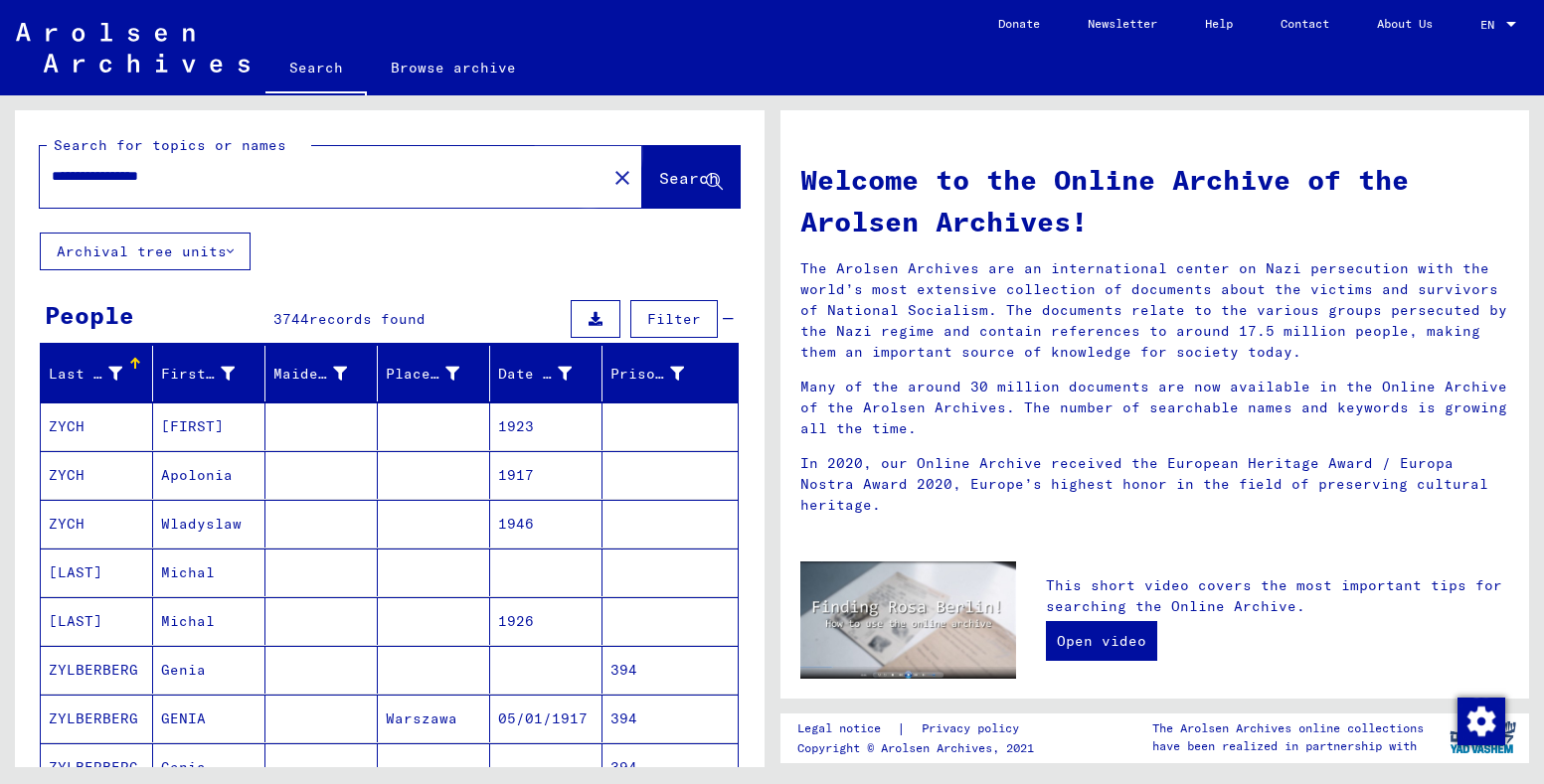 click on "Search" 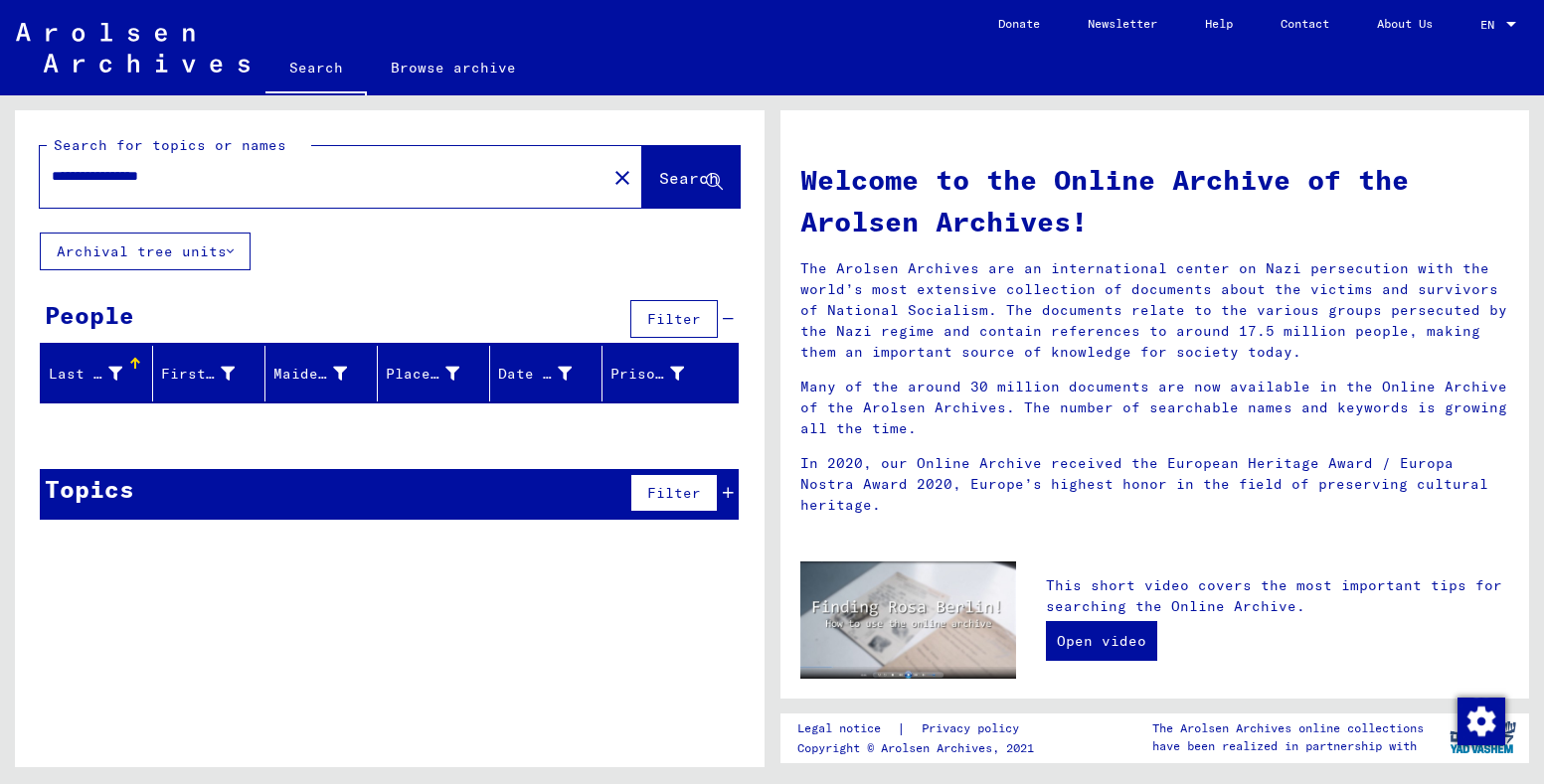 drag, startPoint x: 140, startPoint y: 173, endPoint x: 254, endPoint y: 173, distance: 114 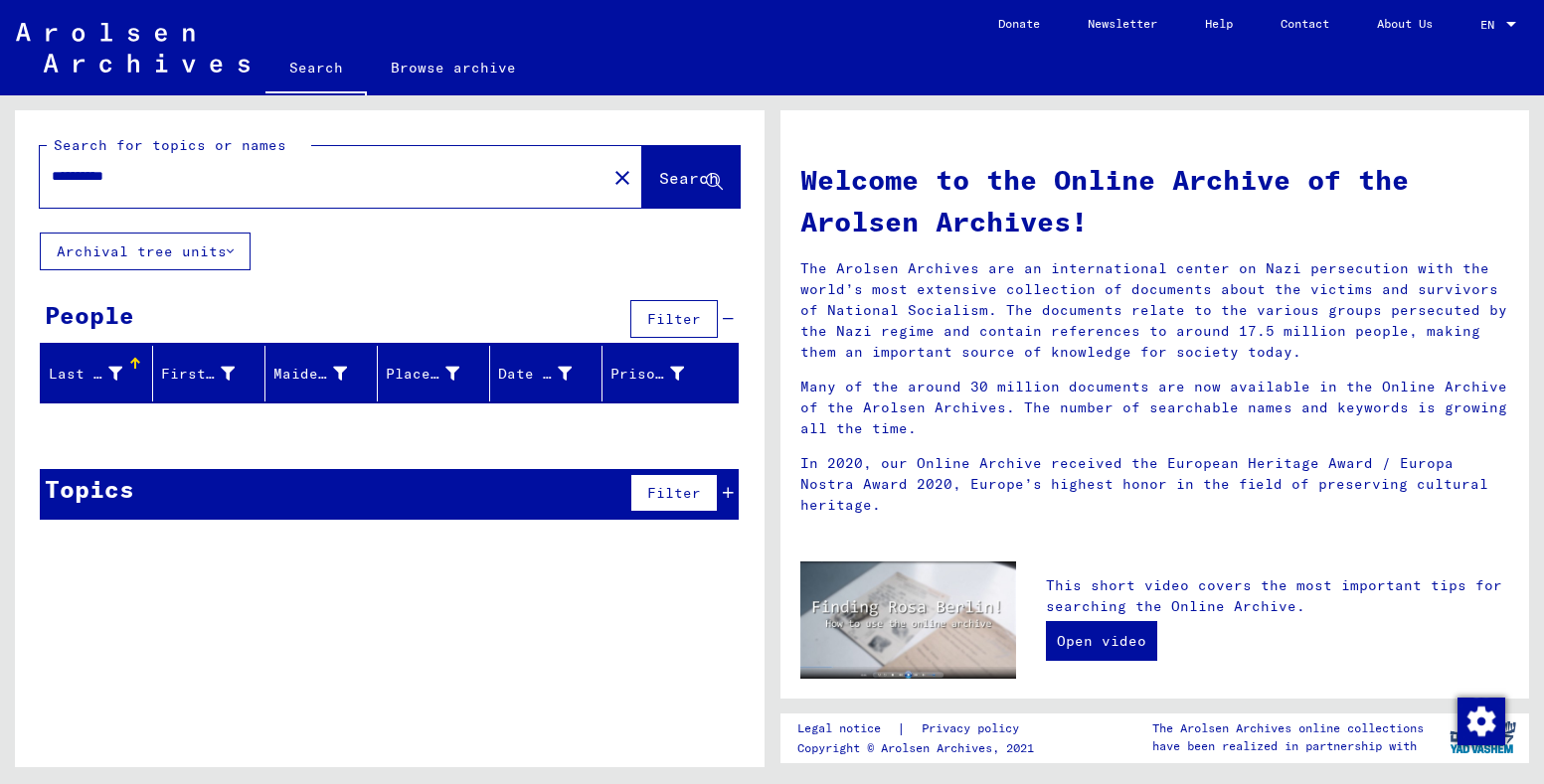 type on "*********" 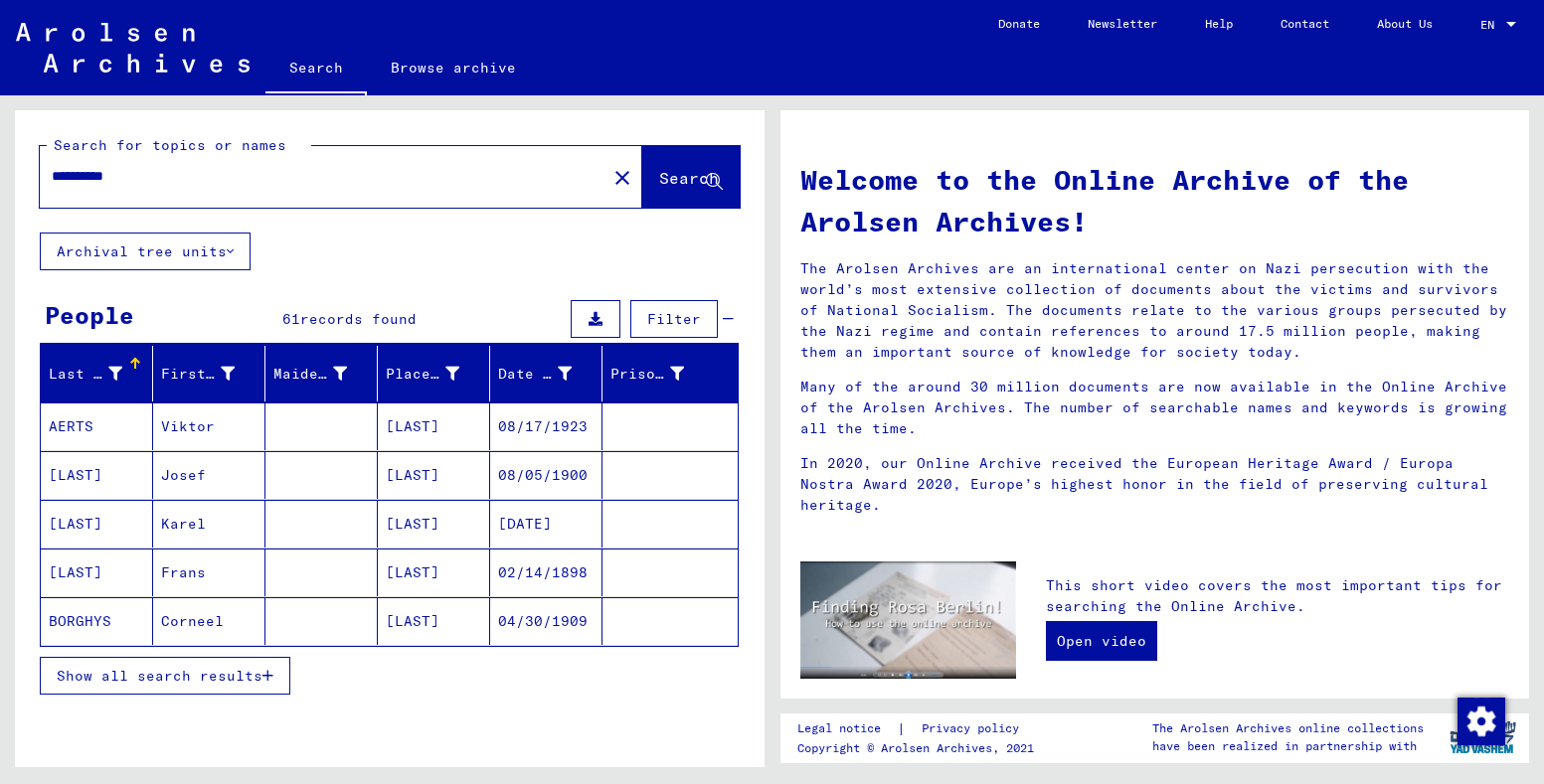 click on "Show all search results" at bounding box center [159, 676] 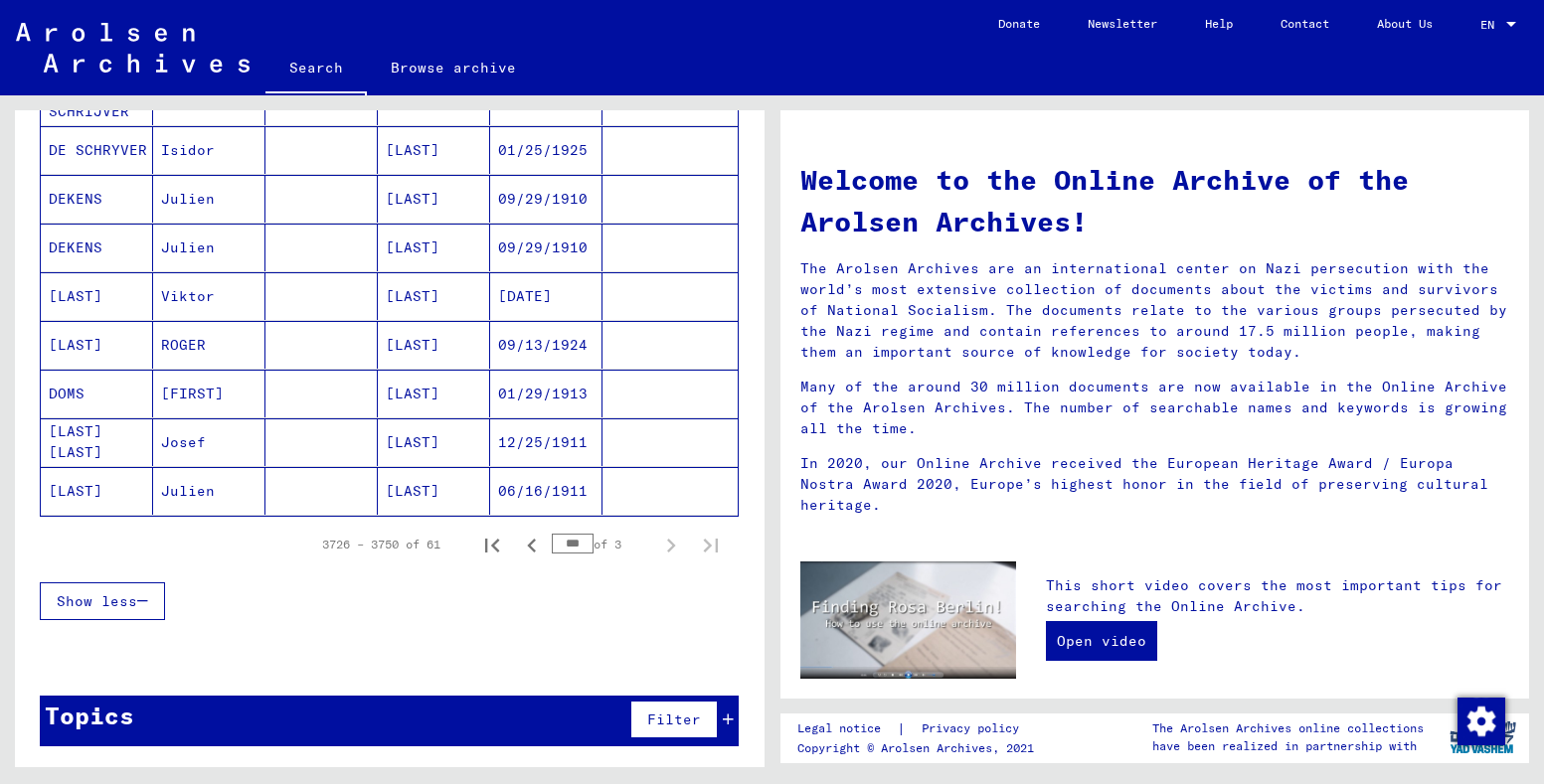 scroll, scrollTop: 1105, scrollLeft: 0, axis: vertical 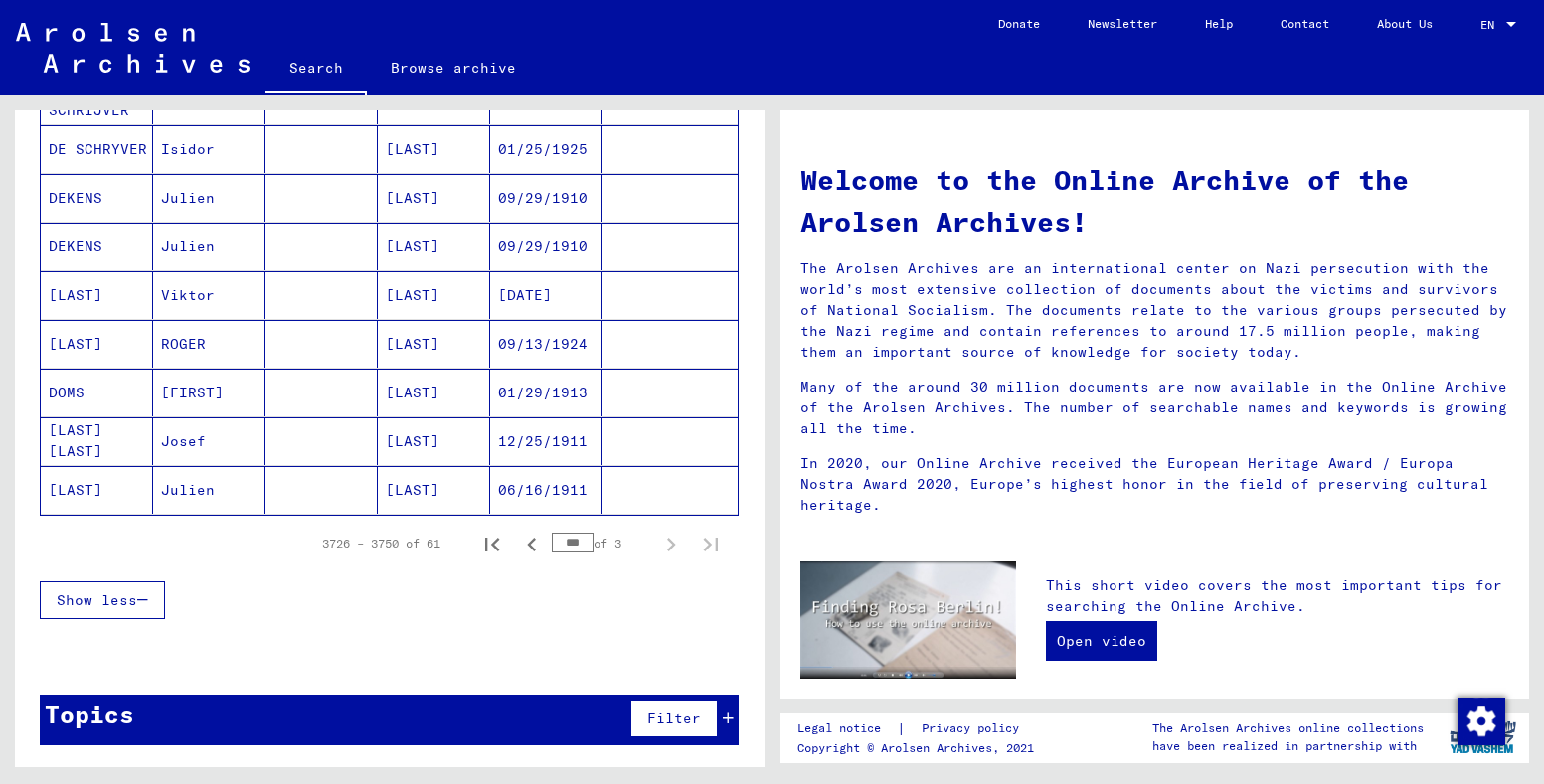 drag, startPoint x: 650, startPoint y: 539, endPoint x: 661, endPoint y: 542, distance: 11.401754 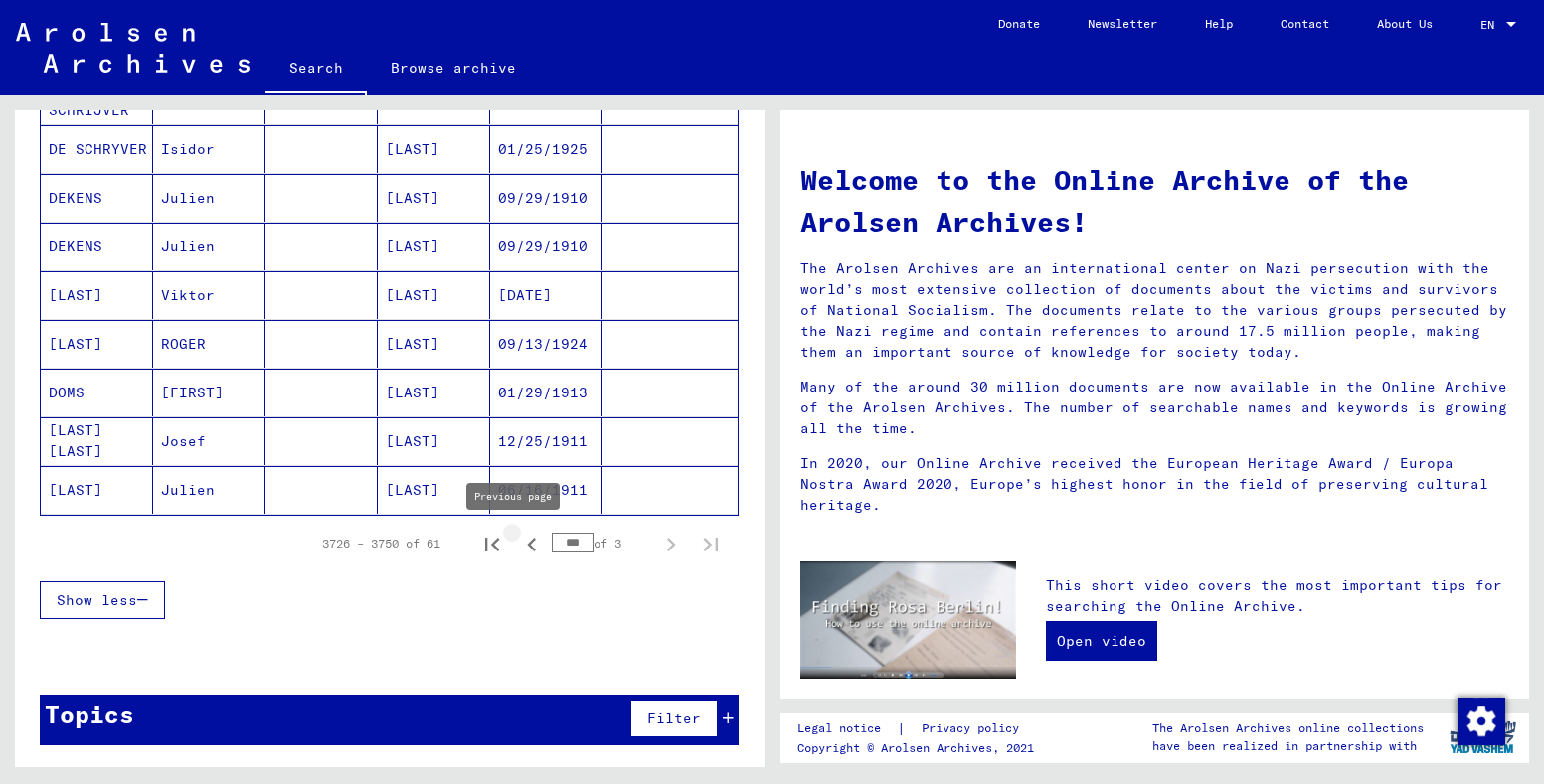 click 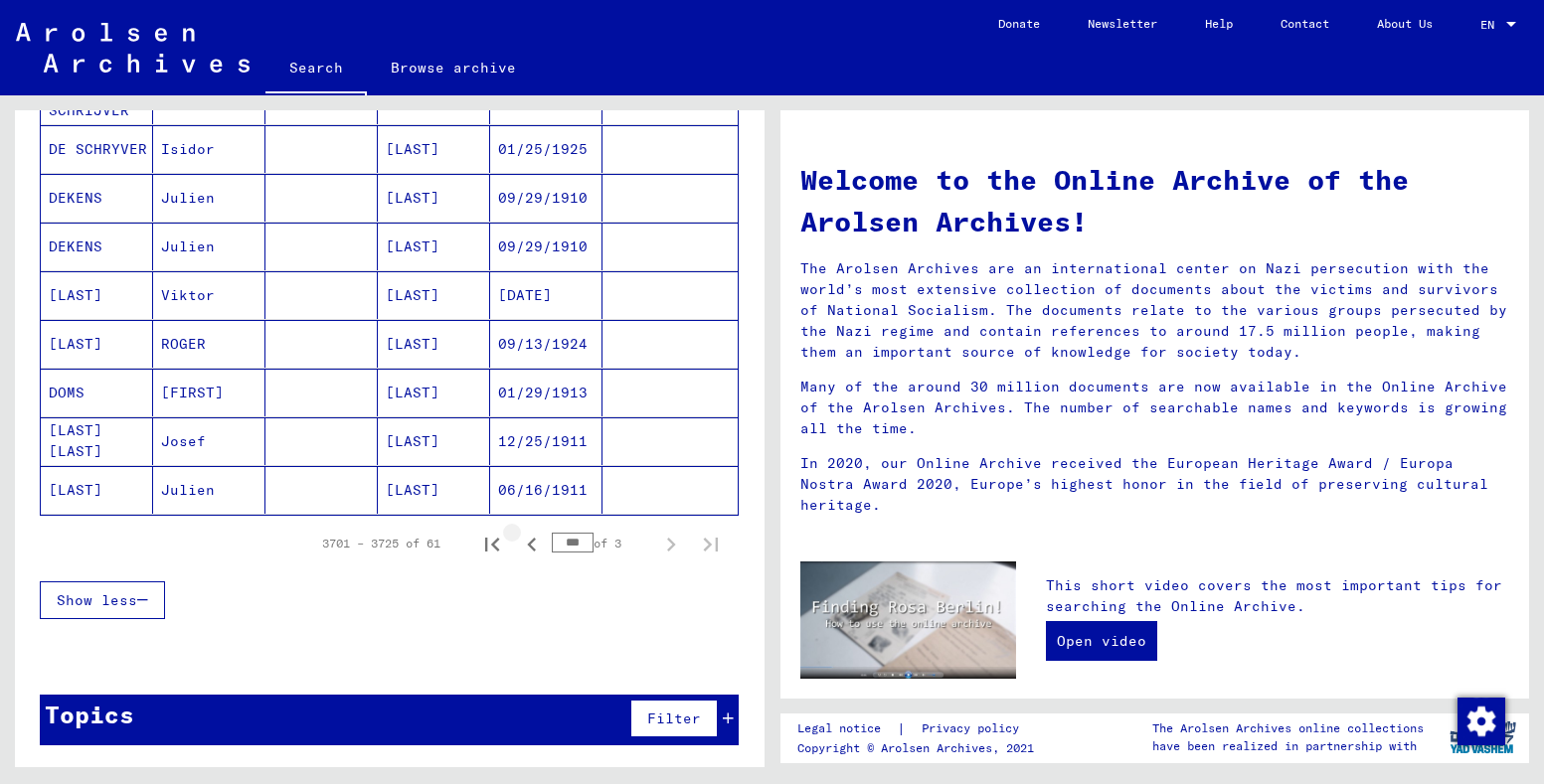 scroll, scrollTop: 0, scrollLeft: 0, axis: both 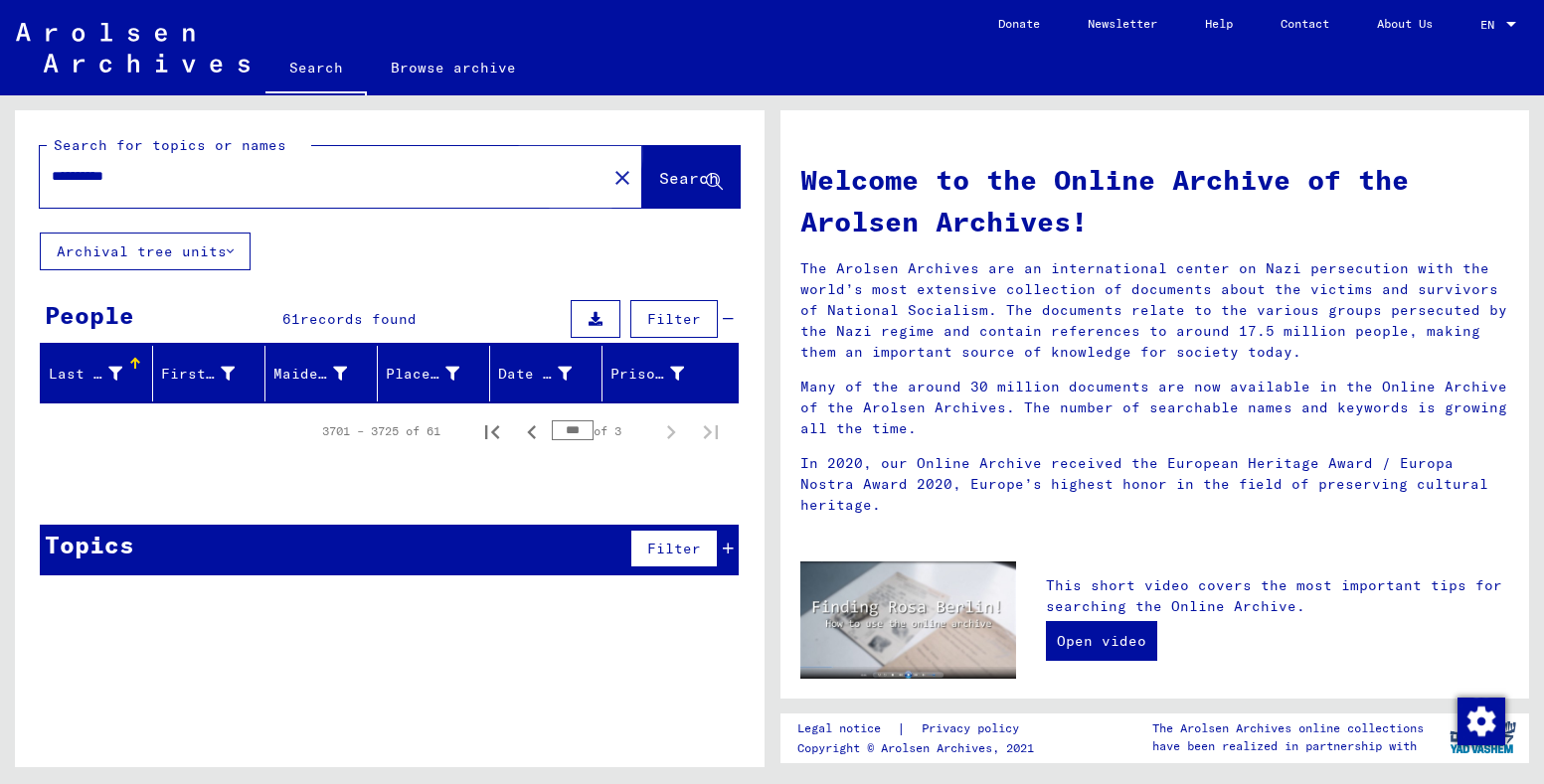 click on "Search" 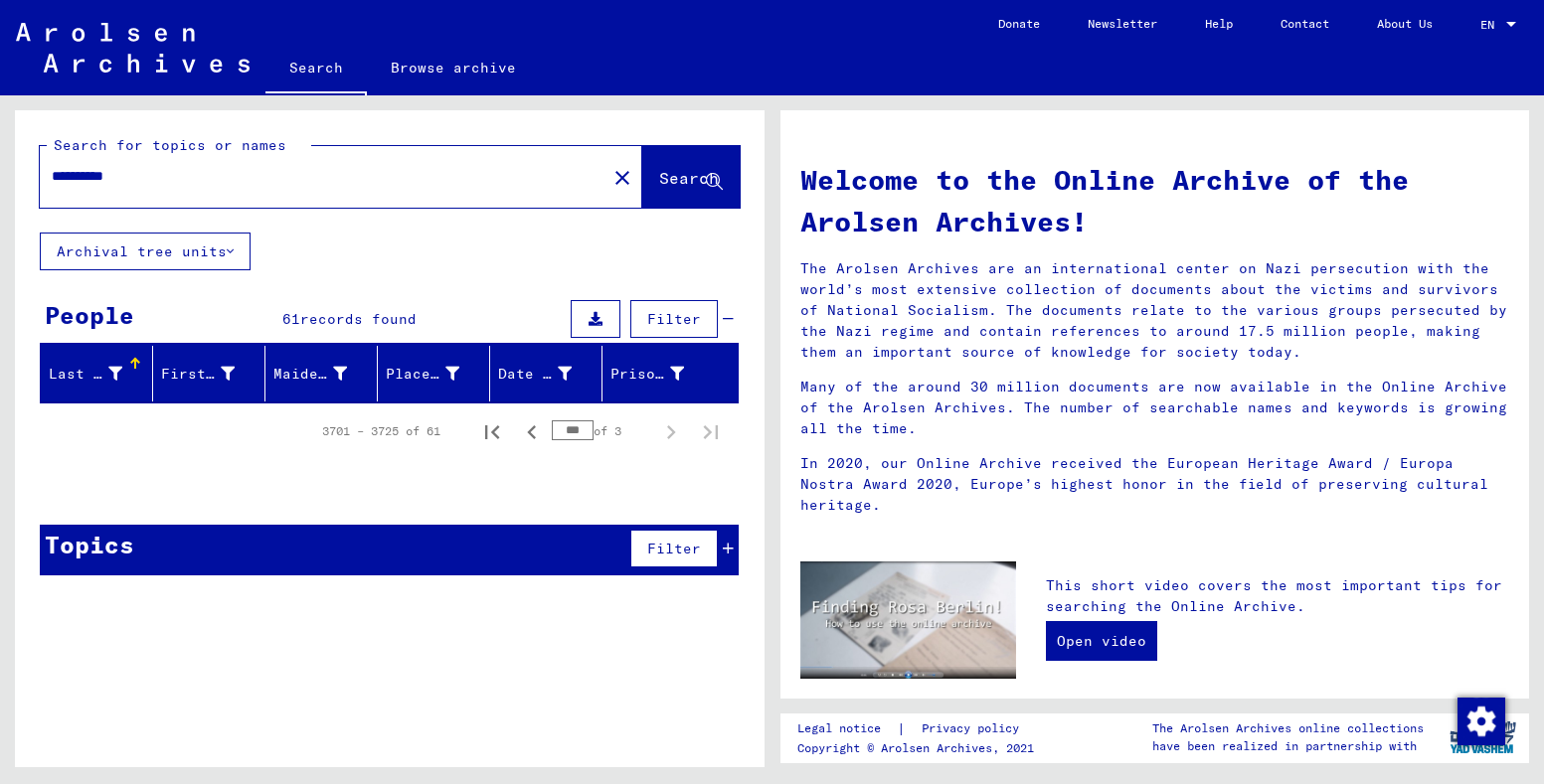 click on "Search" 